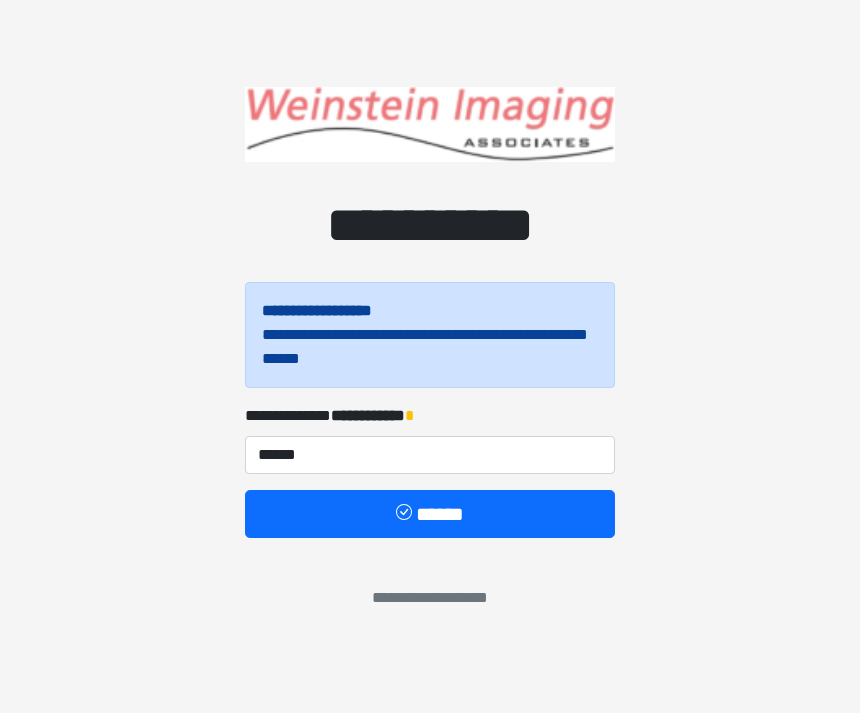 type on "********" 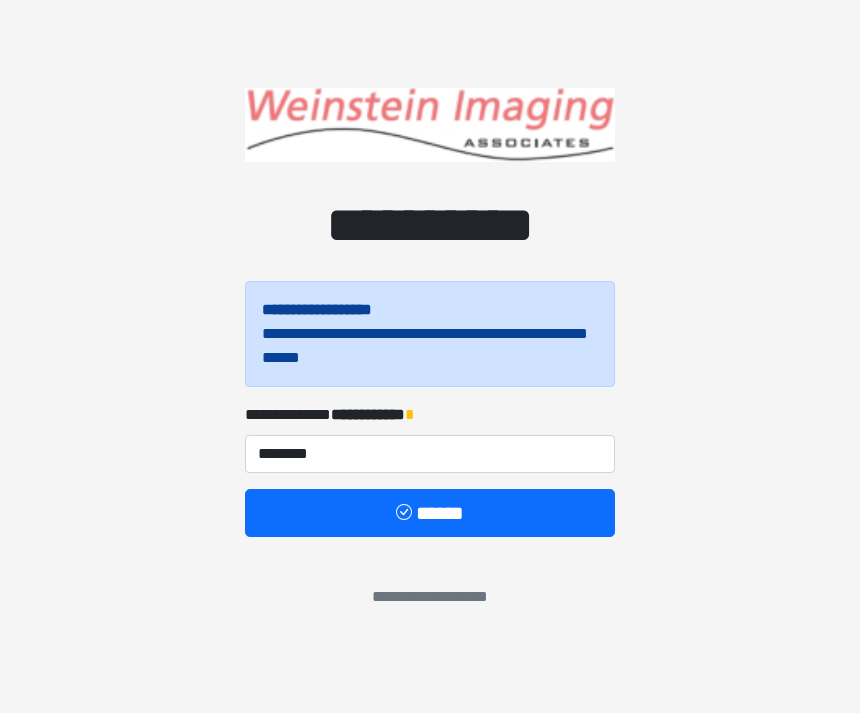 scroll, scrollTop: 0, scrollLeft: 0, axis: both 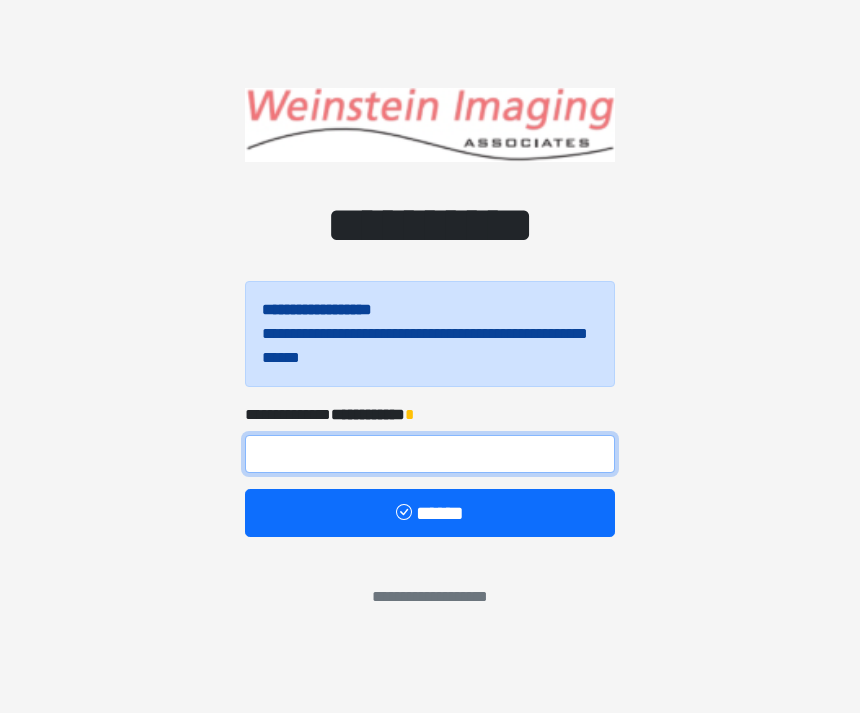 click at bounding box center (430, 454) 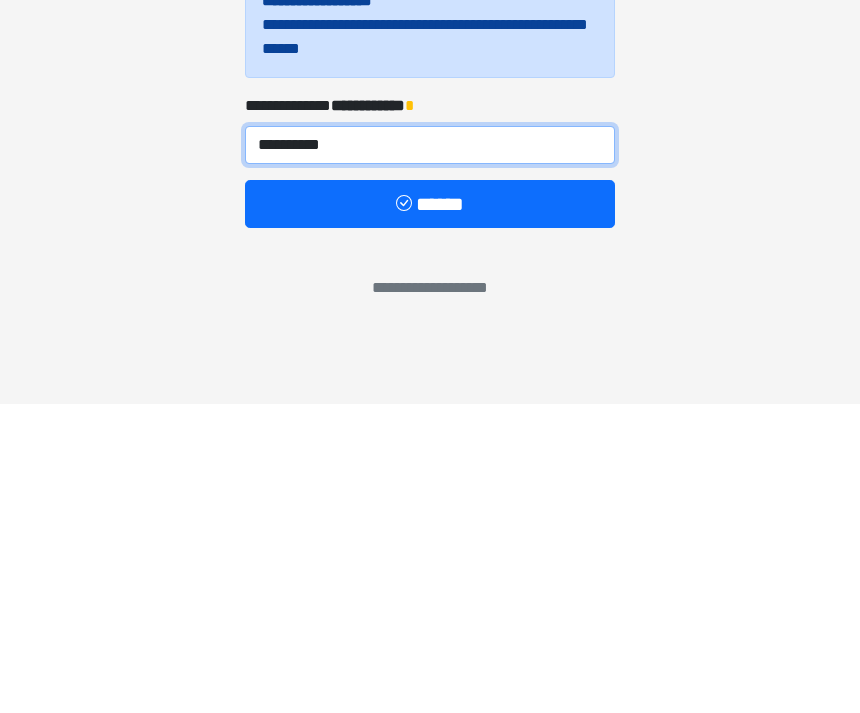 type on "**********" 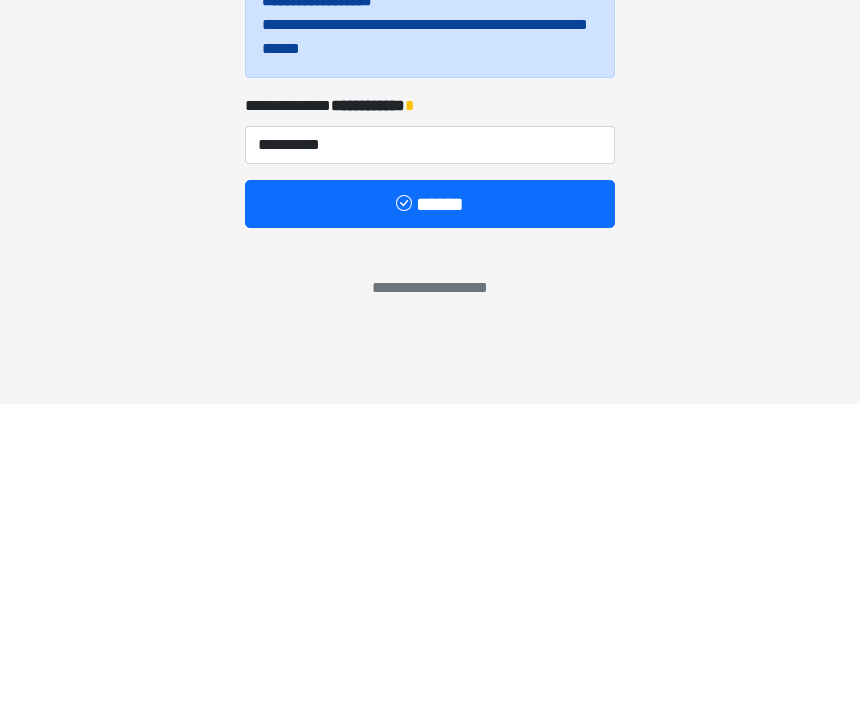 click on "******" at bounding box center [430, 513] 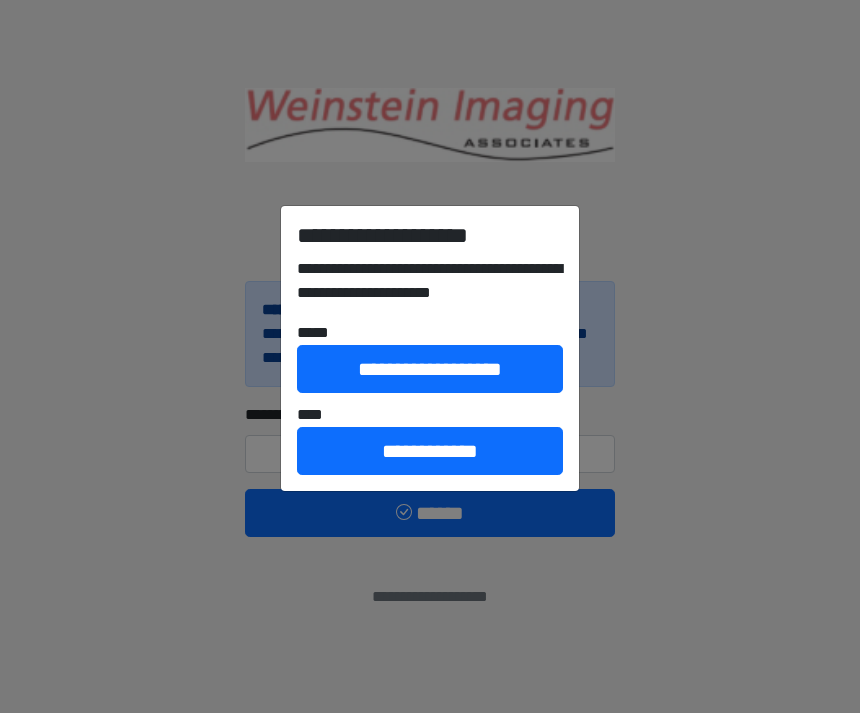 click on "**********" at bounding box center (430, 451) 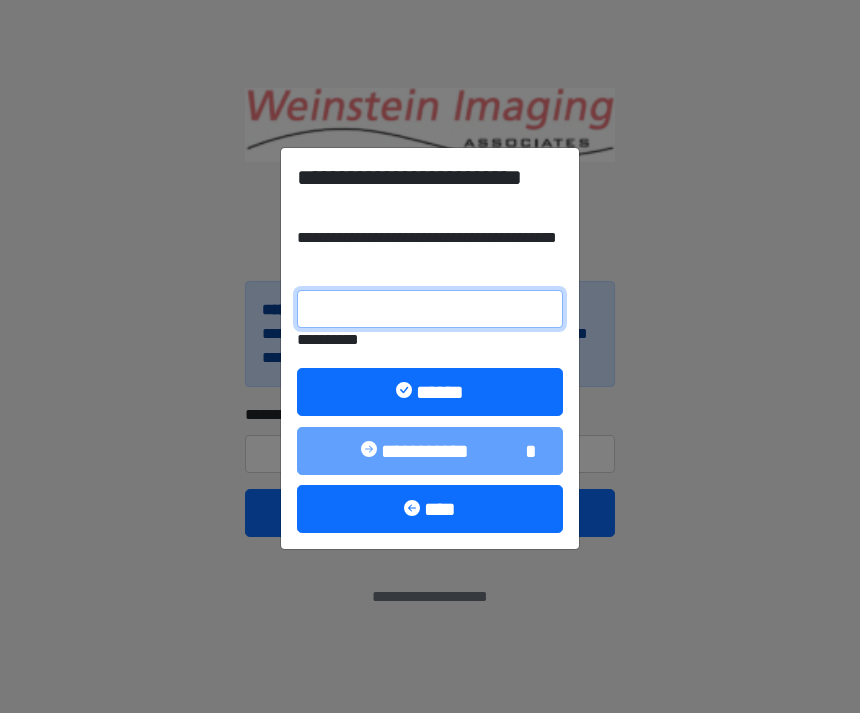 click on "**********" at bounding box center [430, 309] 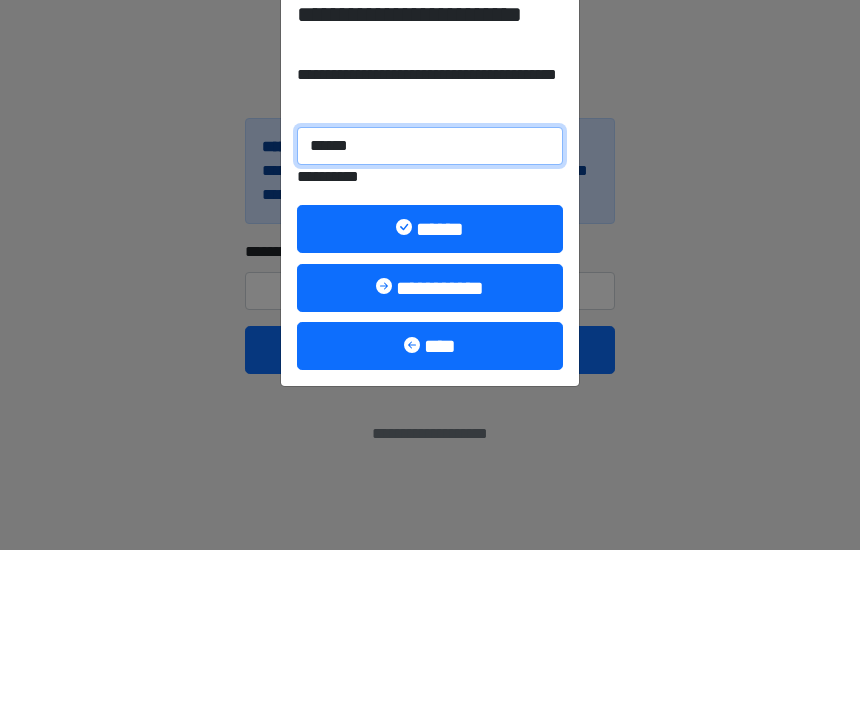 type on "******" 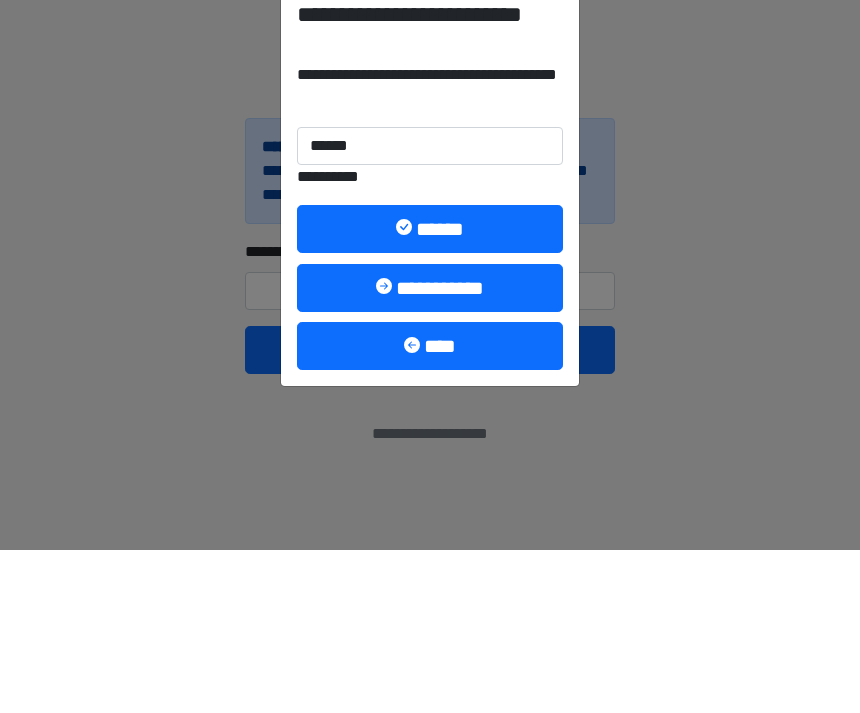 click on "**********" at bounding box center (430, 356) 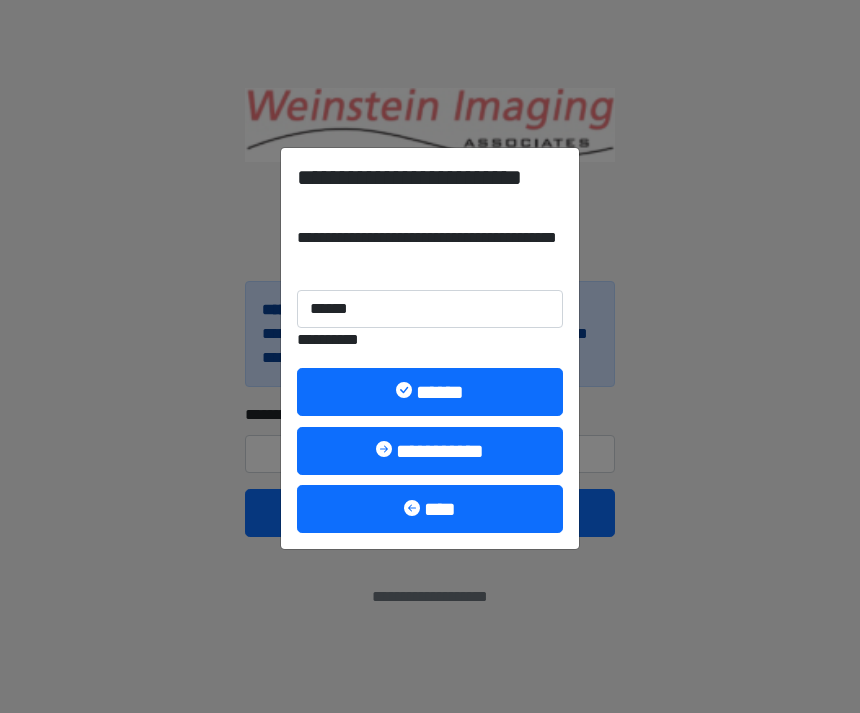 click on "******" at bounding box center (430, 392) 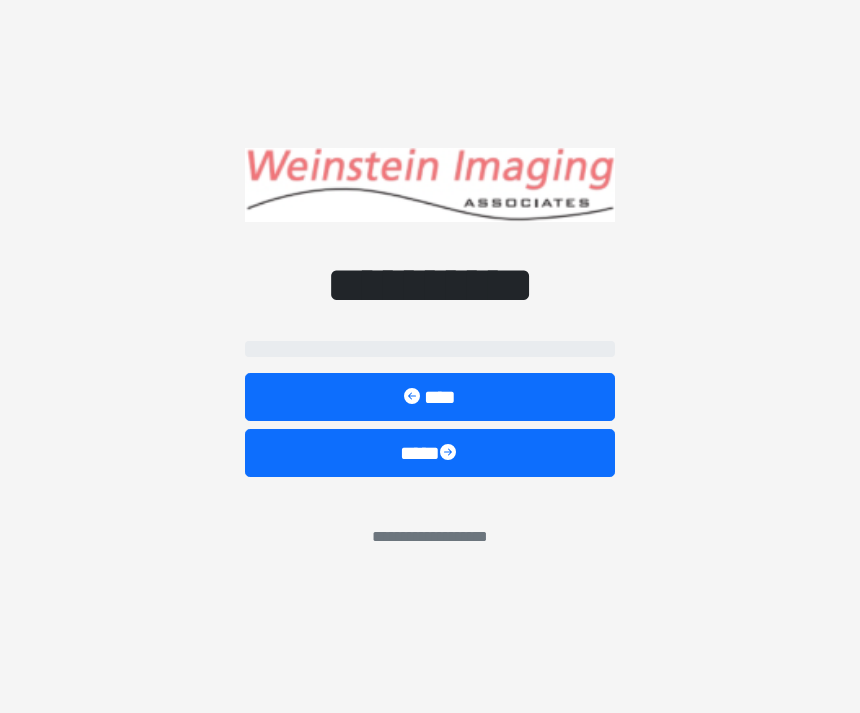 select on "*****" 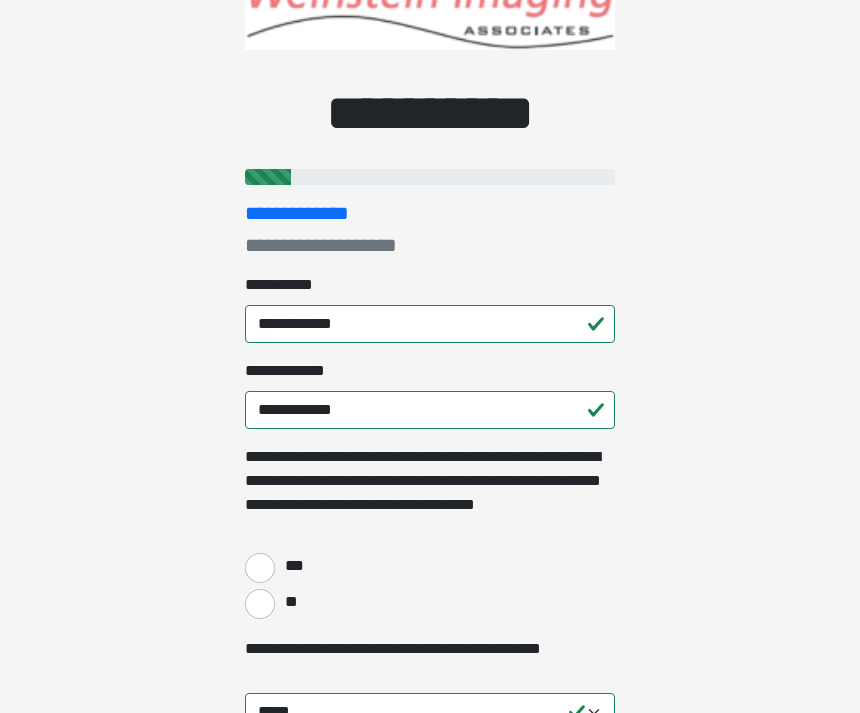 scroll, scrollTop: 82, scrollLeft: 0, axis: vertical 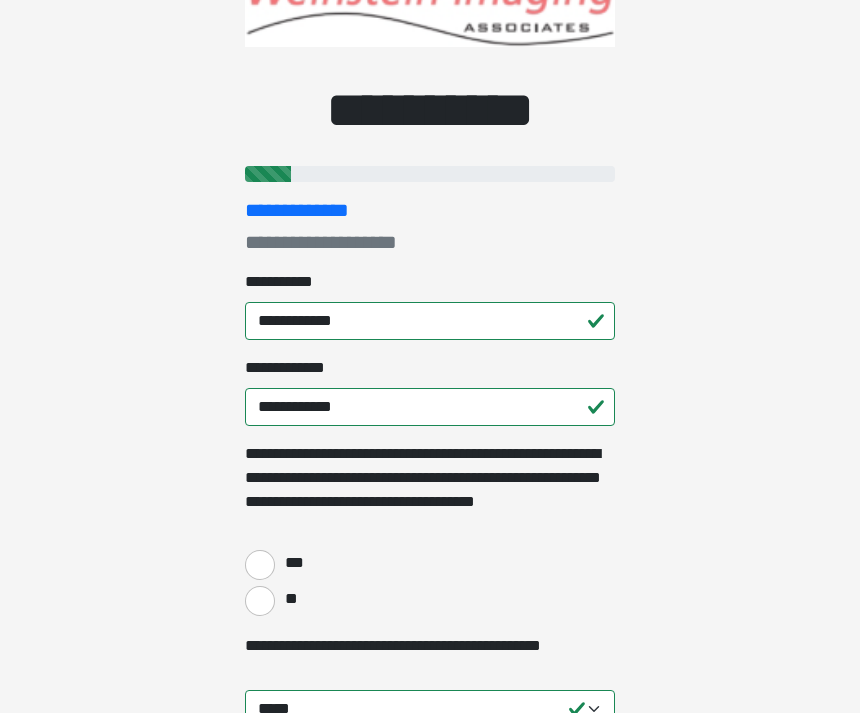click on "**********" at bounding box center [430, 274] 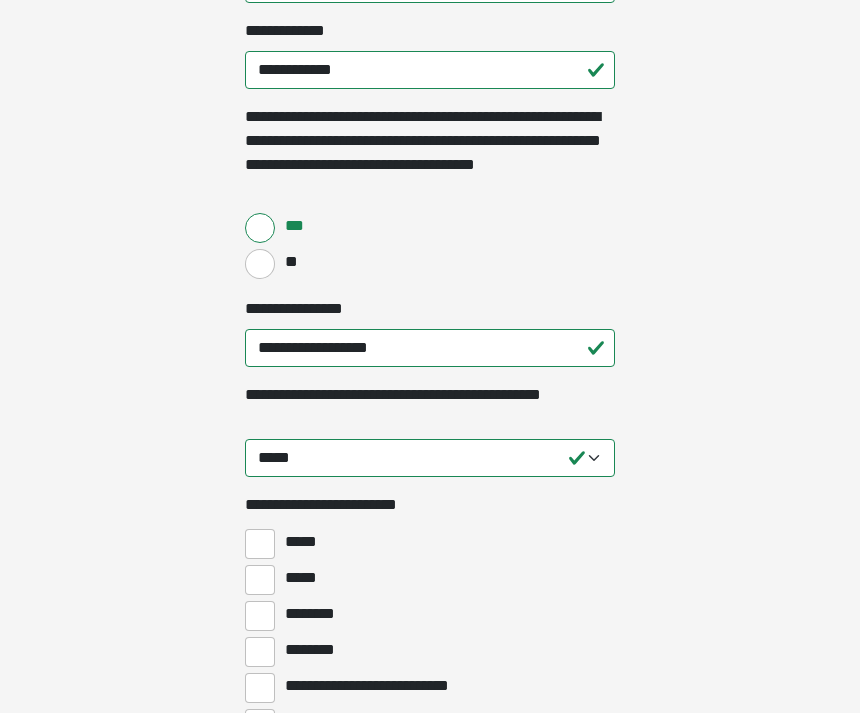 scroll, scrollTop: 419, scrollLeft: 0, axis: vertical 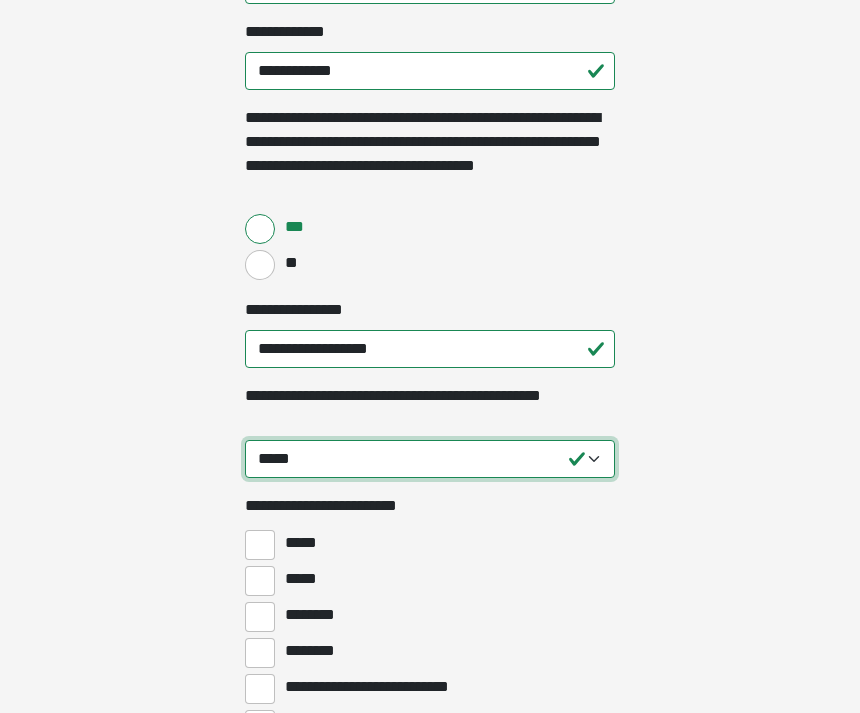 click on "**********" at bounding box center [430, 459] 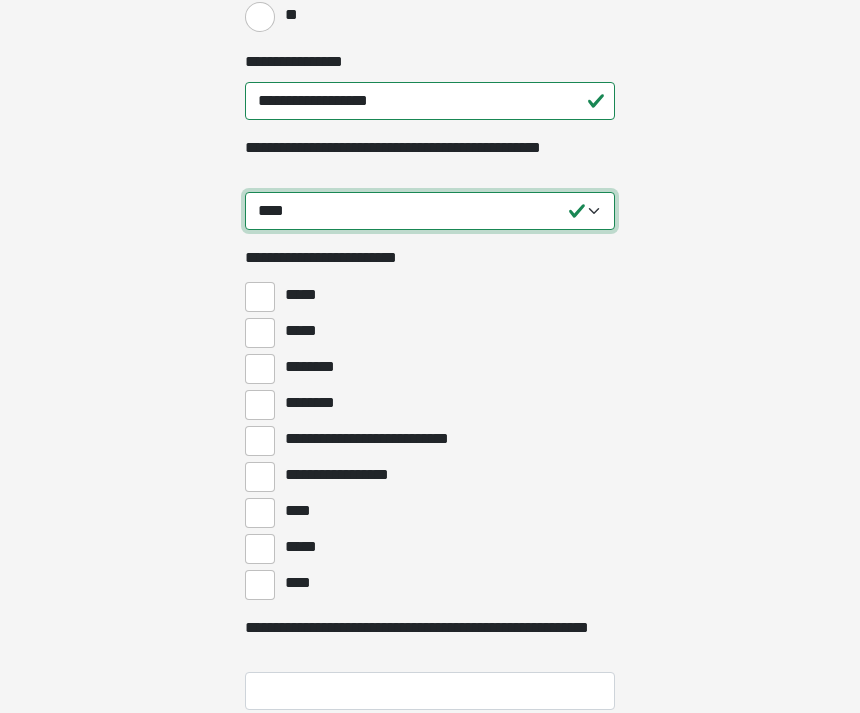 scroll, scrollTop: 667, scrollLeft: 0, axis: vertical 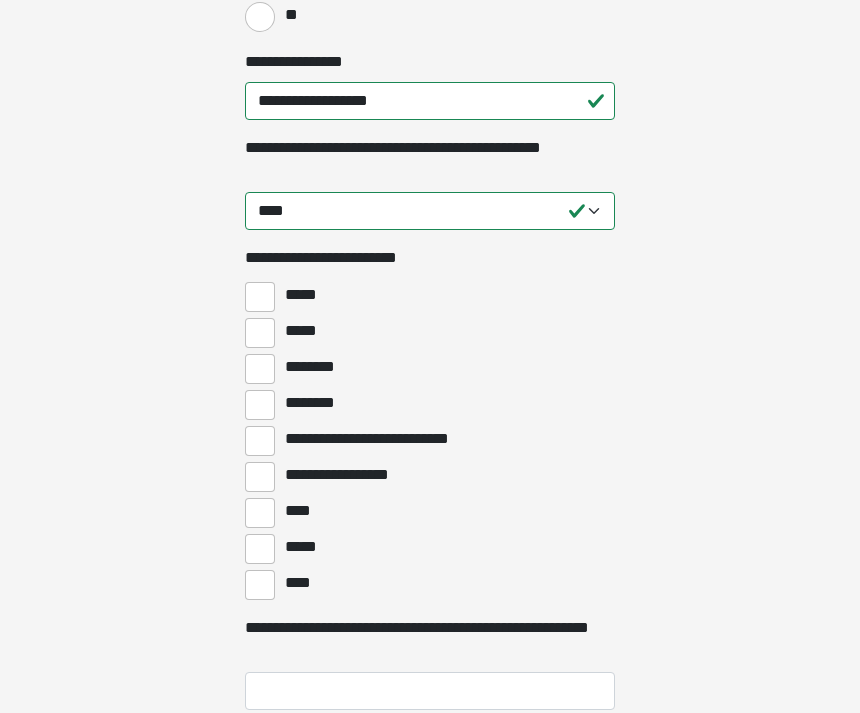 click on "********" at bounding box center [260, 369] 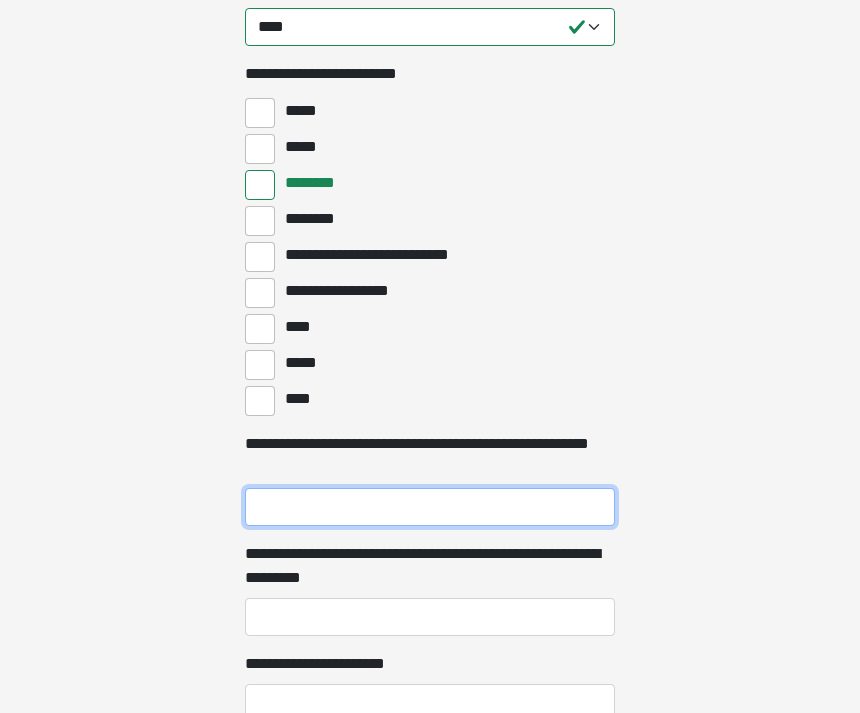 click on "**********" at bounding box center [430, 508] 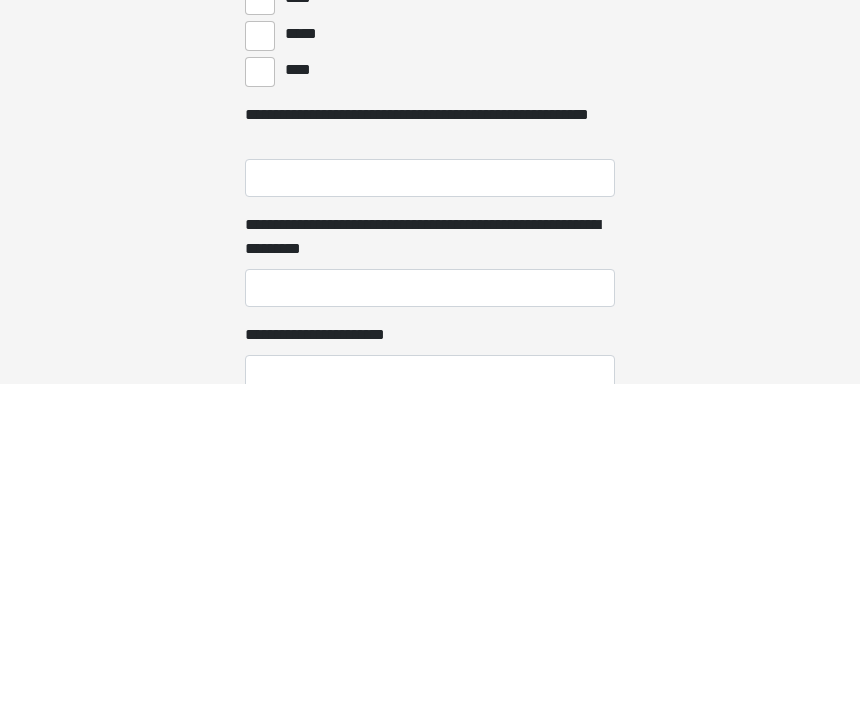 scroll, scrollTop: 1180, scrollLeft: 0, axis: vertical 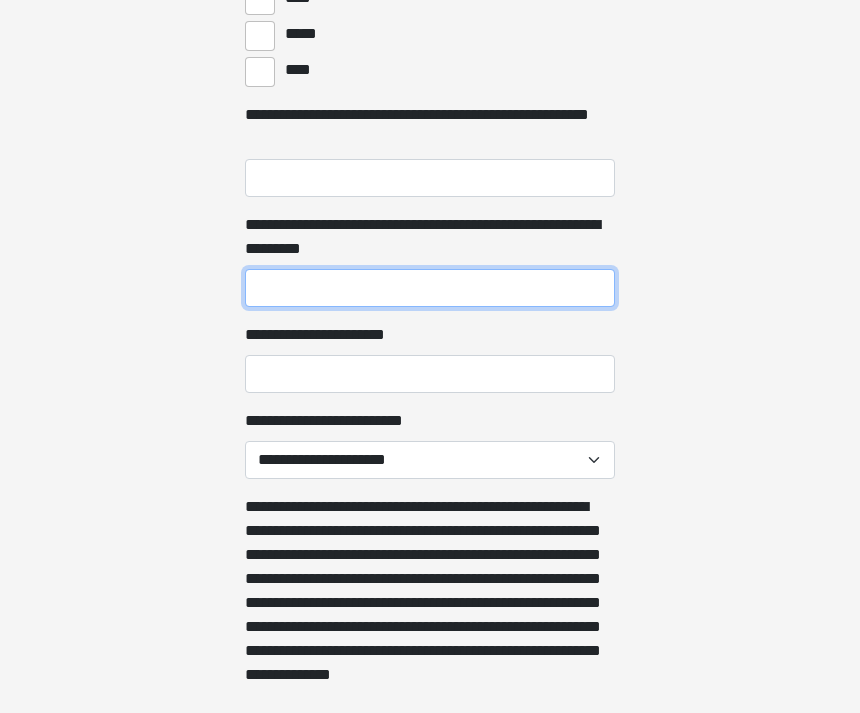 click on "**********" at bounding box center (430, 288) 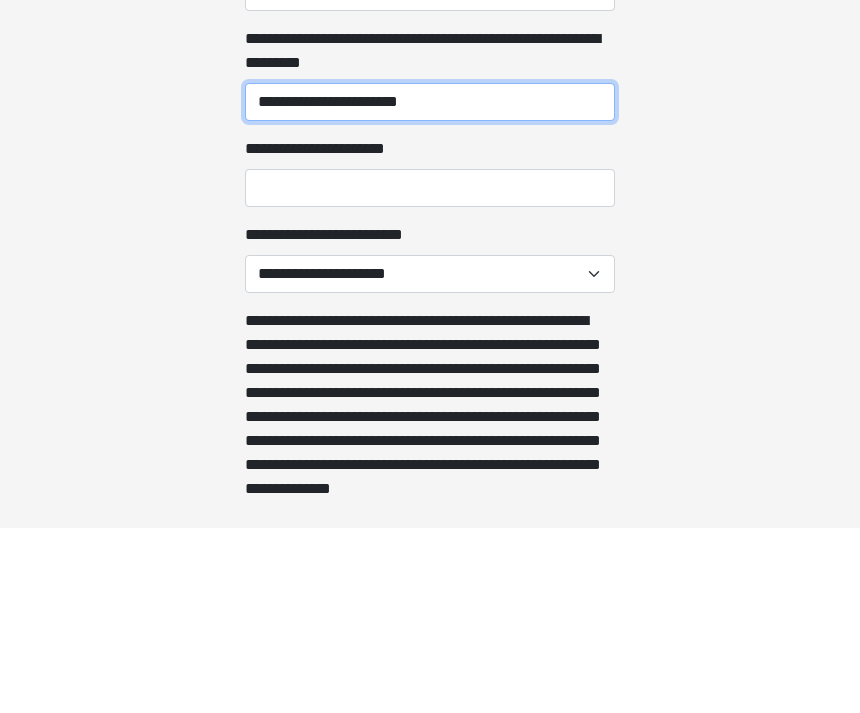 type on "**********" 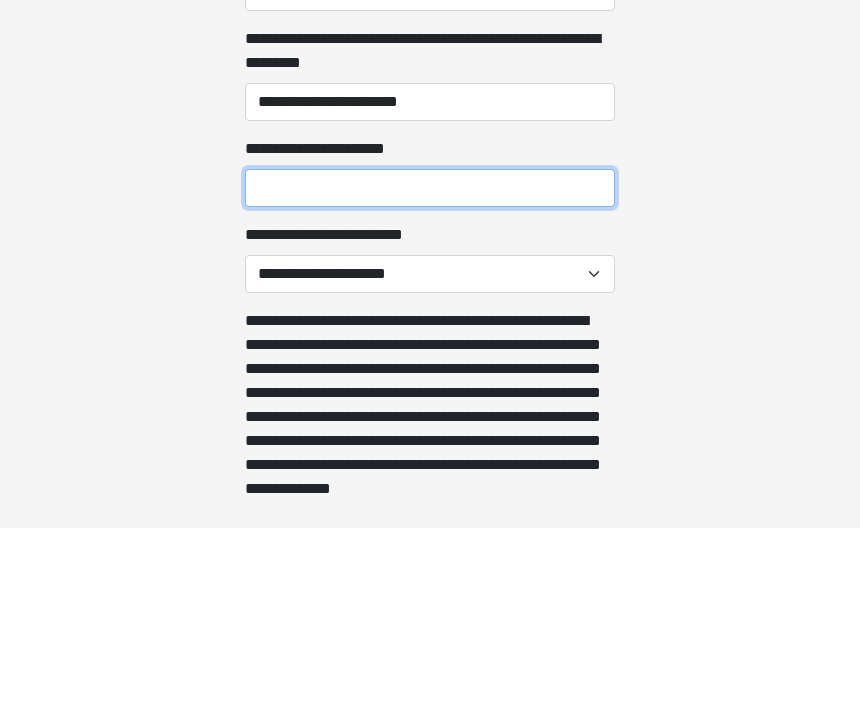 click on "**********" at bounding box center (430, 374) 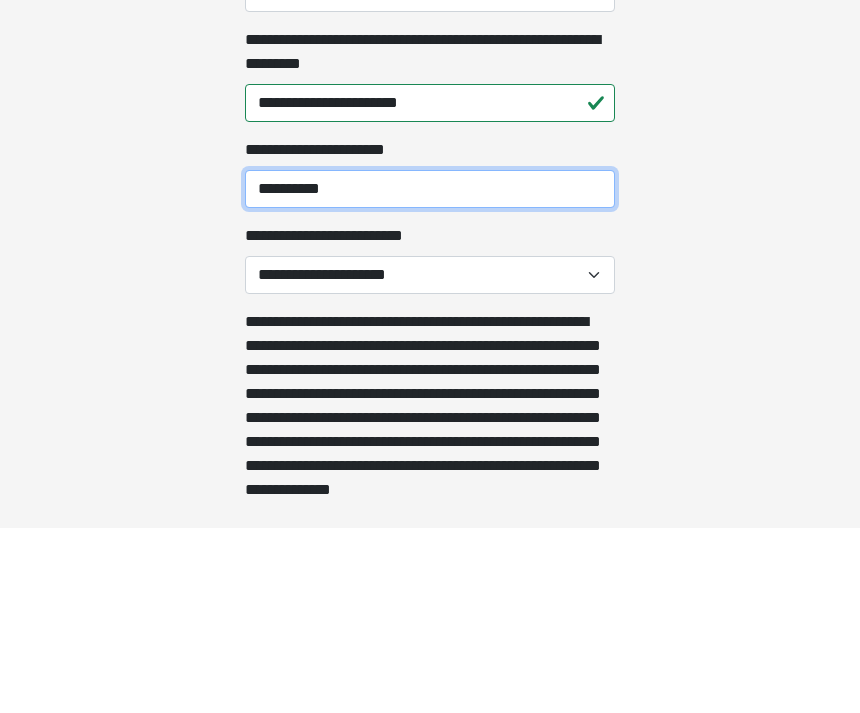 type on "**********" 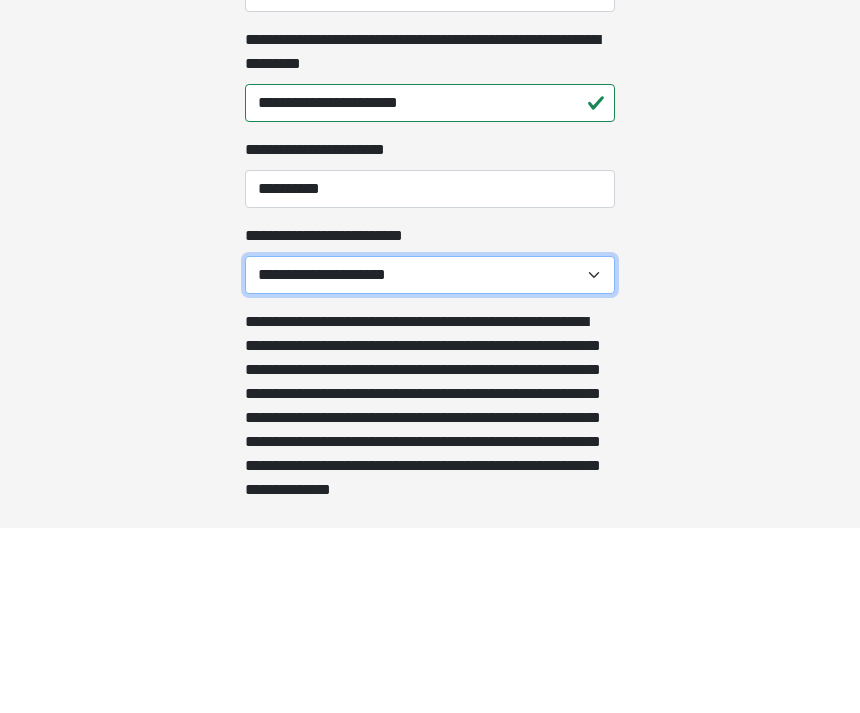 click on "**********" at bounding box center [430, 460] 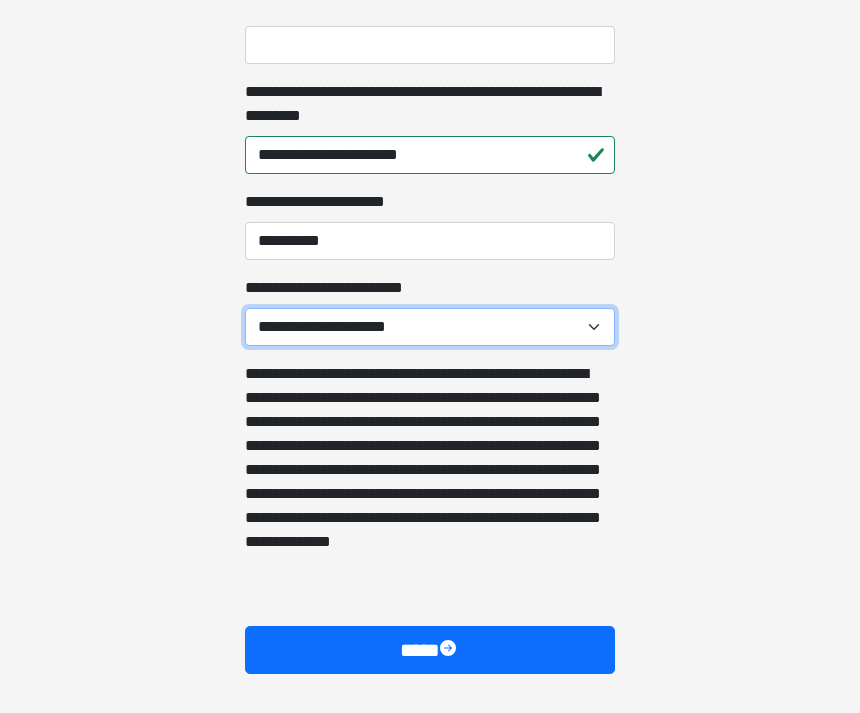 select on "******" 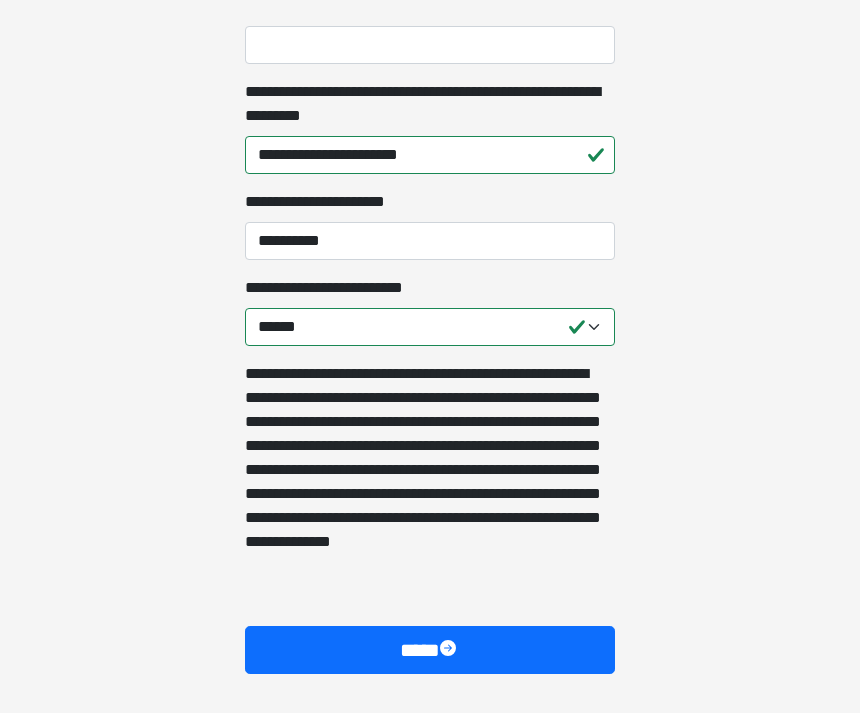 click on "****" at bounding box center [430, 650] 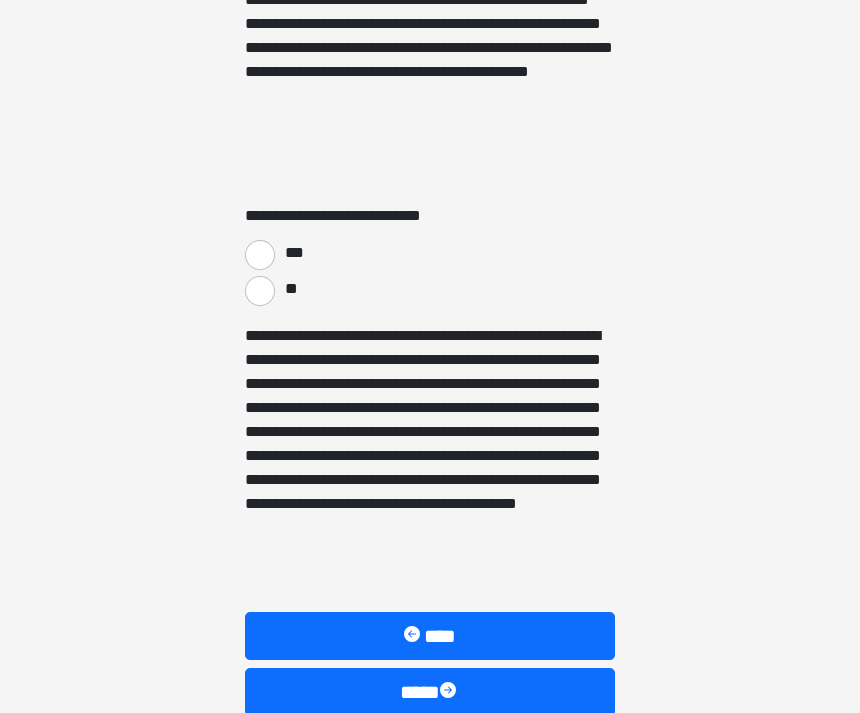 scroll, scrollTop: 3487, scrollLeft: 0, axis: vertical 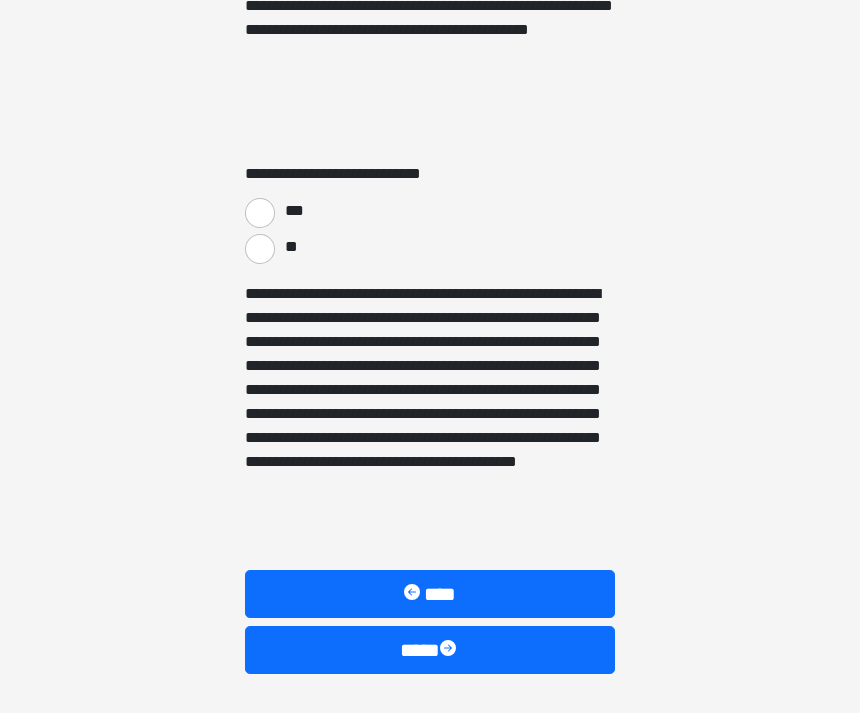 click on "**" at bounding box center (260, 249) 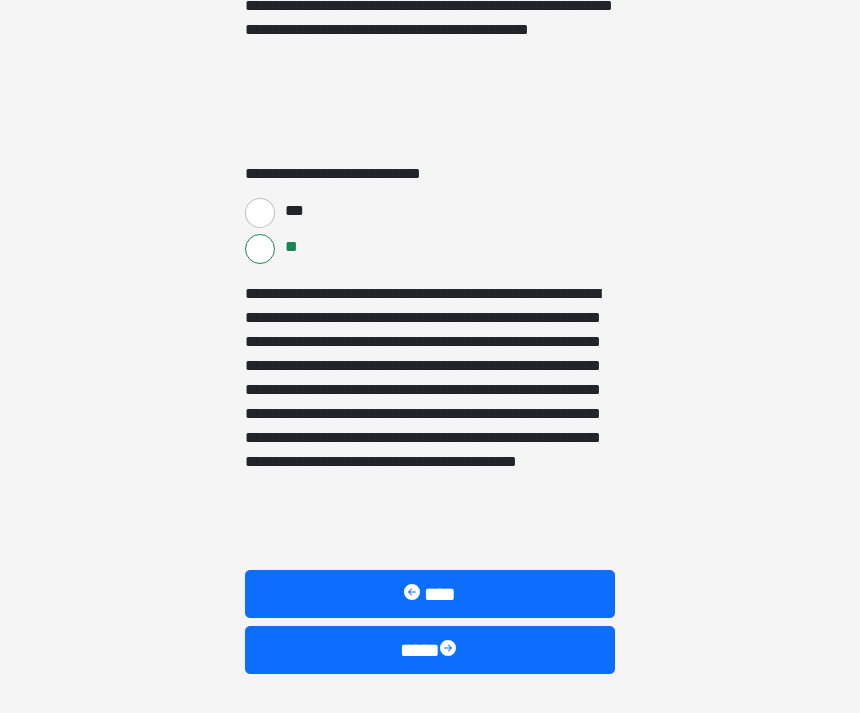 click at bounding box center [450, 650] 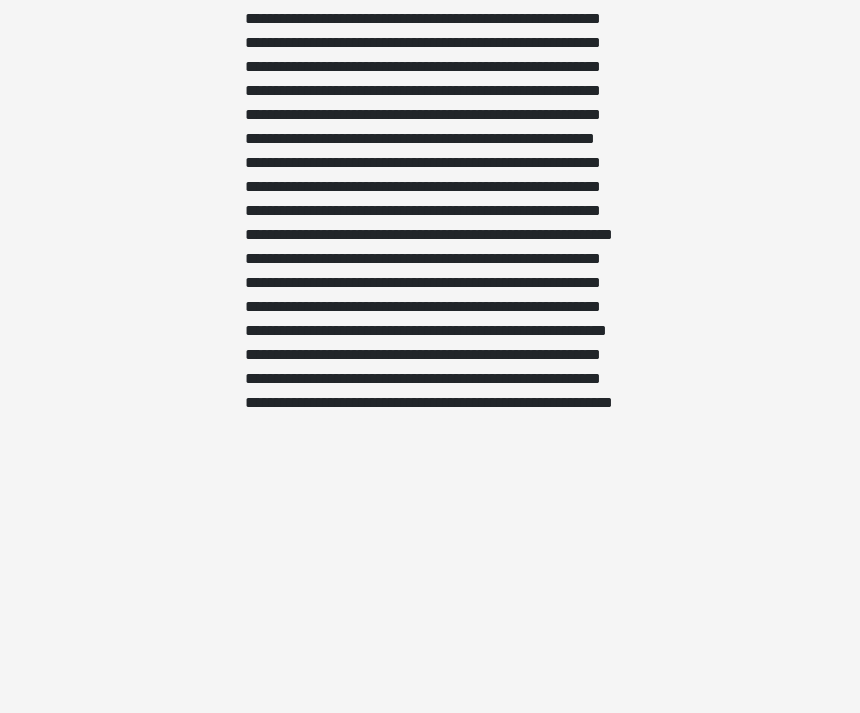 scroll, scrollTop: 1695, scrollLeft: 0, axis: vertical 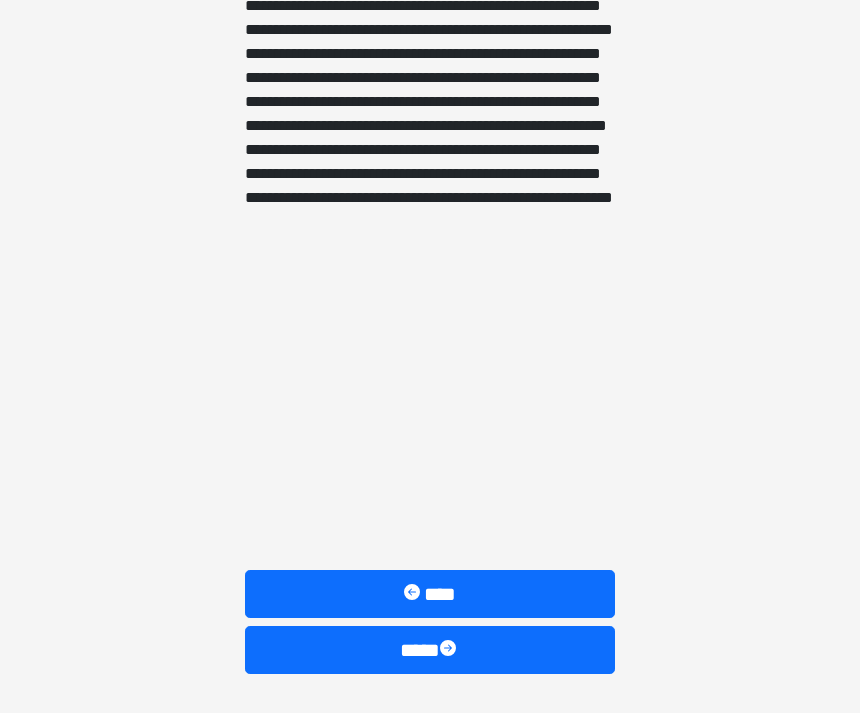 click at bounding box center [450, 650] 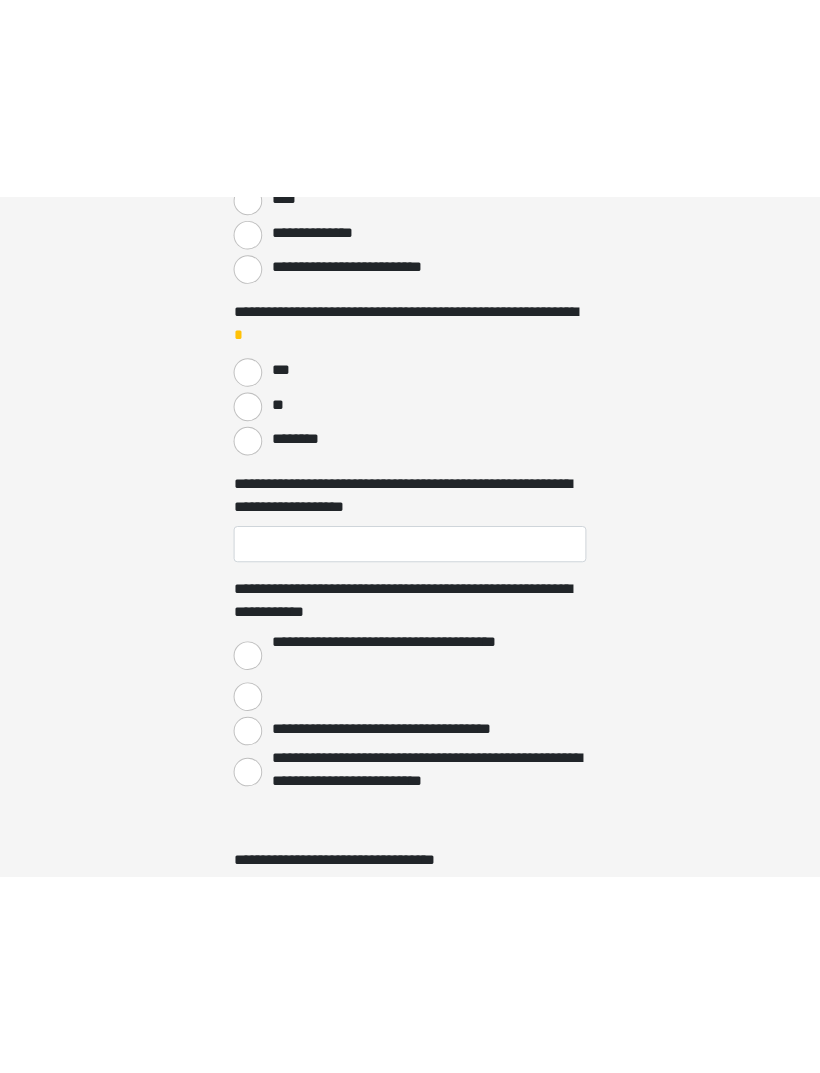 scroll, scrollTop: 0, scrollLeft: 0, axis: both 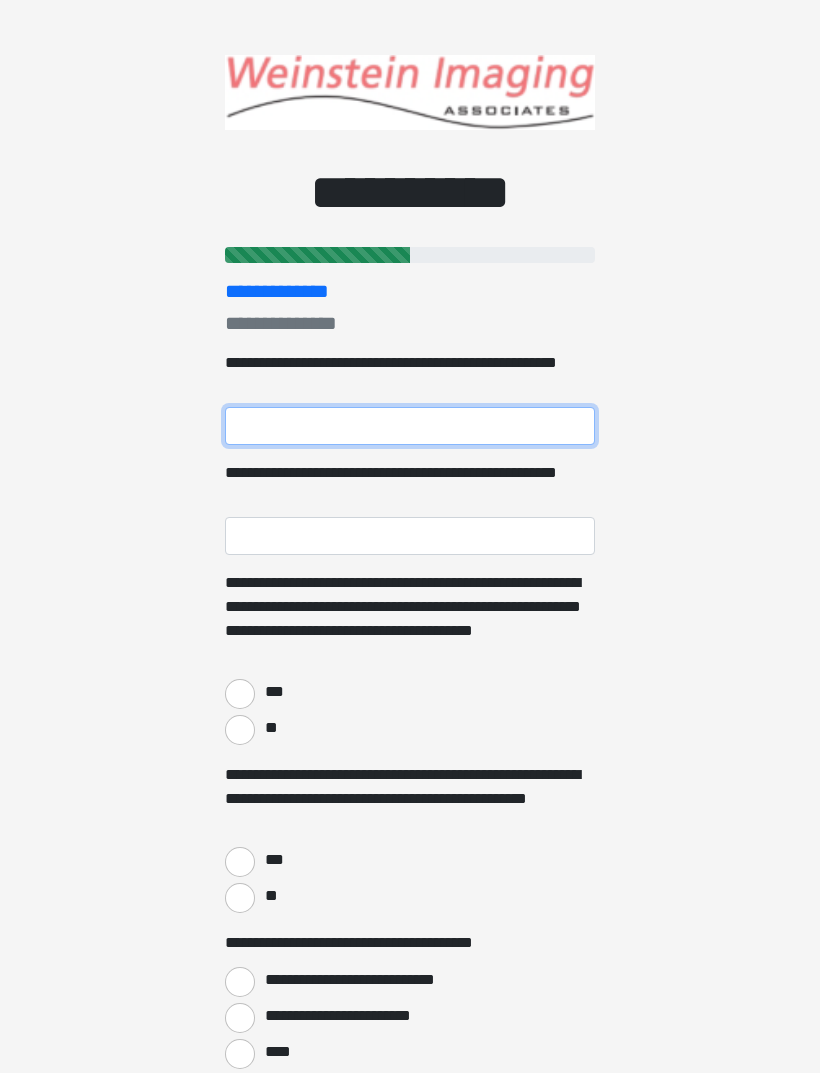 click on "**********" at bounding box center (410, 426) 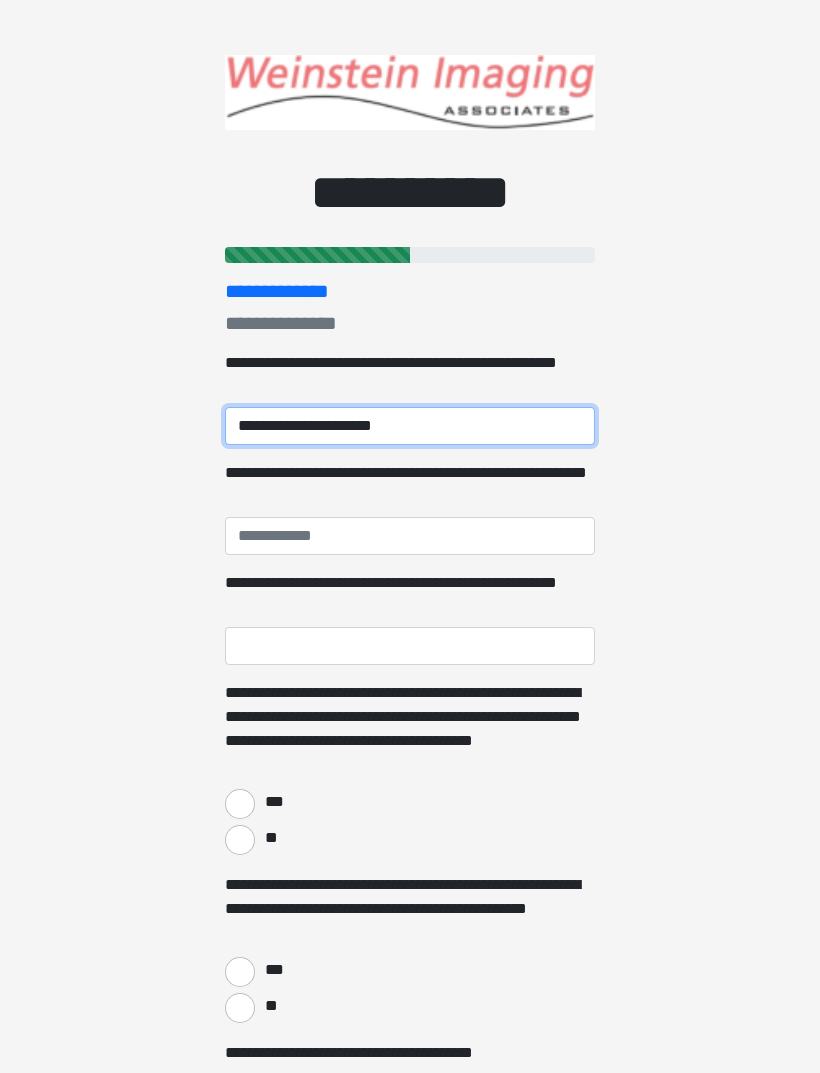 type on "**********" 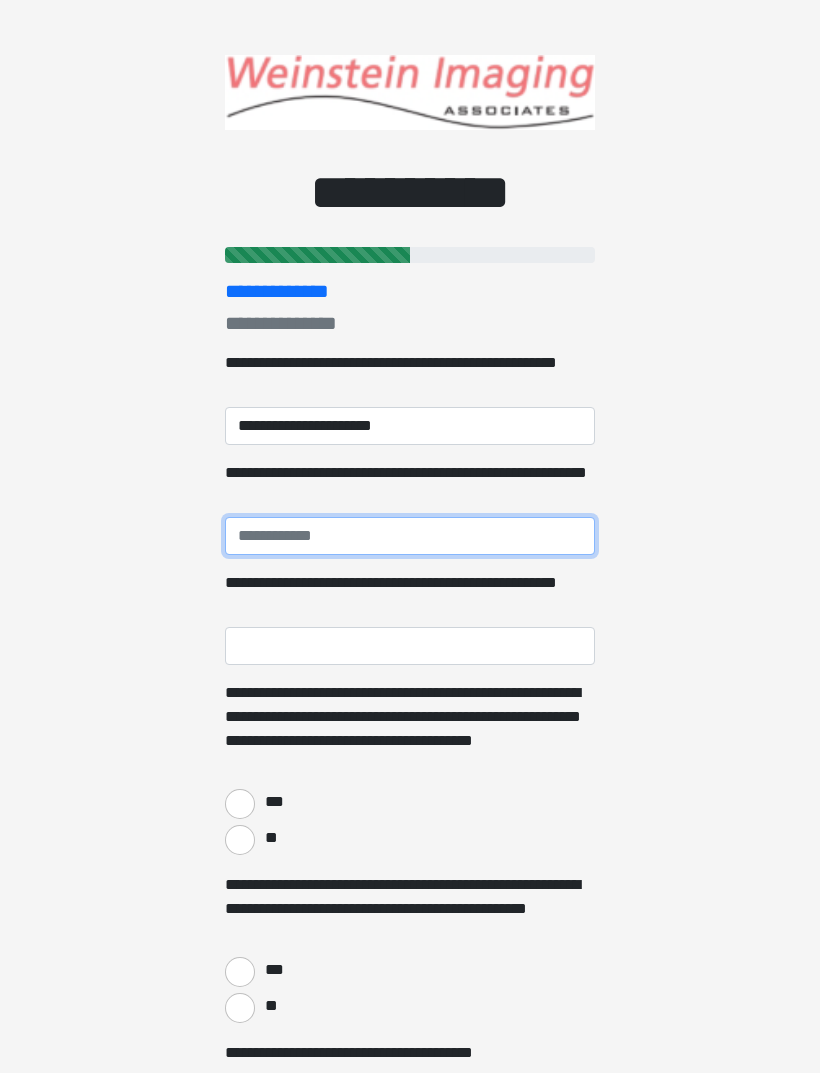 click on "**********" at bounding box center [410, 536] 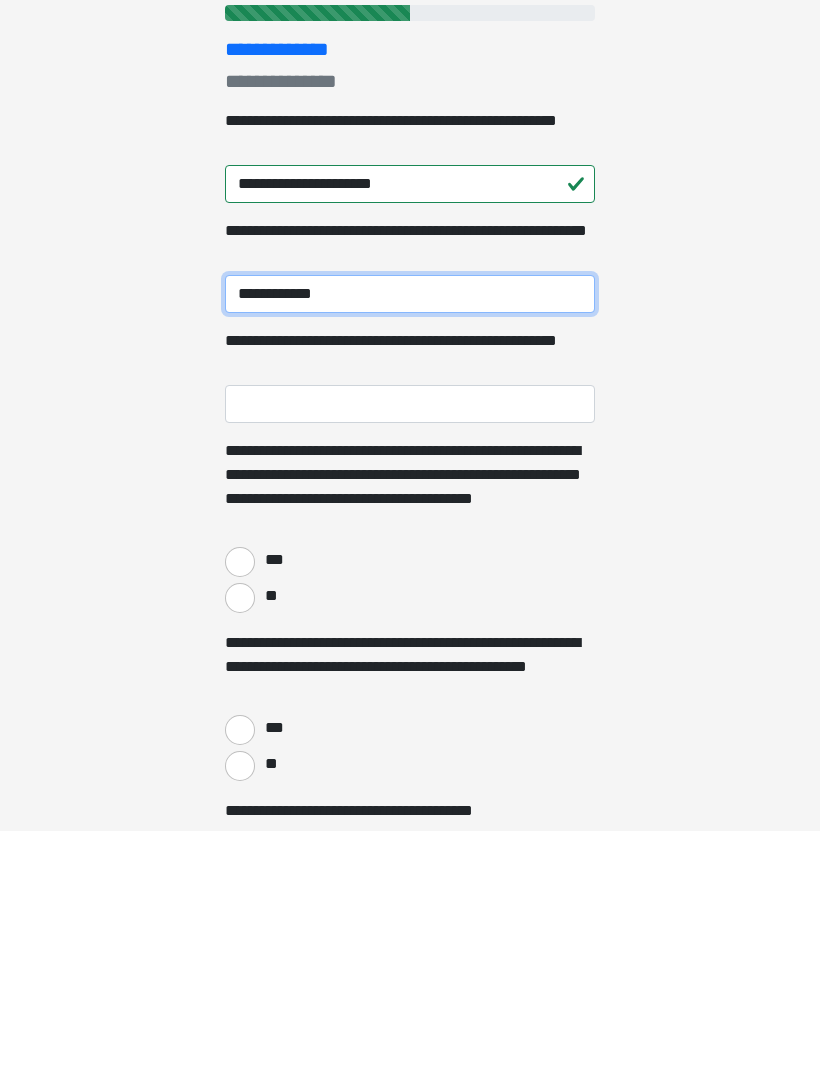 type on "**********" 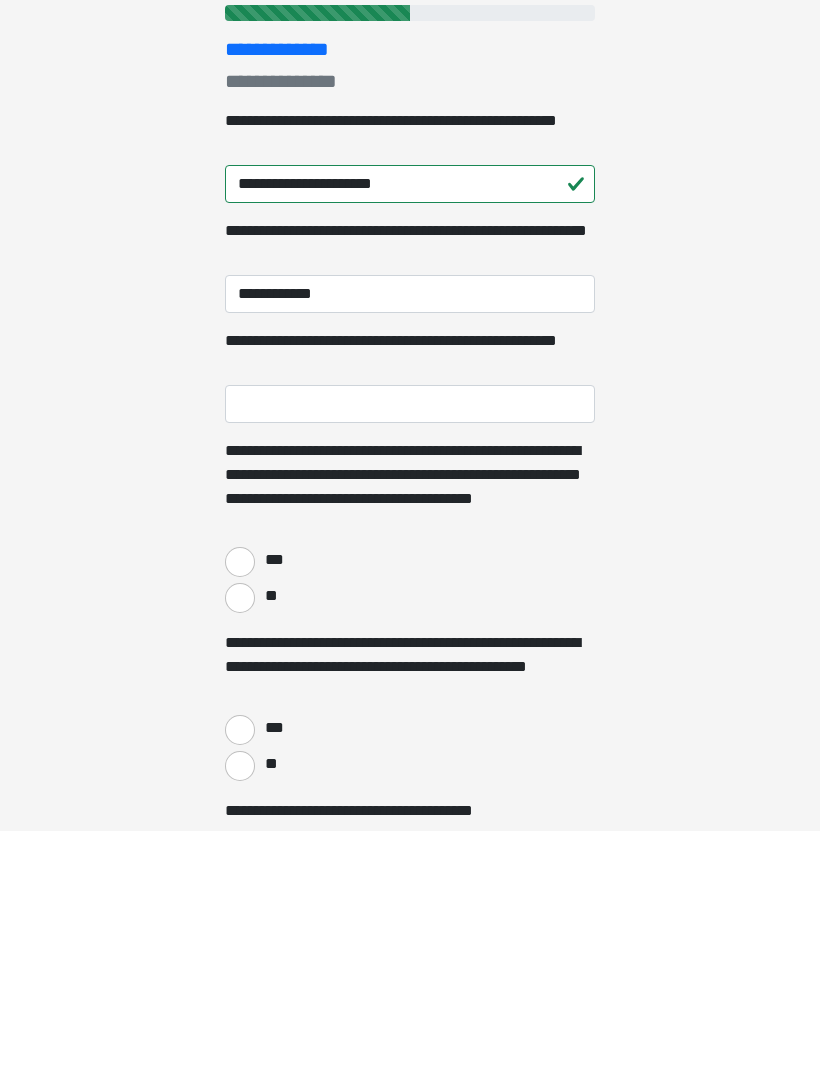 click on "***" at bounding box center [240, 804] 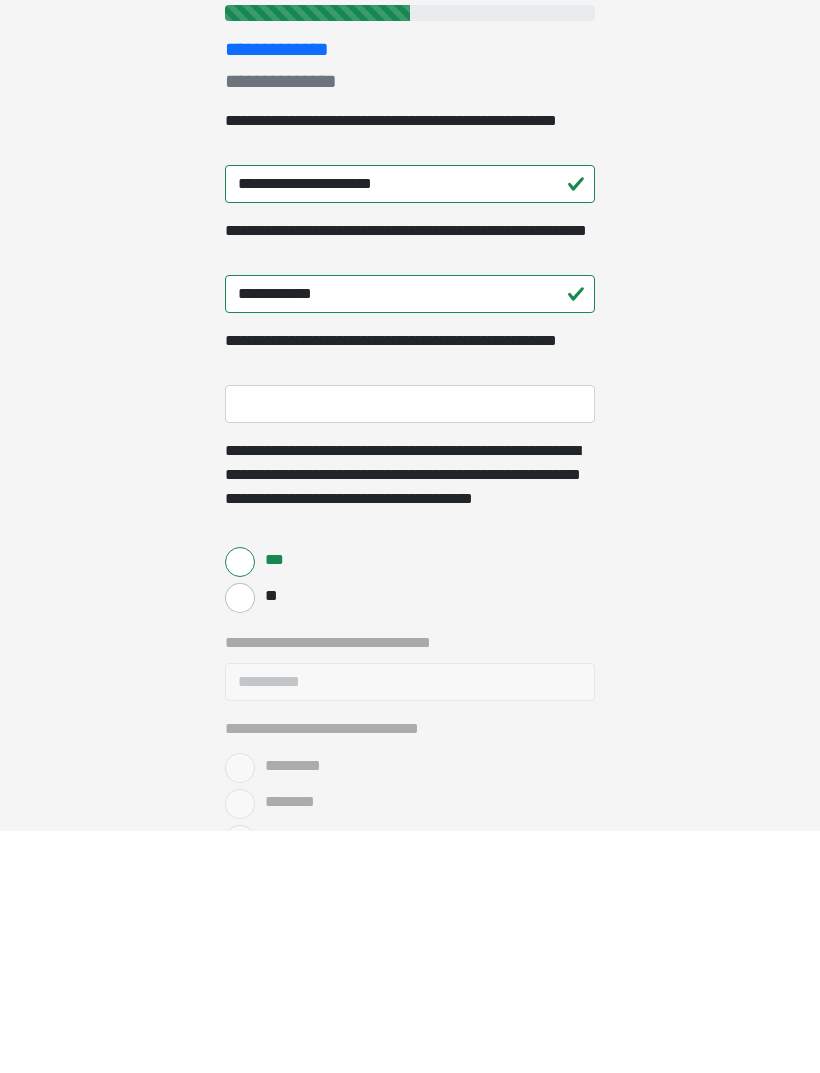 scroll, scrollTop: 242, scrollLeft: 0, axis: vertical 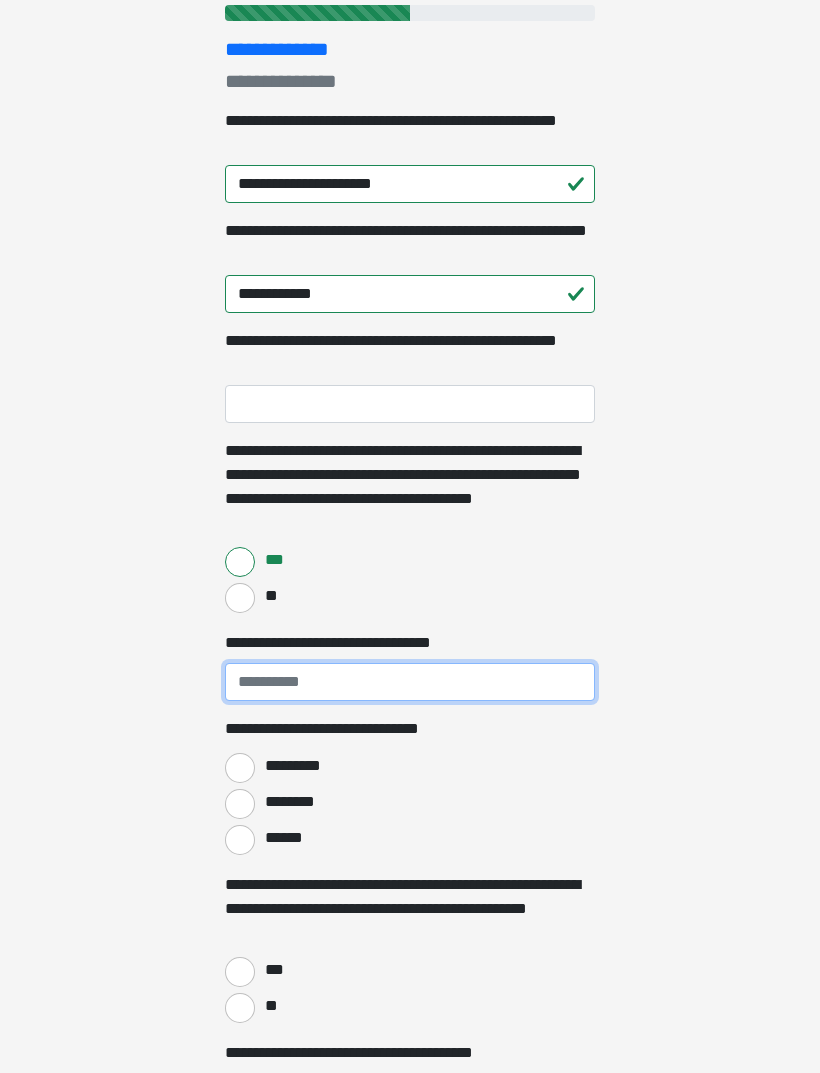 click on "**********" at bounding box center (410, 682) 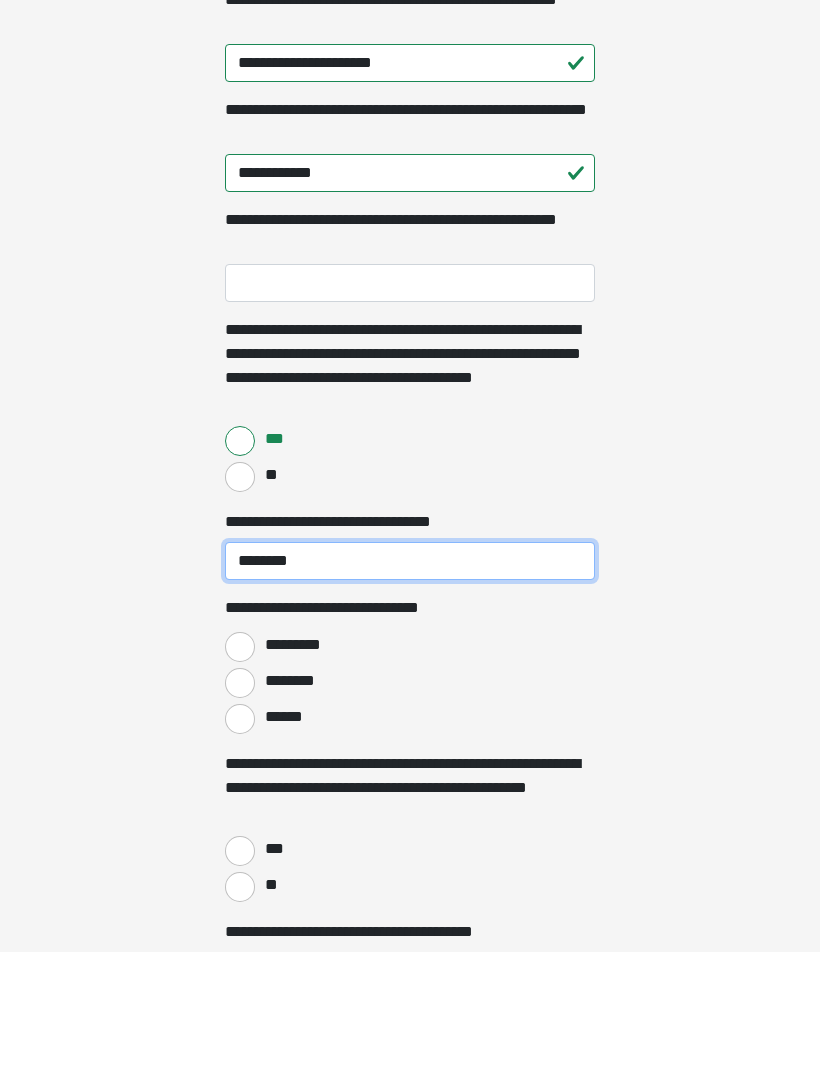 type on "********" 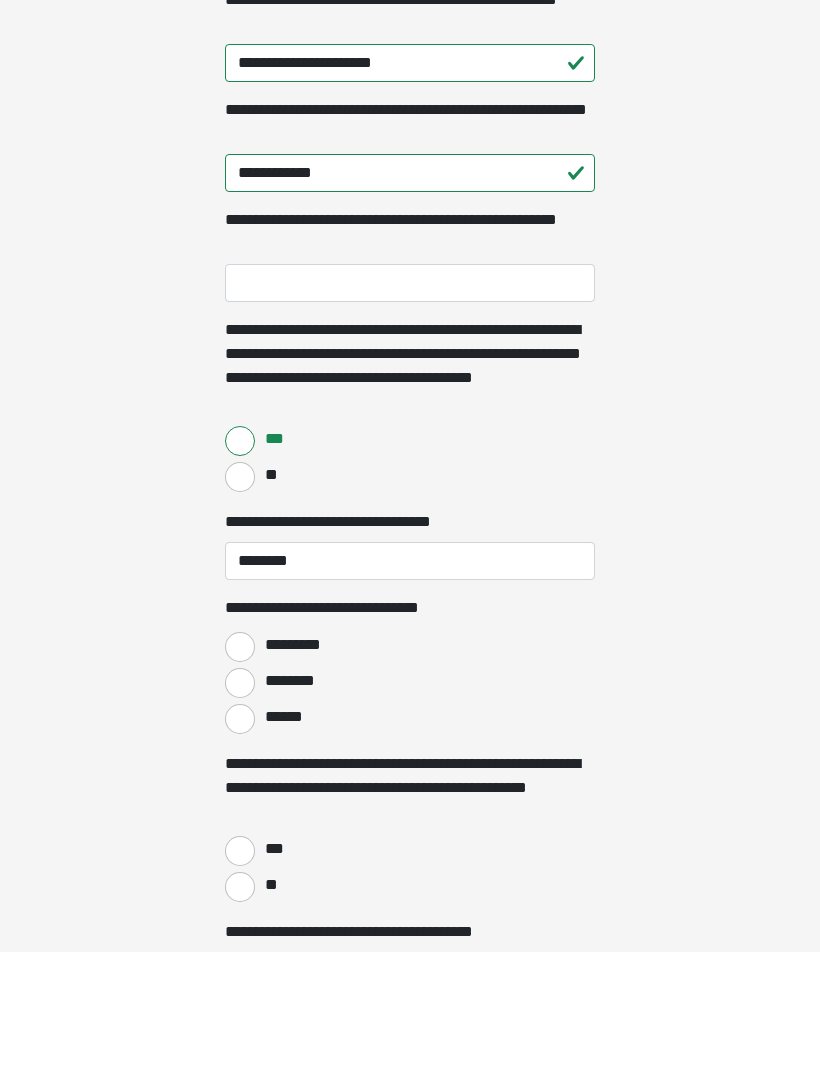 click on "********" at bounding box center (240, 804) 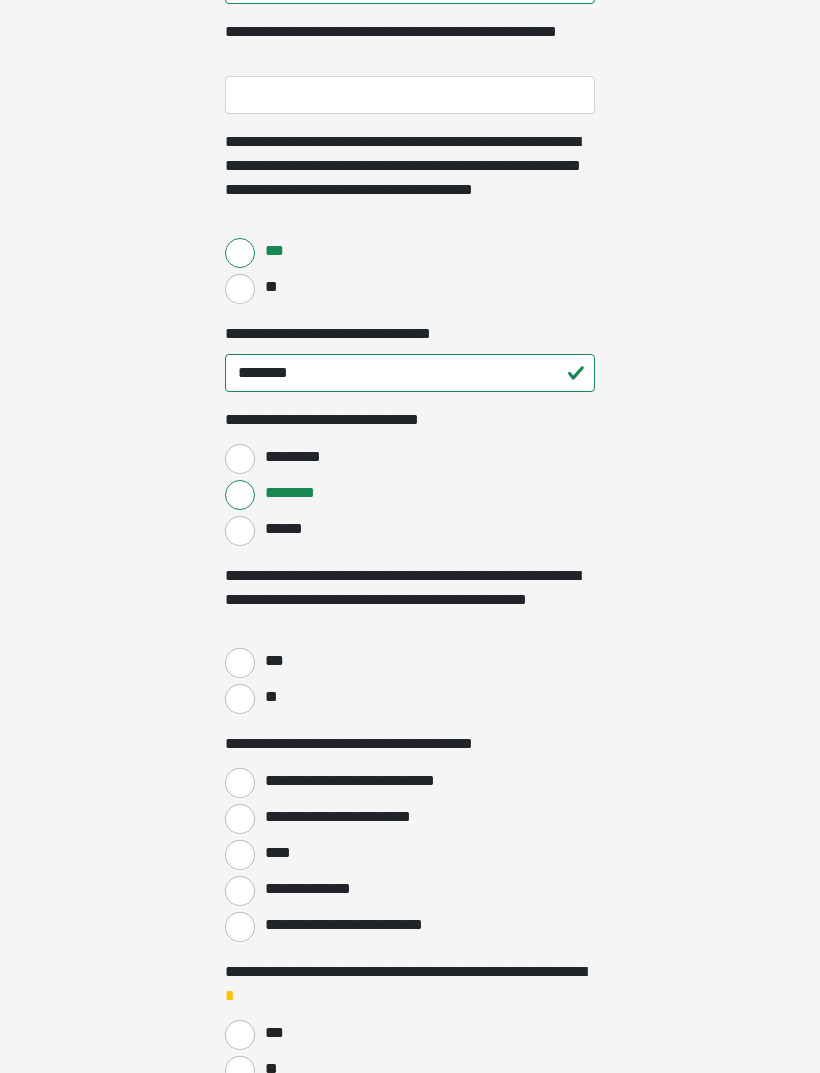 scroll, scrollTop: 551, scrollLeft: 0, axis: vertical 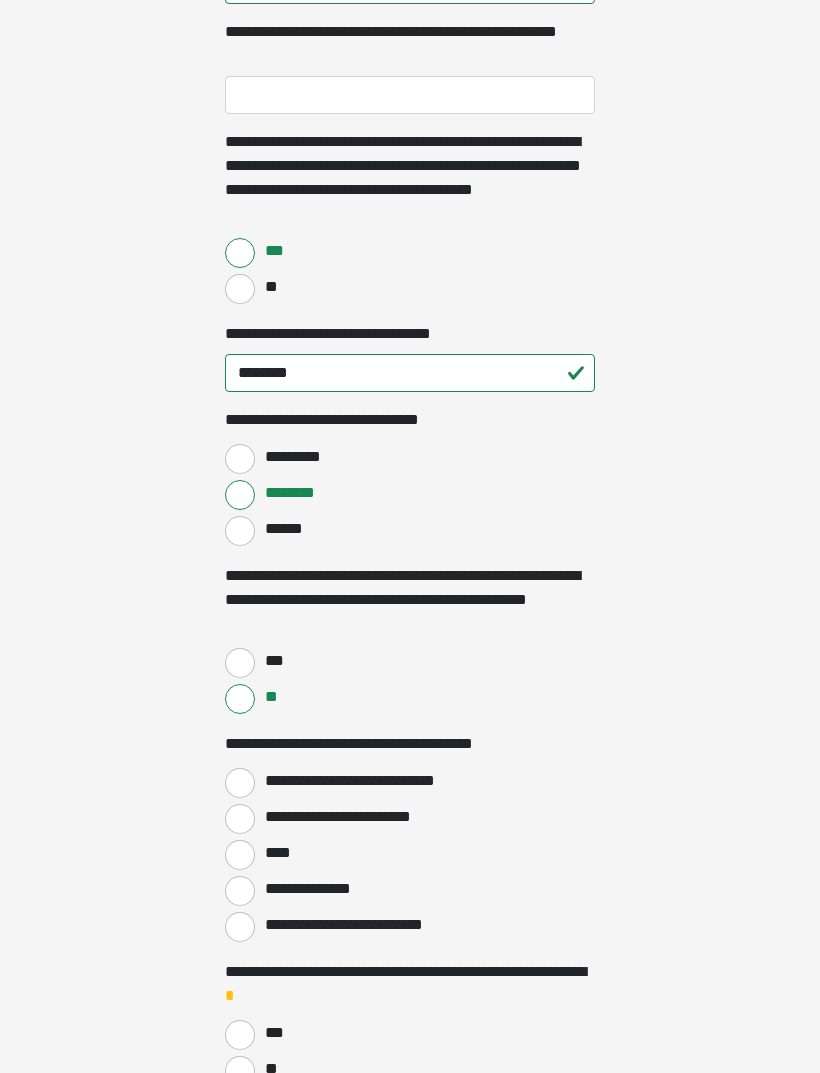 click on "**********" at bounding box center (240, 783) 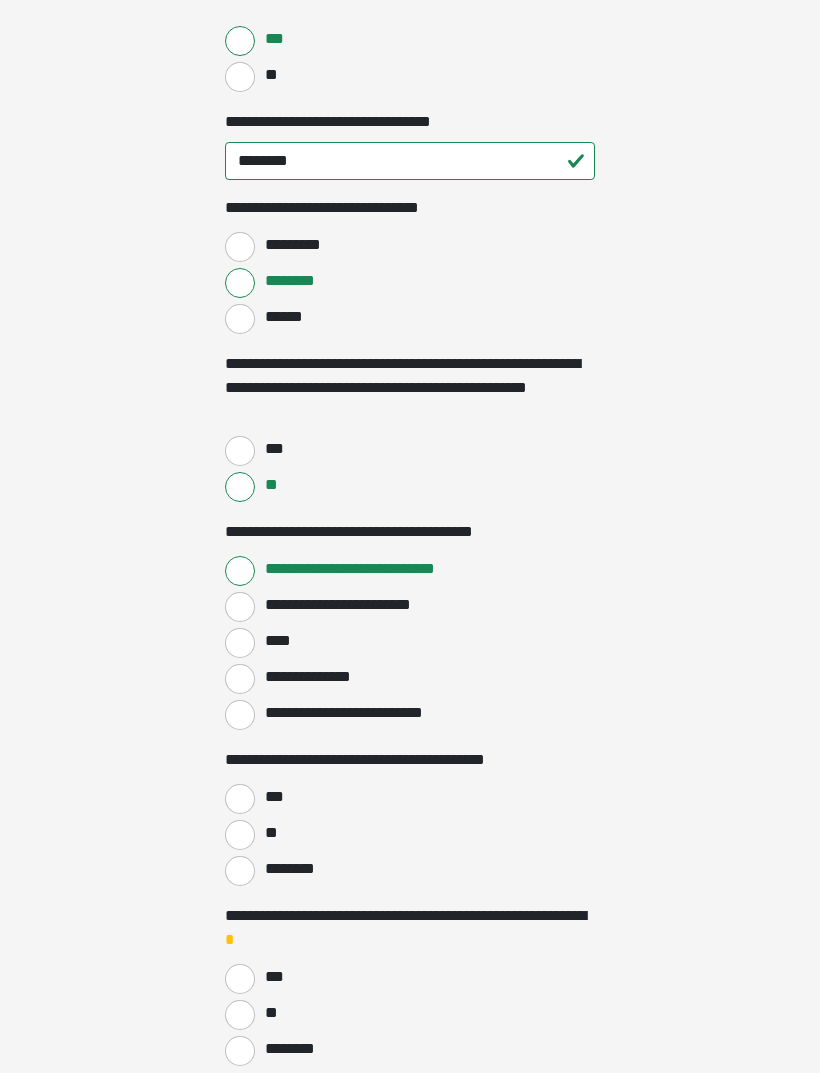 scroll, scrollTop: 763, scrollLeft: 0, axis: vertical 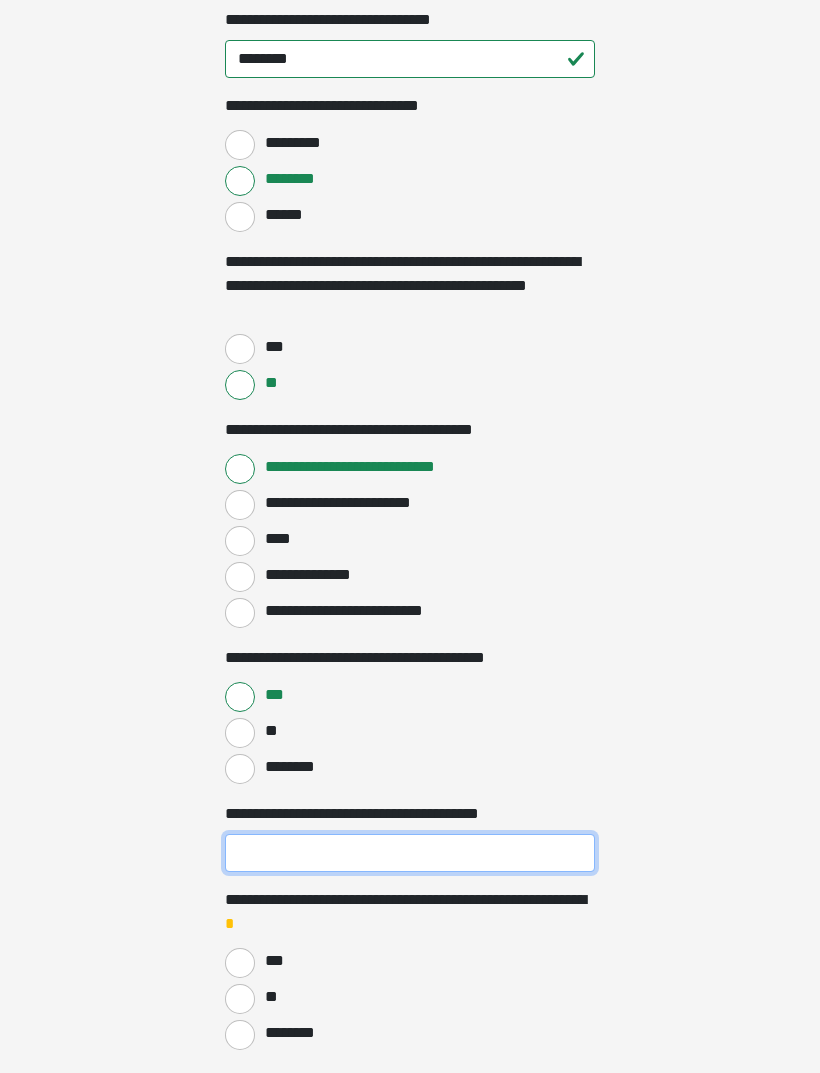 click on "**********" at bounding box center [410, 853] 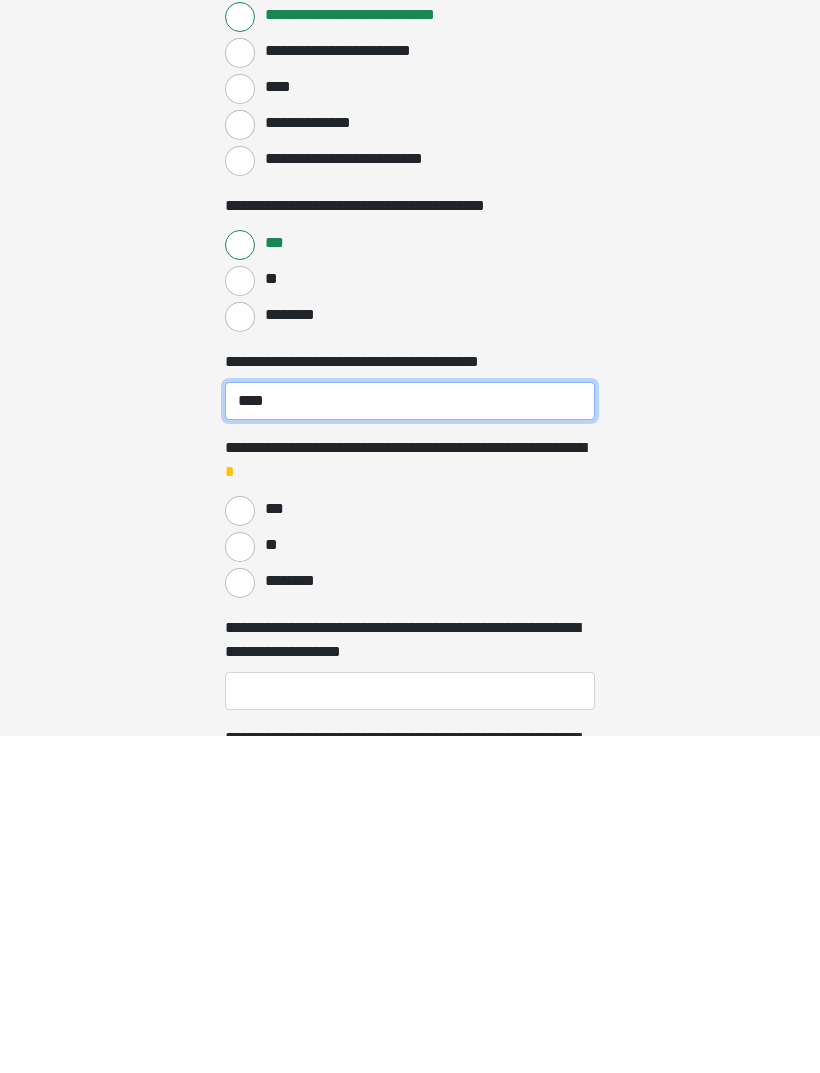 type on "****" 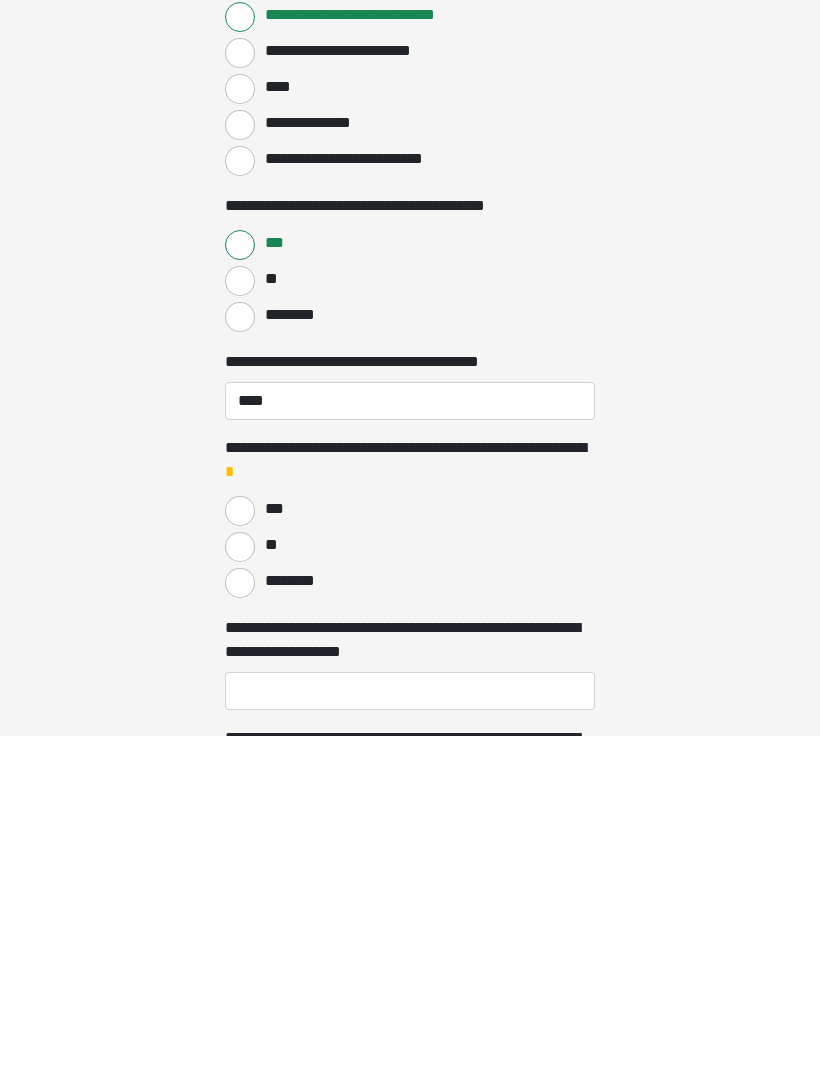 click on "**" at bounding box center (240, 884) 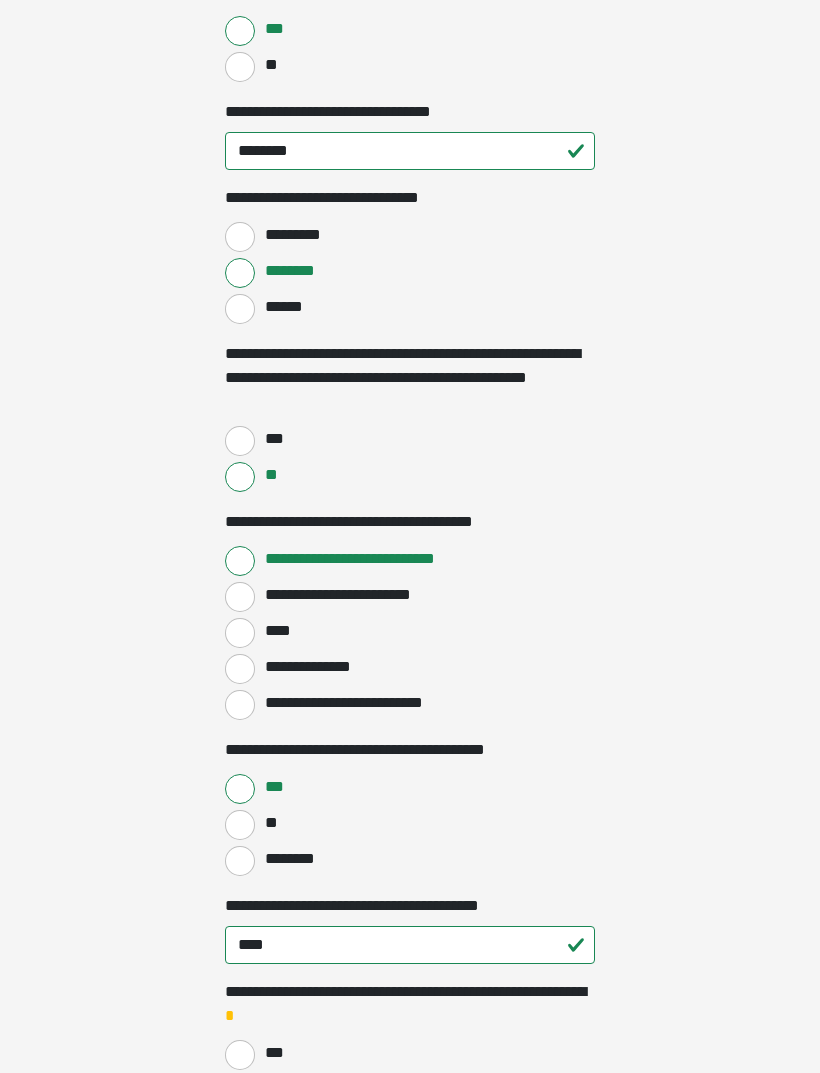 scroll, scrollTop: 777, scrollLeft: 0, axis: vertical 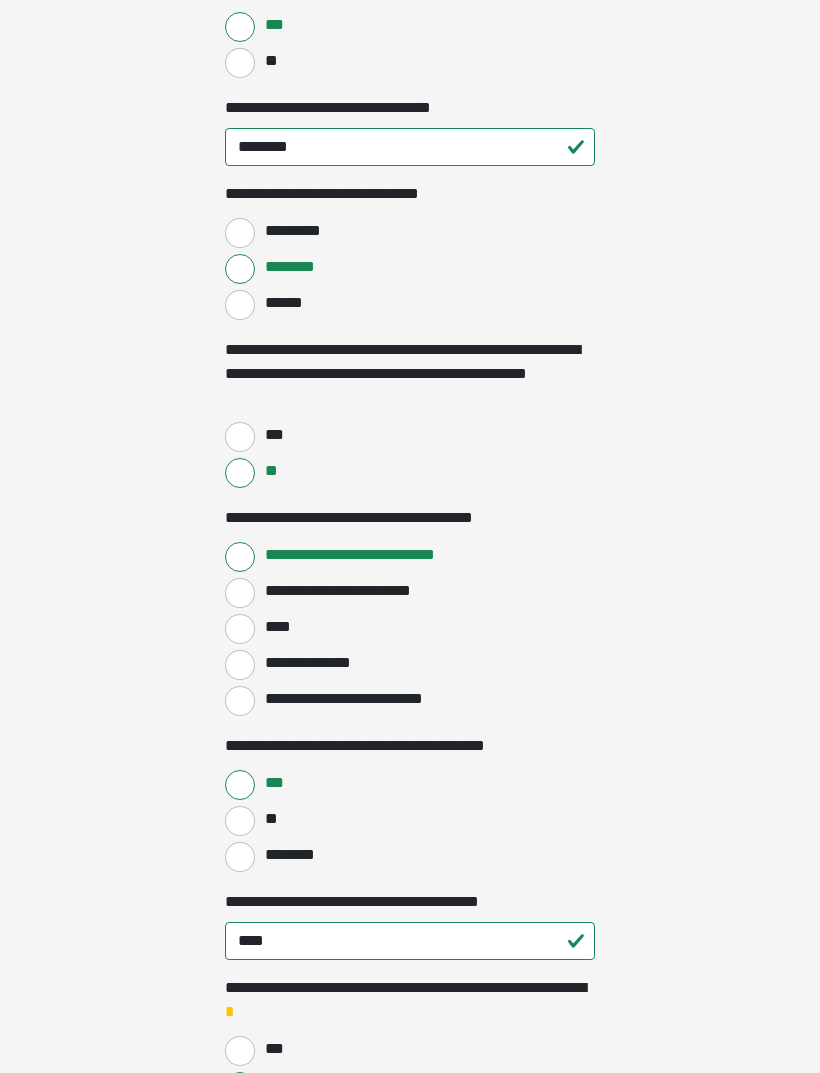 click on "***" at bounding box center [240, 437] 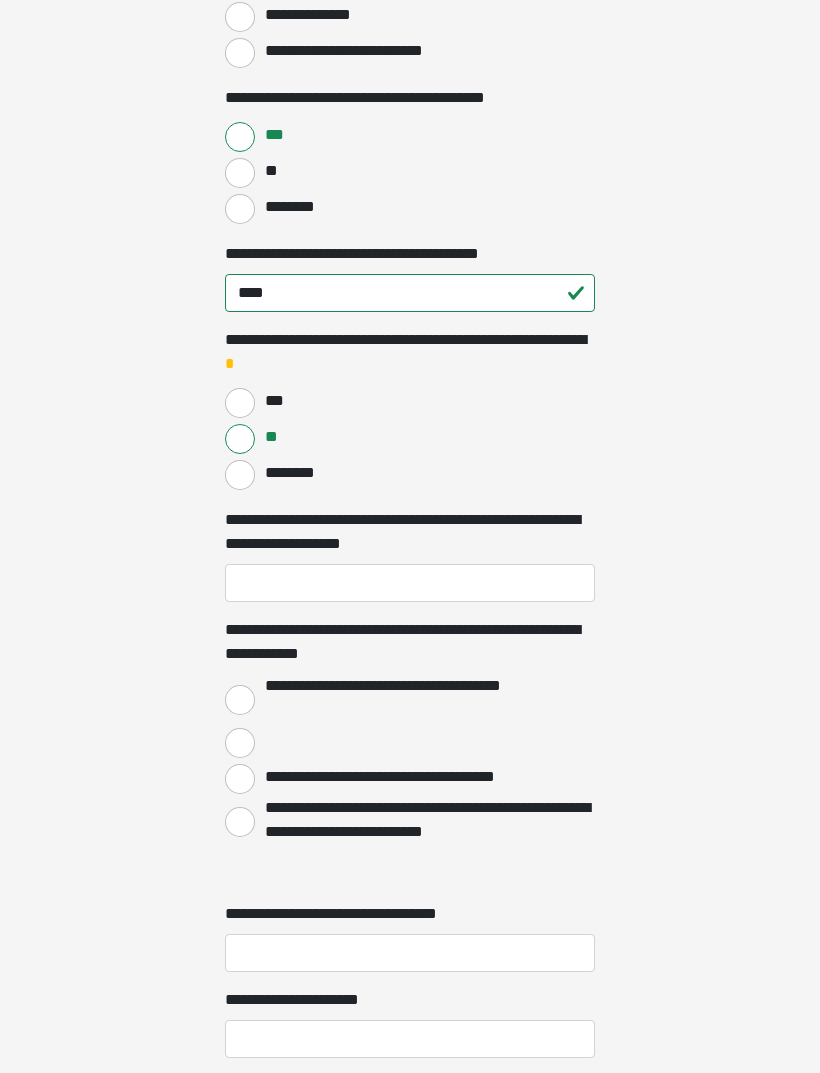 scroll, scrollTop: 1424, scrollLeft: 0, axis: vertical 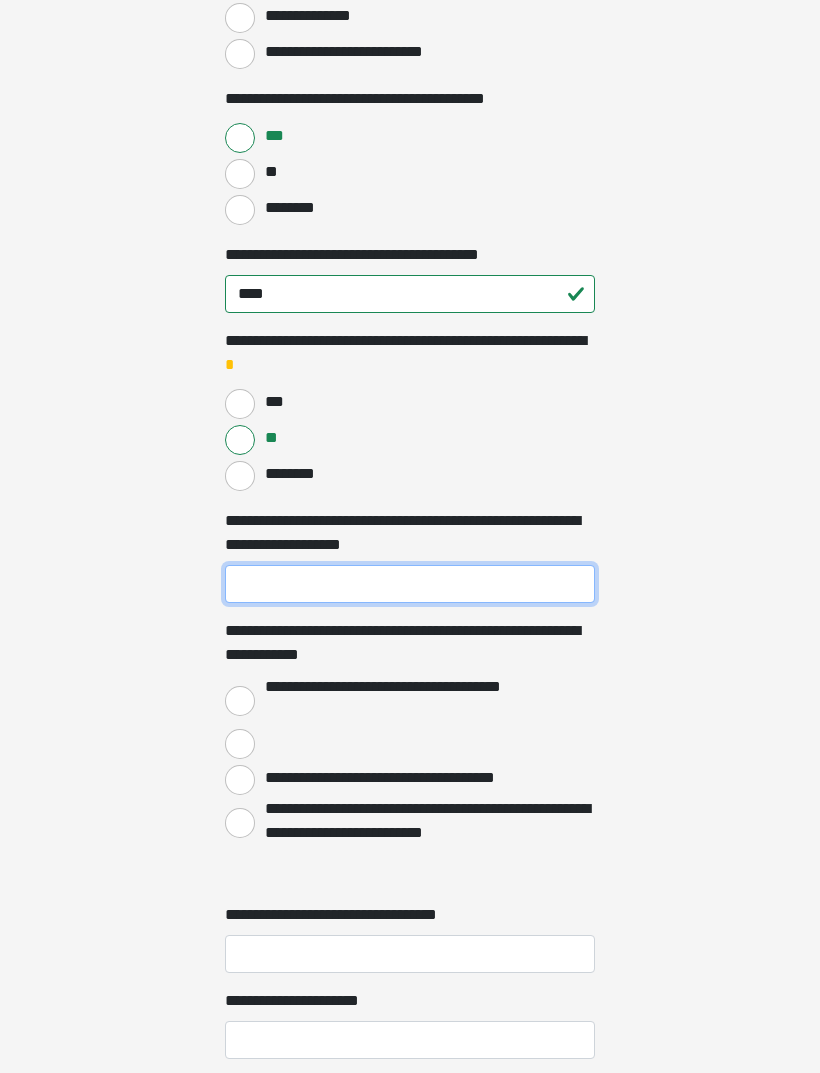 click on "**********" at bounding box center (410, 584) 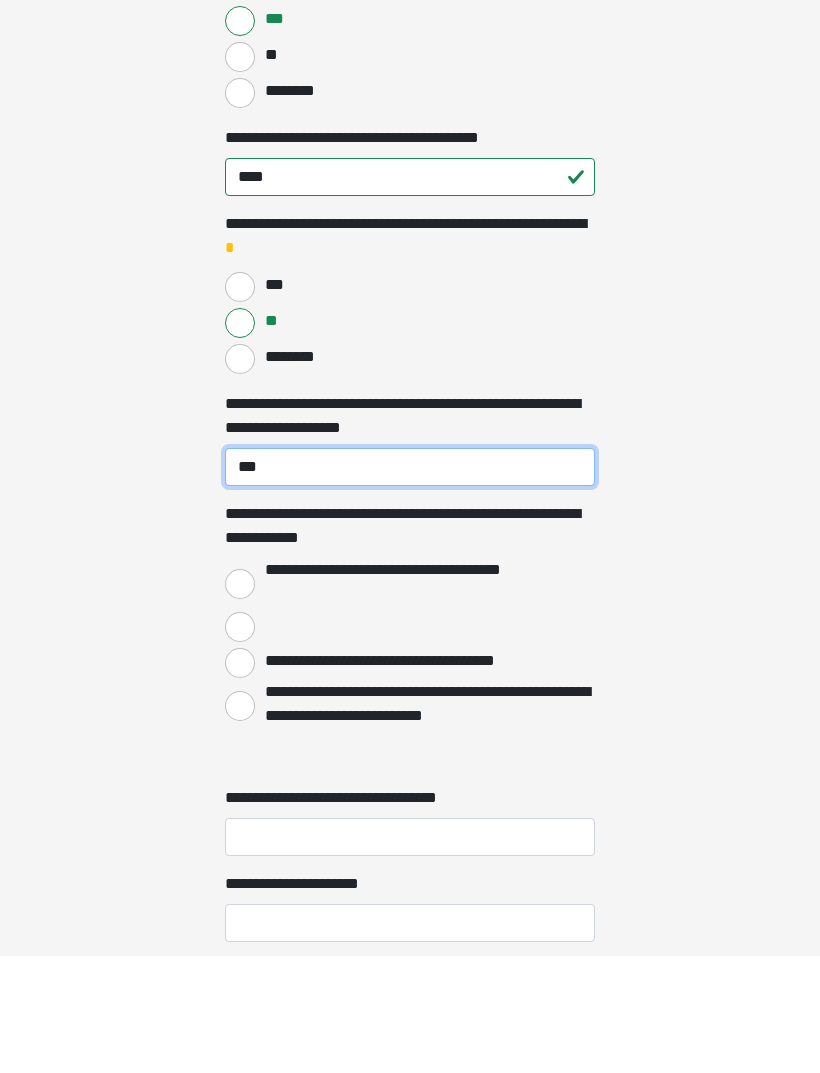 type on "***" 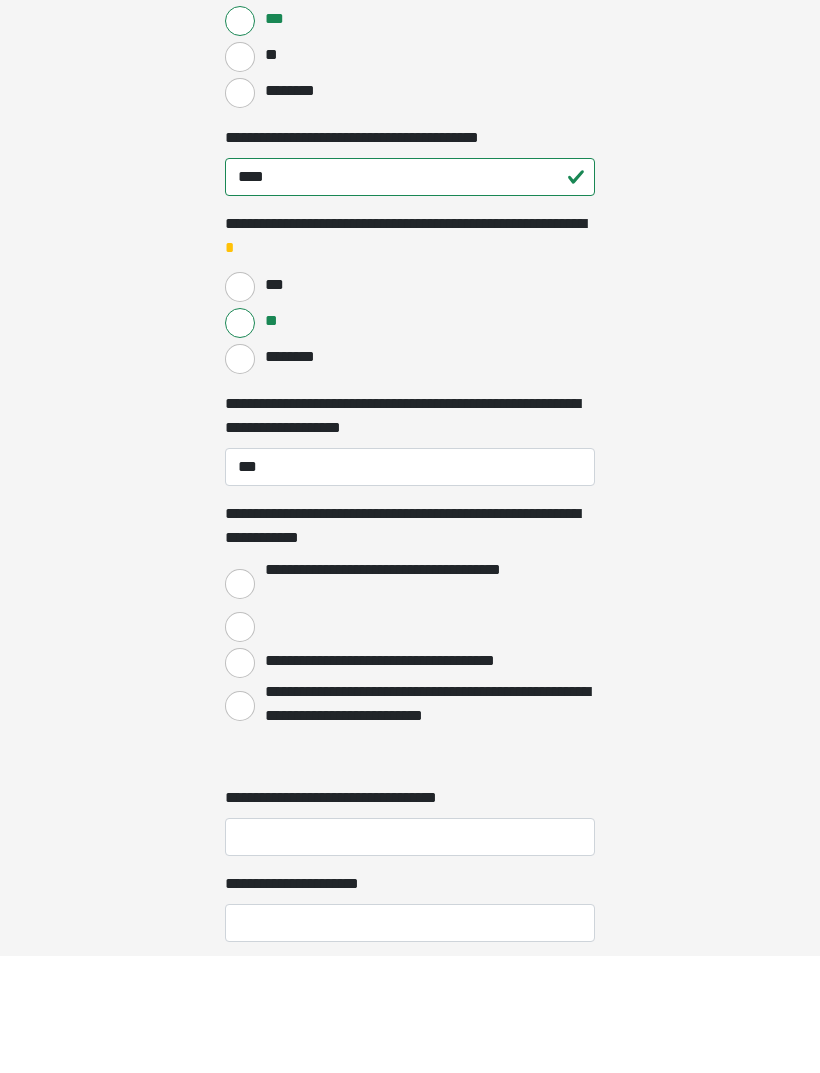 click on "**********" at bounding box center [240, 701] 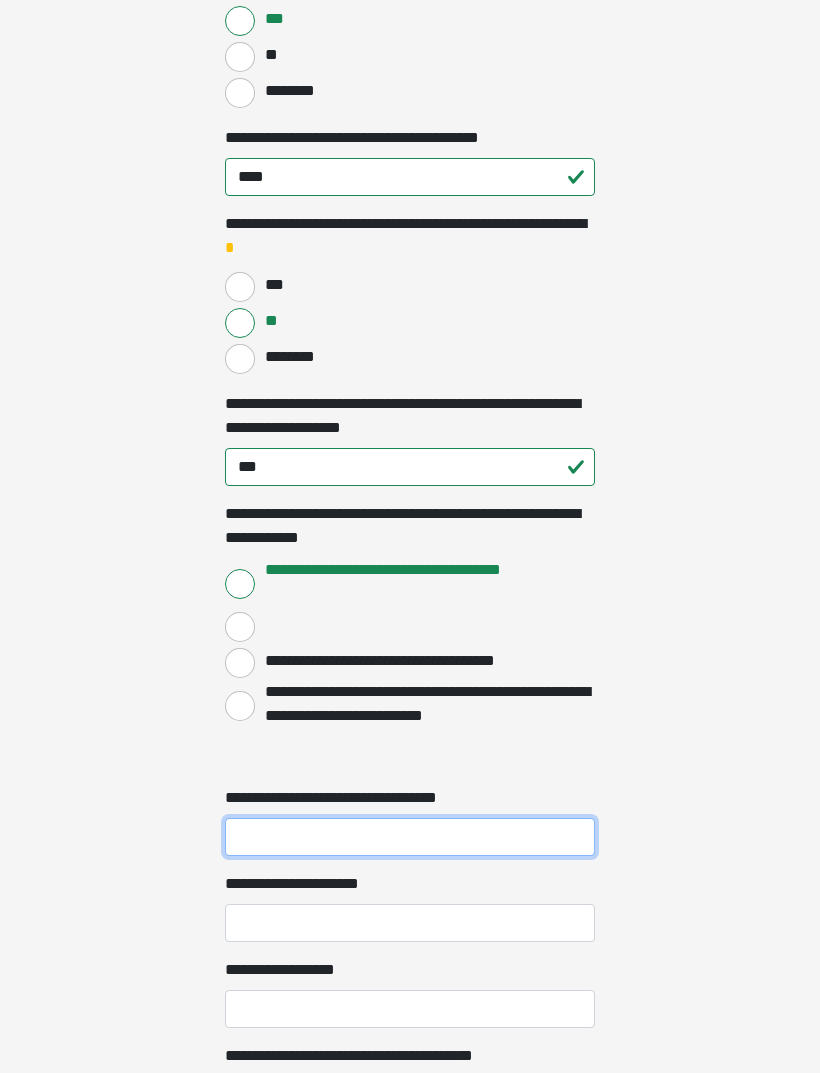 click on "**********" at bounding box center [410, 837] 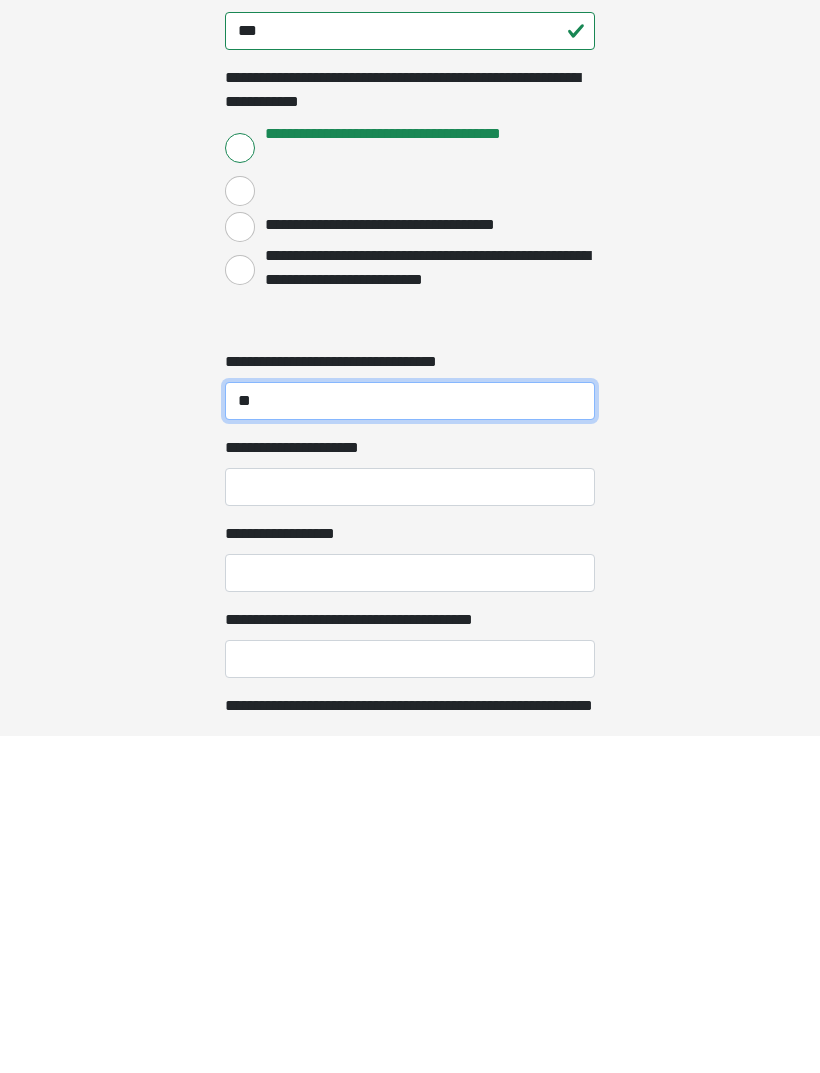 type on "**" 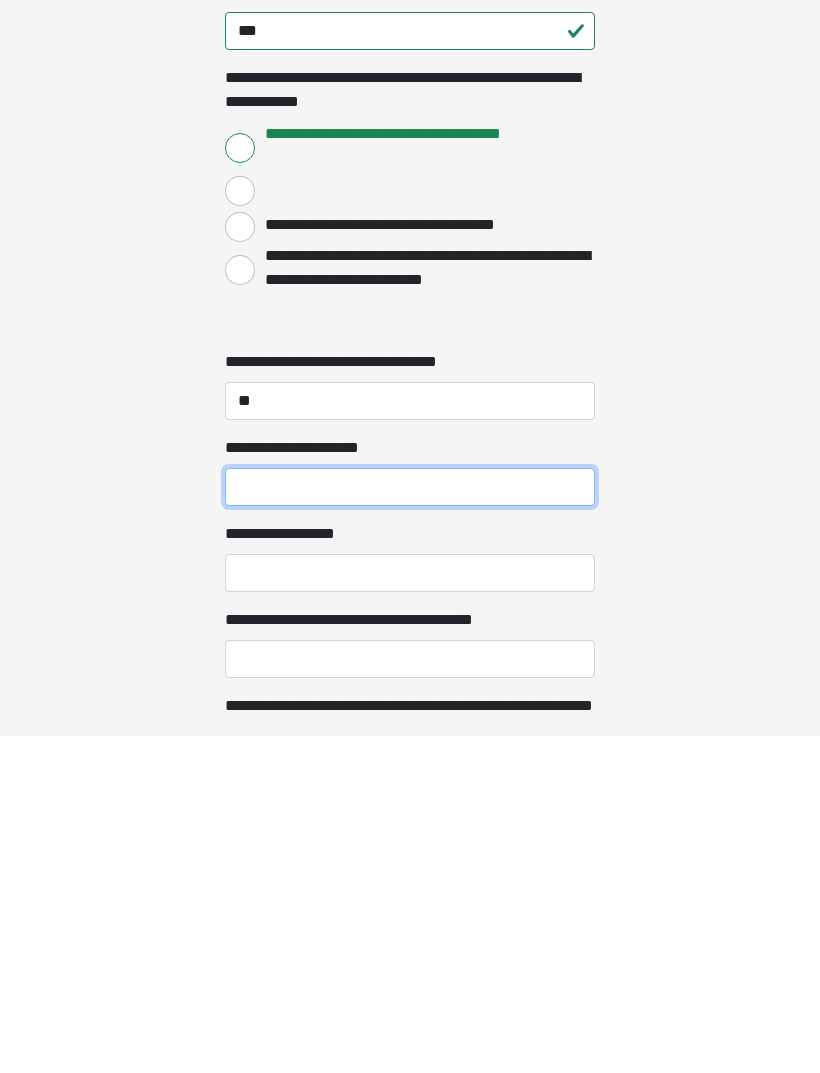 click on "**********" at bounding box center (410, 824) 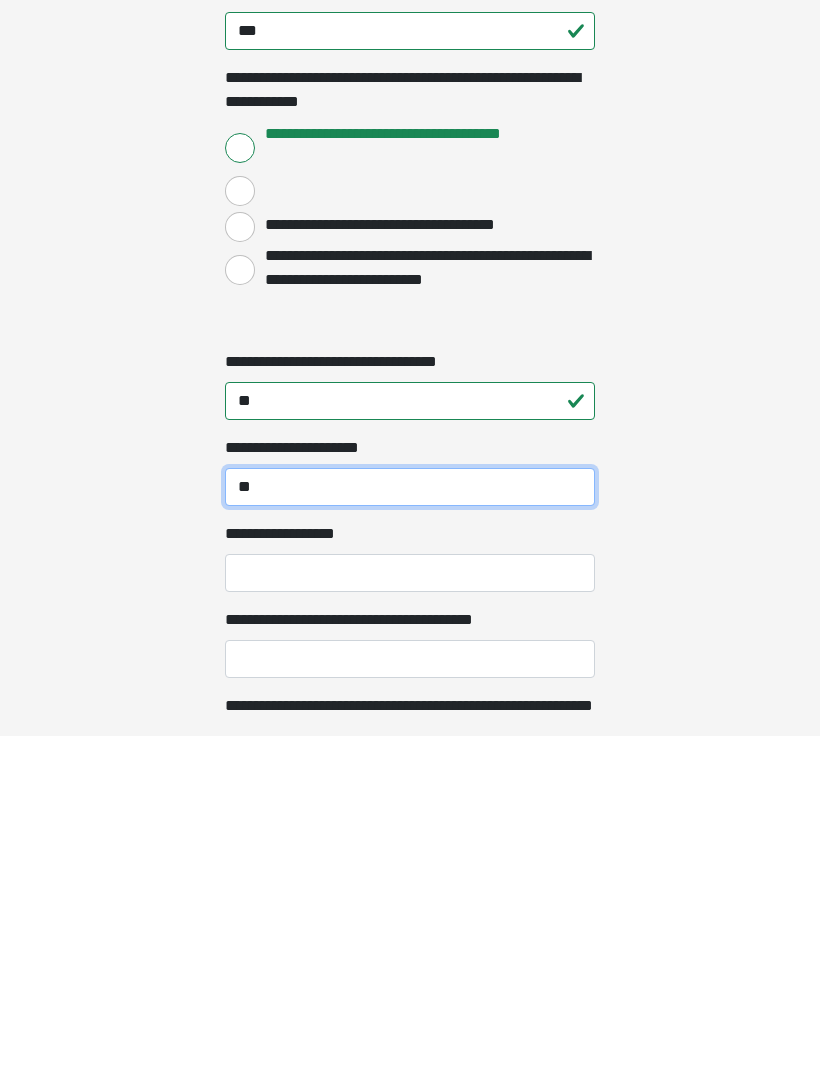 type on "*" 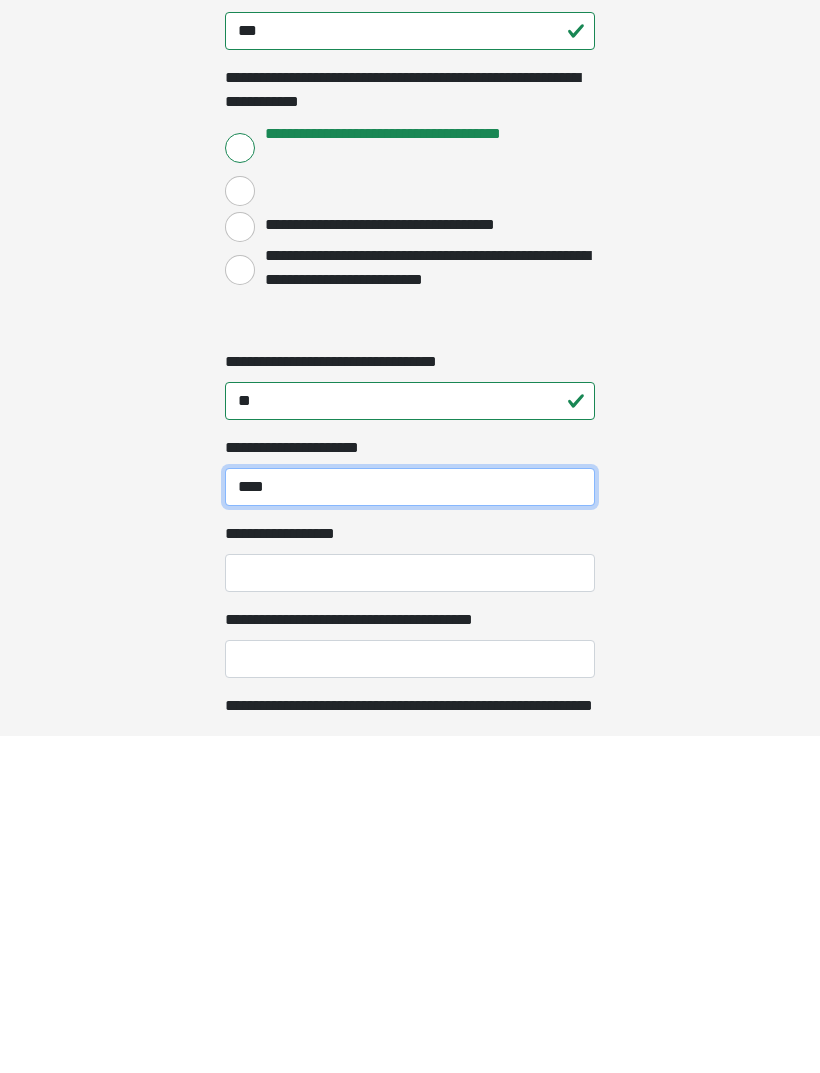 type on "****" 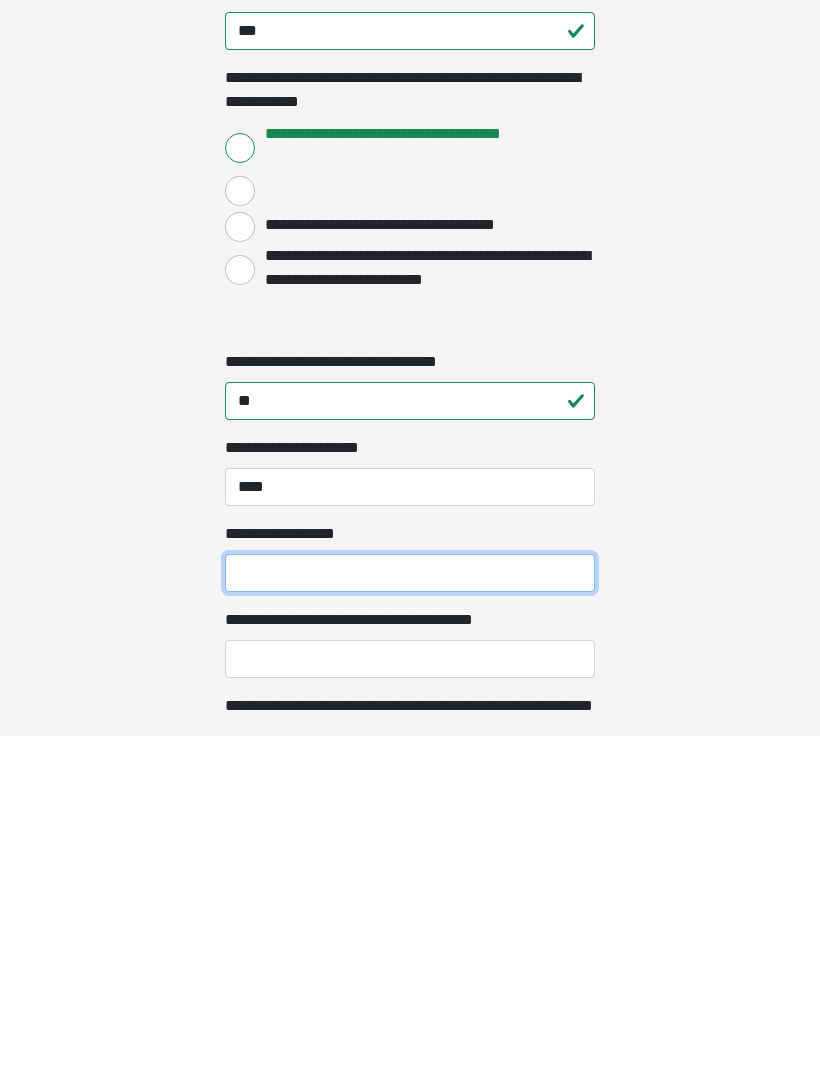 click on "**********" at bounding box center [410, 910] 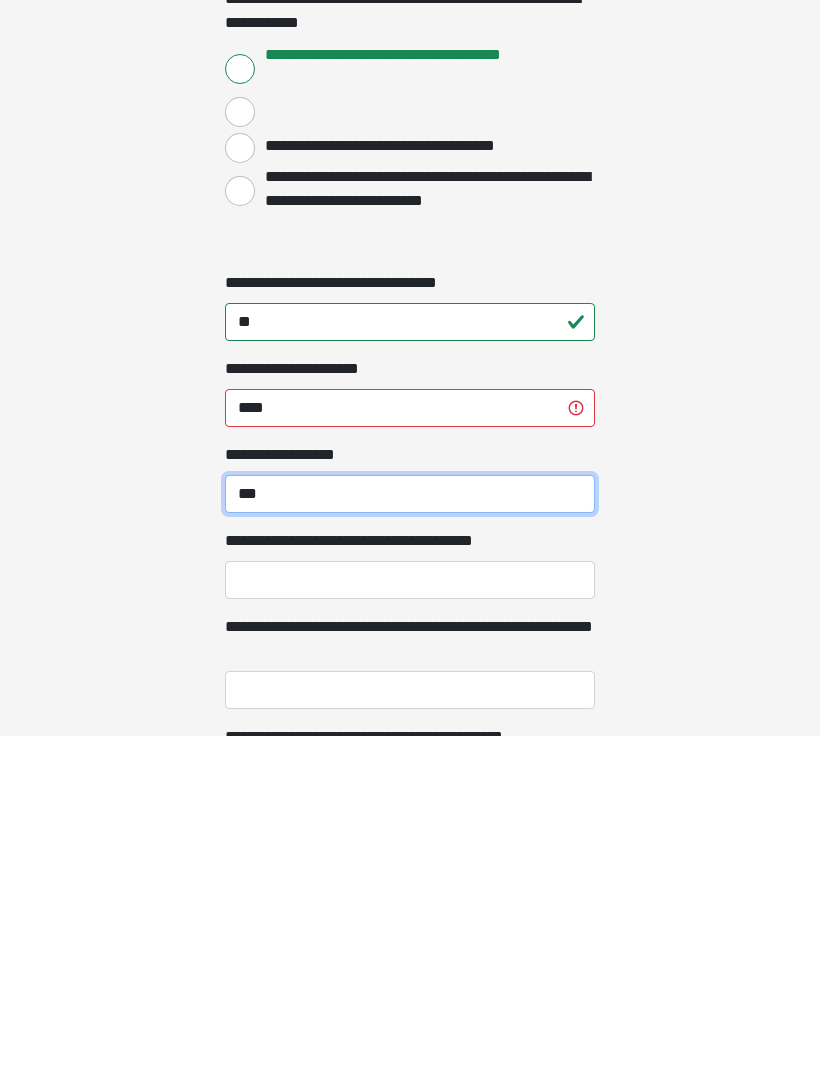 scroll, scrollTop: 1721, scrollLeft: 0, axis: vertical 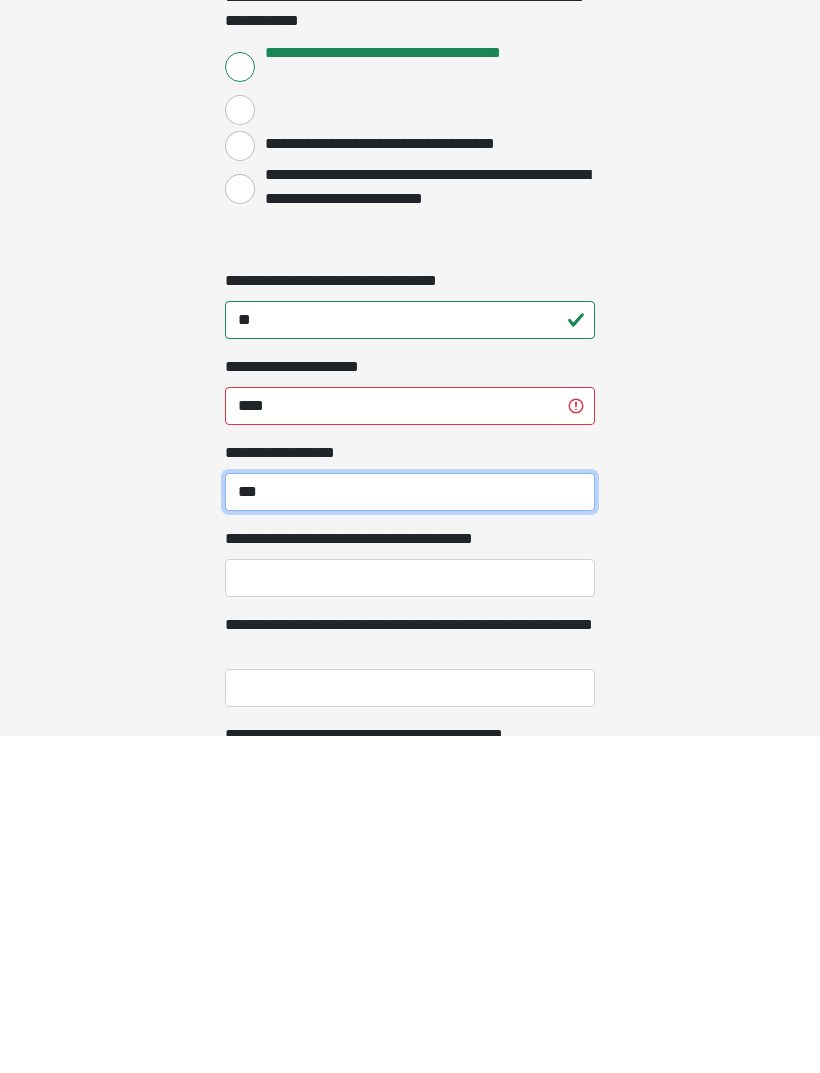 type on "***" 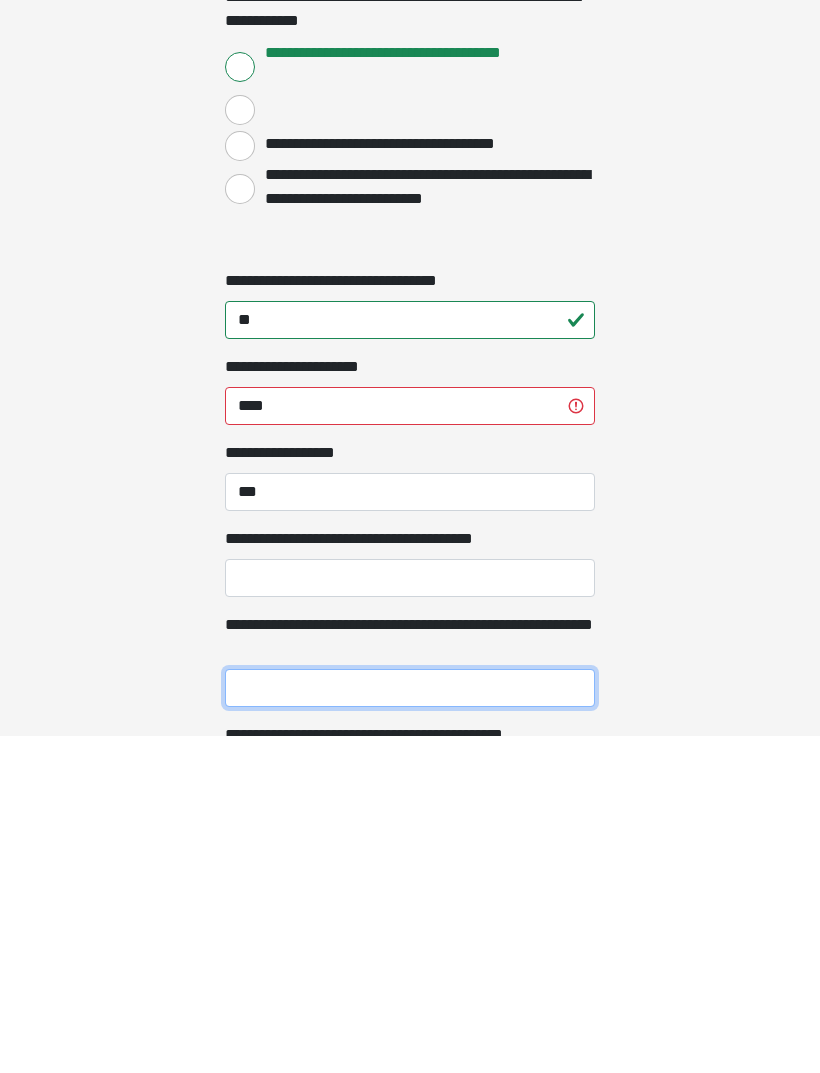 click on "**********" at bounding box center [410, 1025] 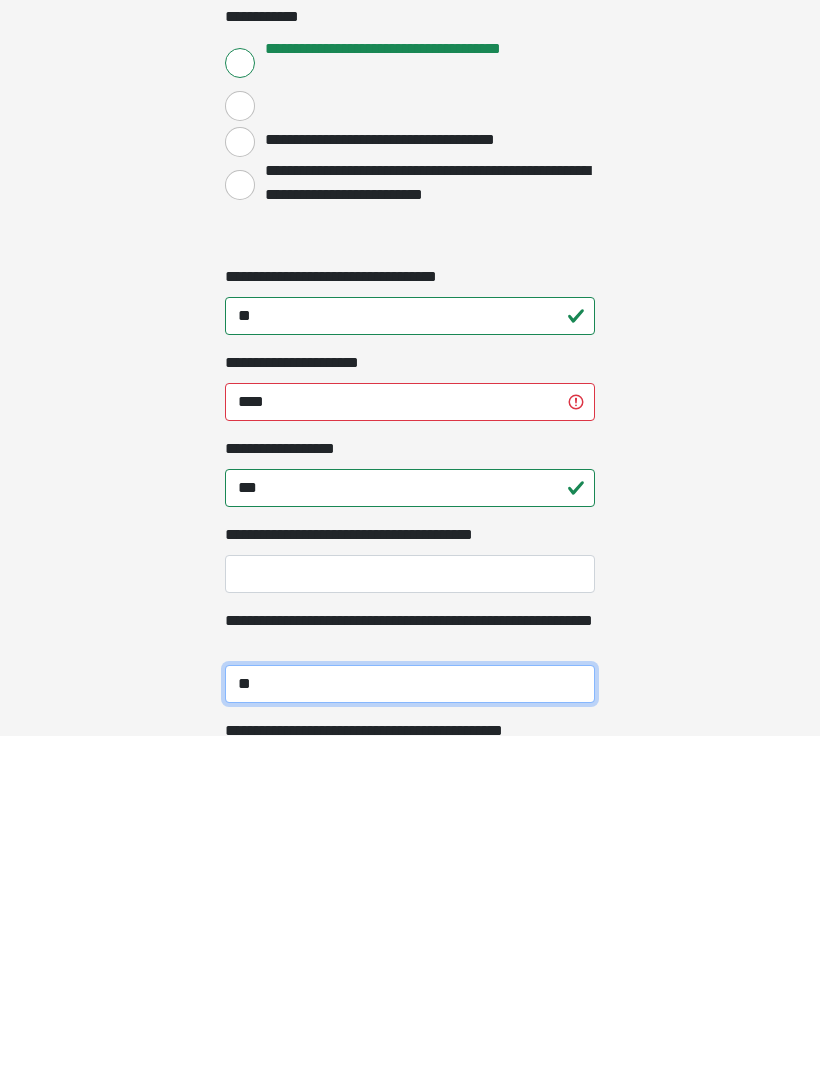 scroll, scrollTop: 1725, scrollLeft: 0, axis: vertical 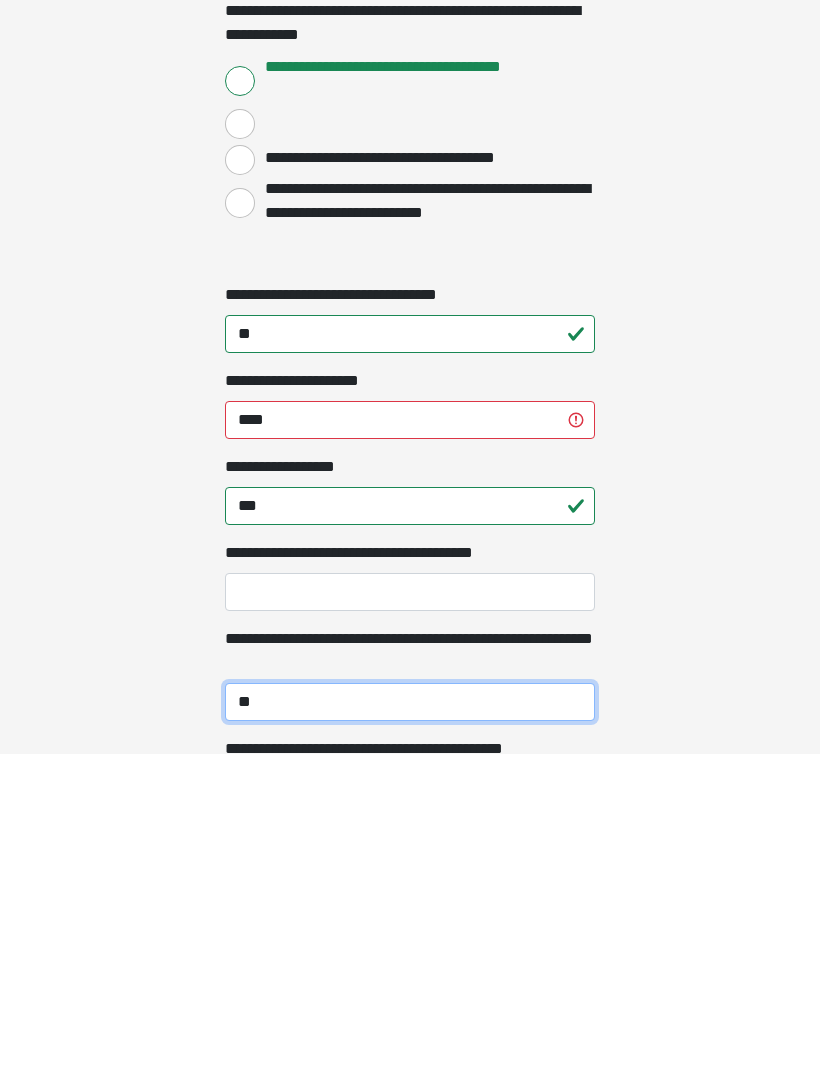 type on "**" 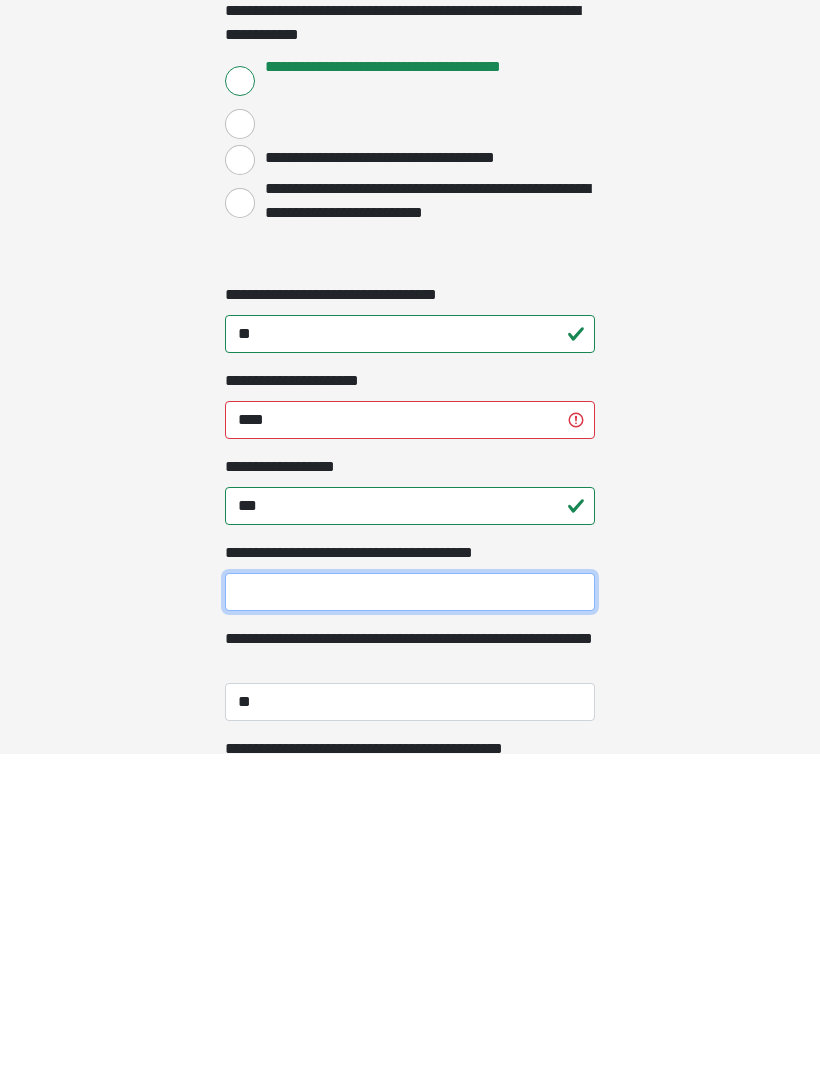 click on "**********" at bounding box center (410, 911) 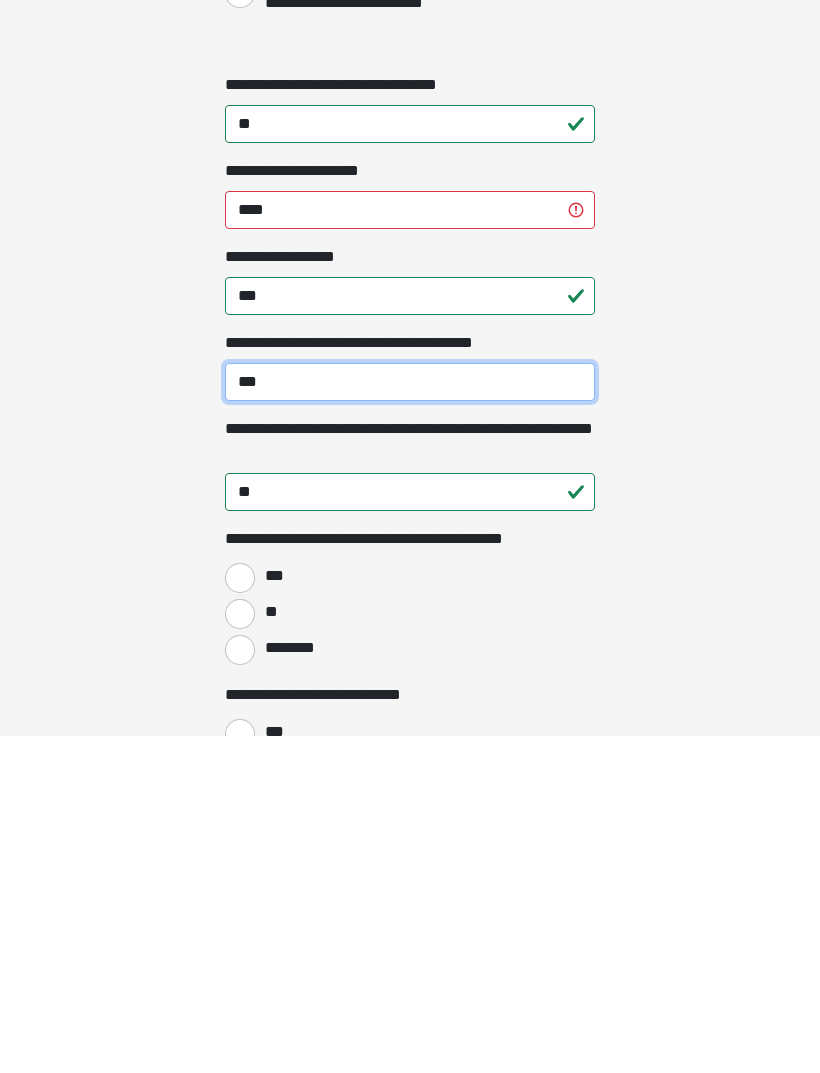 scroll, scrollTop: 1917, scrollLeft: 0, axis: vertical 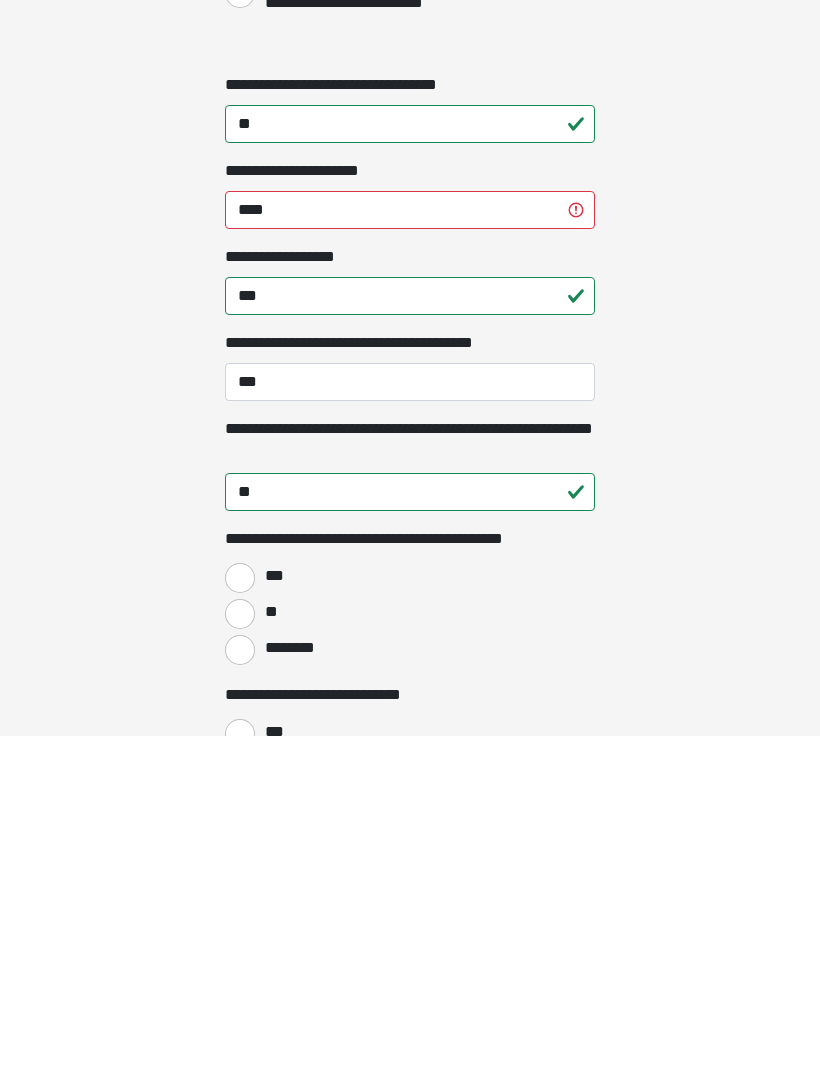 click on "**" at bounding box center (240, 951) 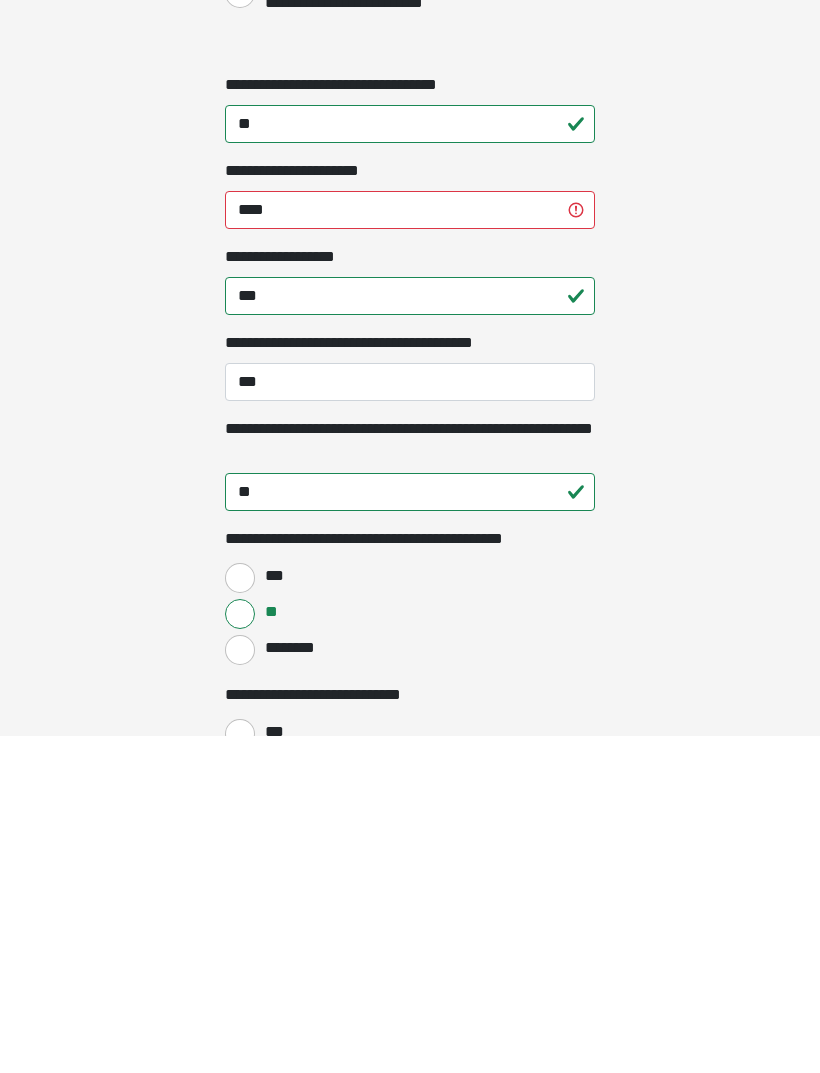 scroll, scrollTop: 2255, scrollLeft: 0, axis: vertical 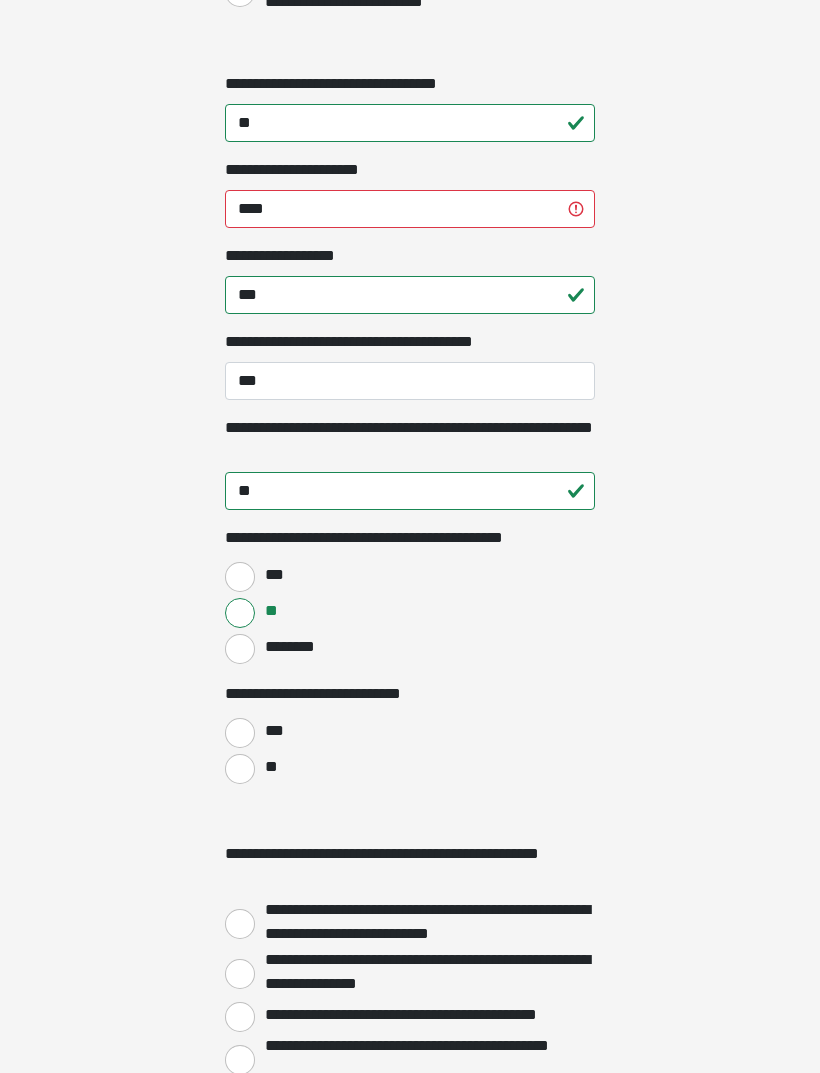 click on "**" at bounding box center [240, 769] 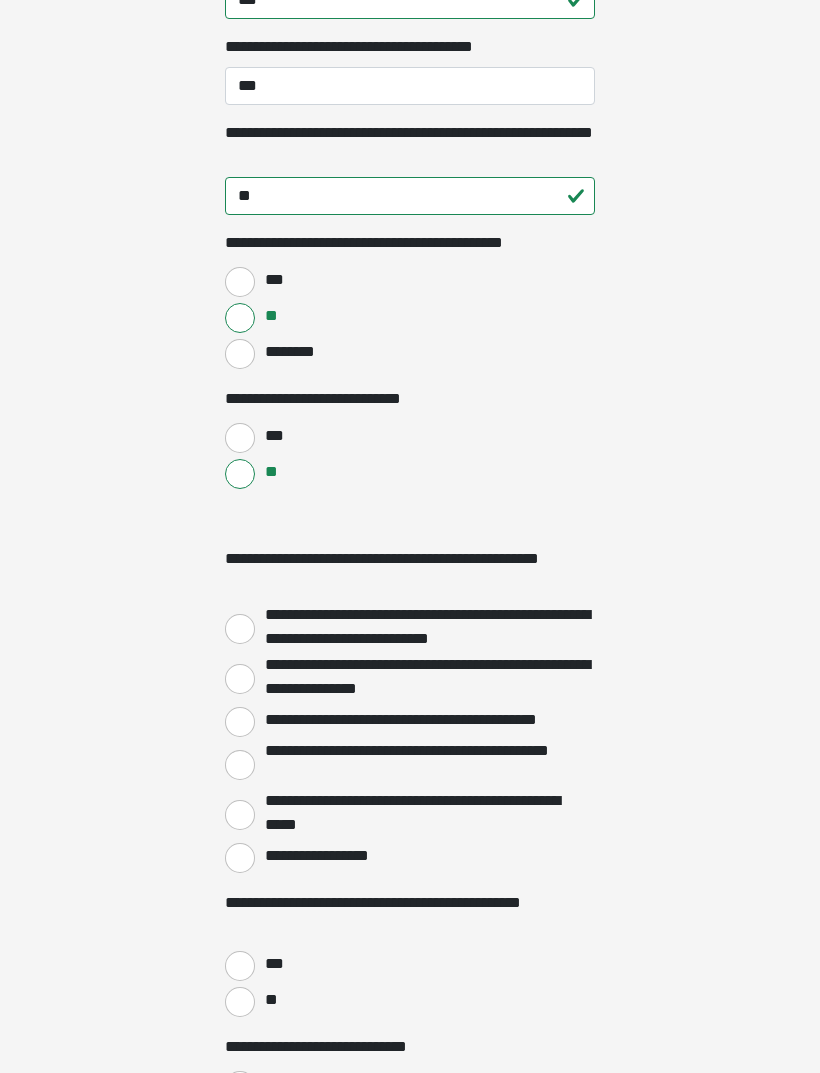 scroll, scrollTop: 2561, scrollLeft: 0, axis: vertical 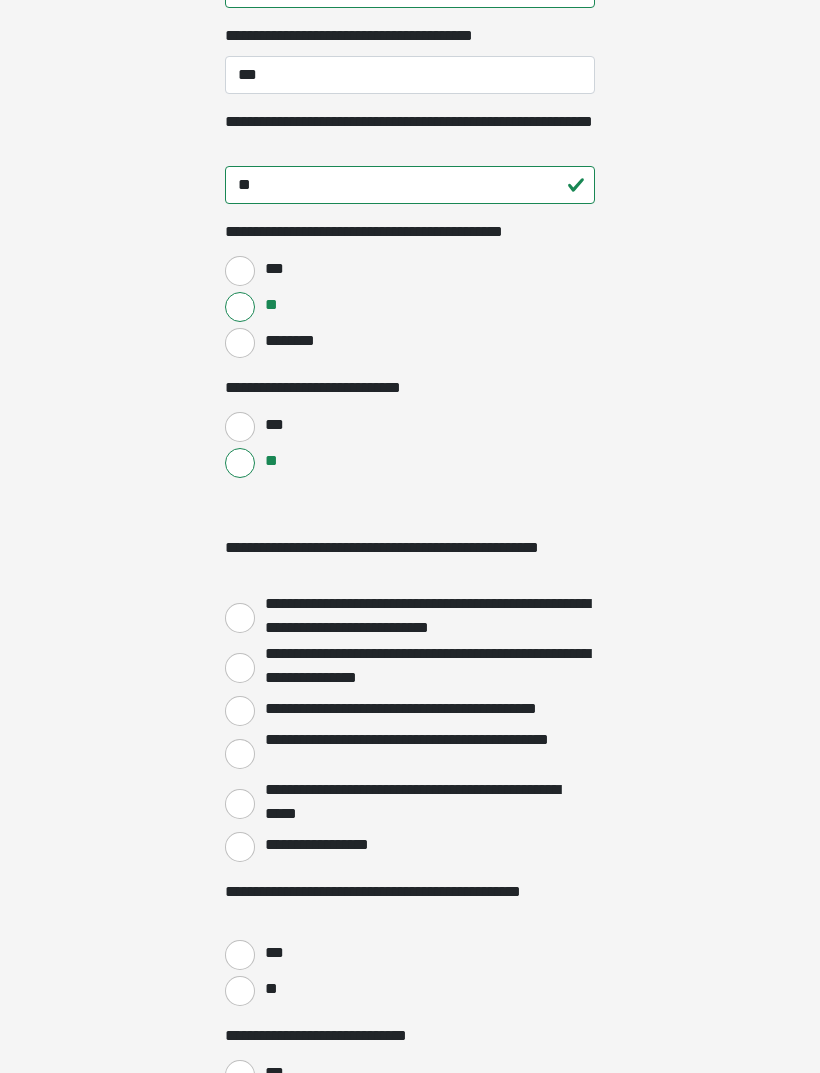click on "**********" at bounding box center [240, 847] 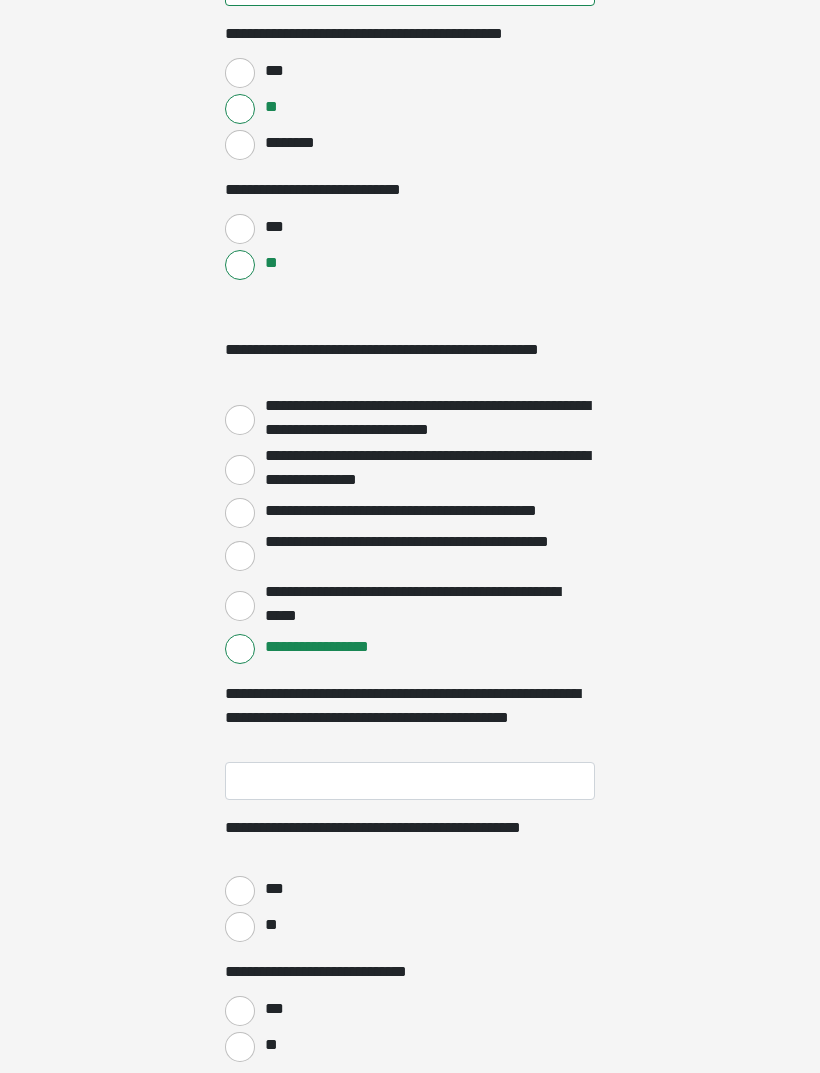 scroll, scrollTop: 2759, scrollLeft: 0, axis: vertical 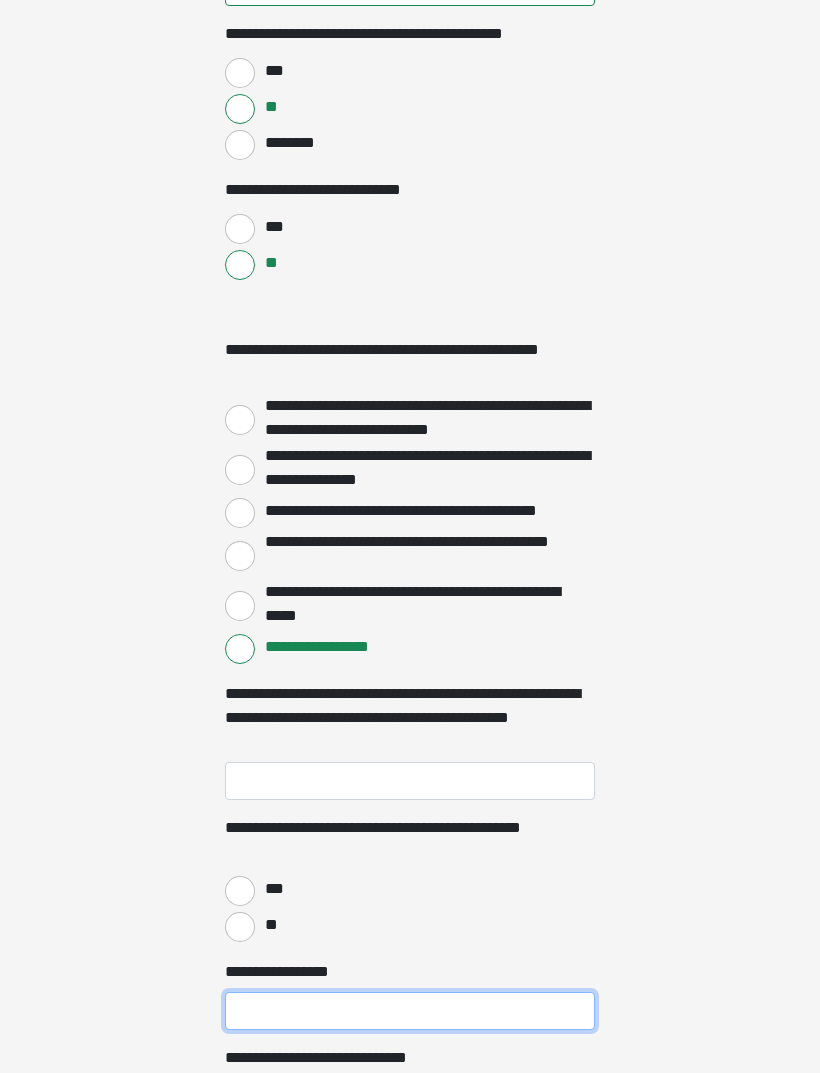 click on "**********" at bounding box center [410, 1011] 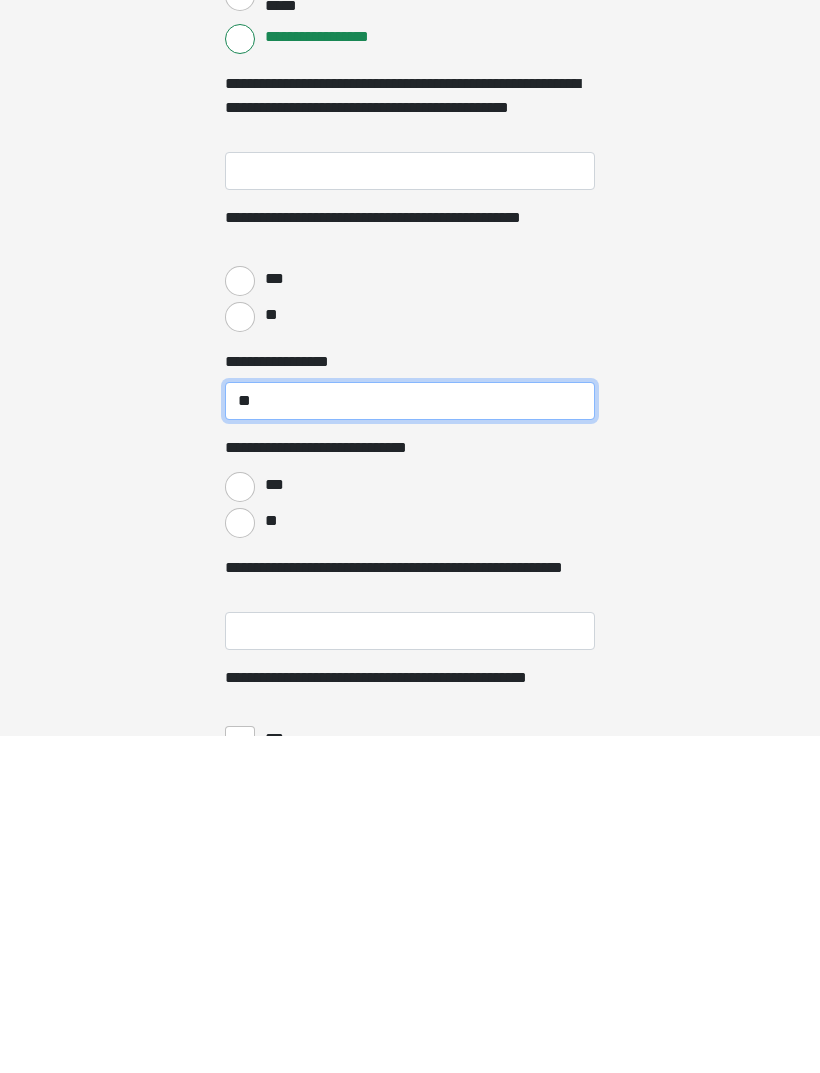 type on "**" 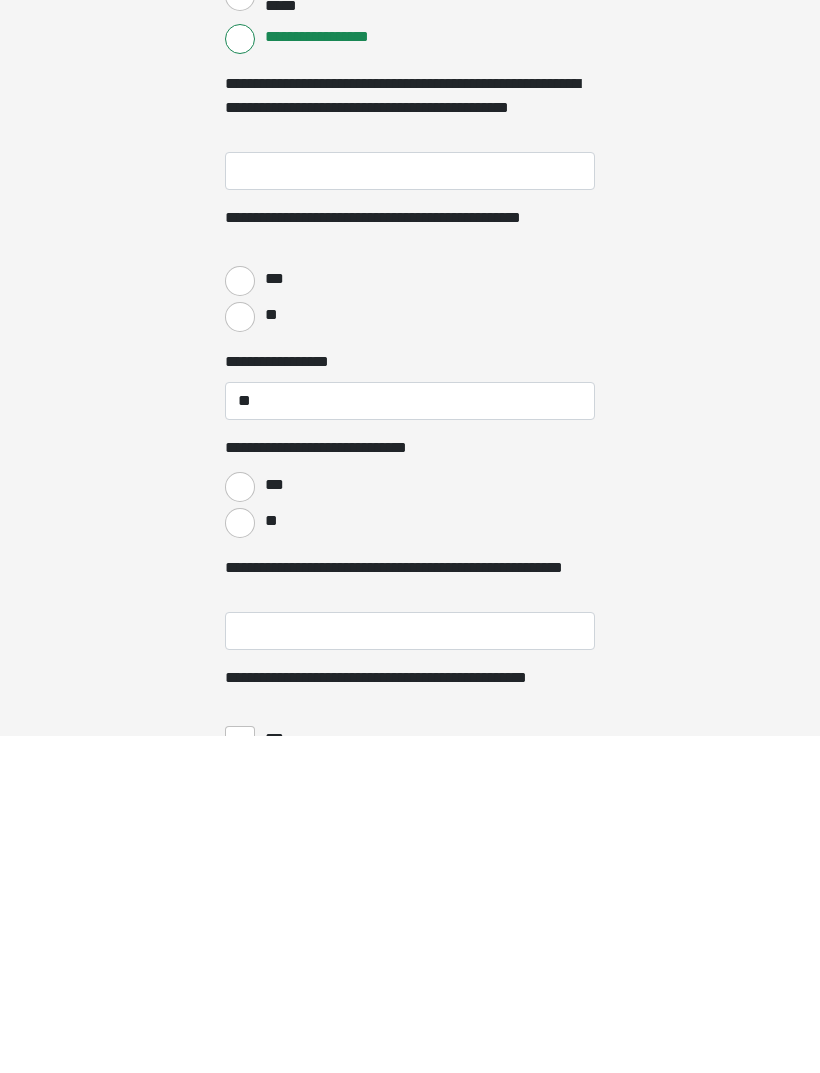 click on "**" at bounding box center (240, 860) 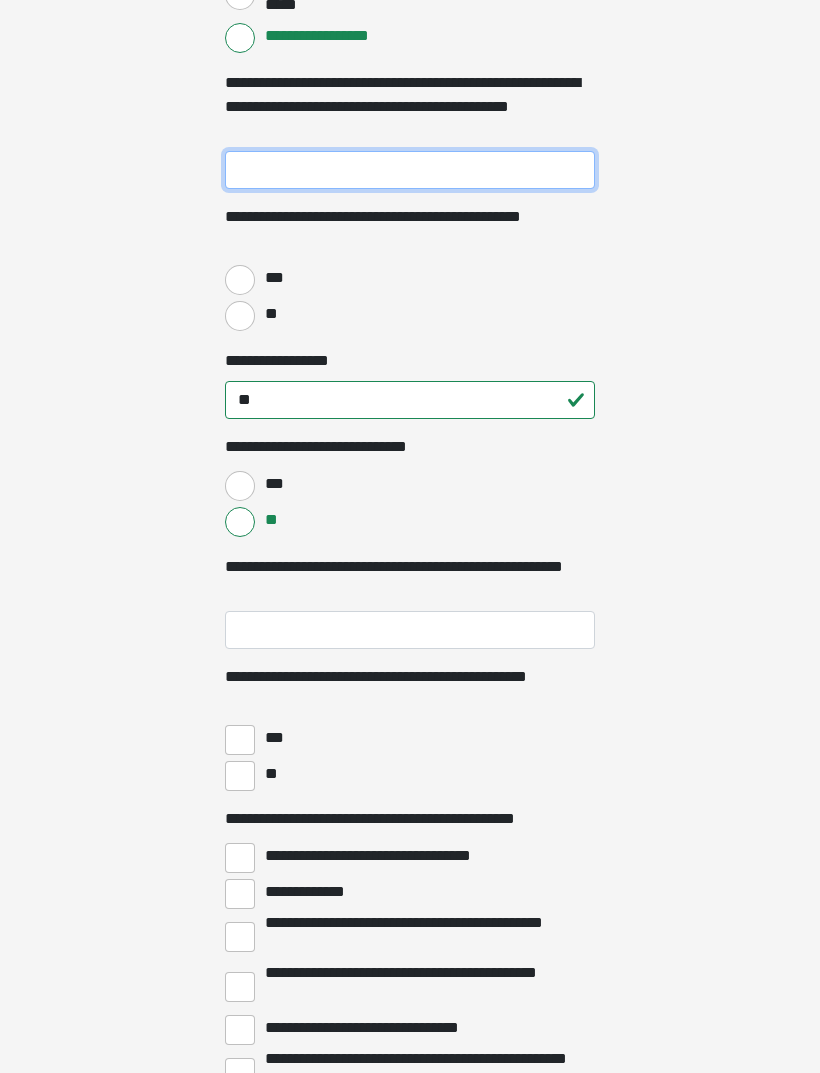 click on "**********" at bounding box center (410, 170) 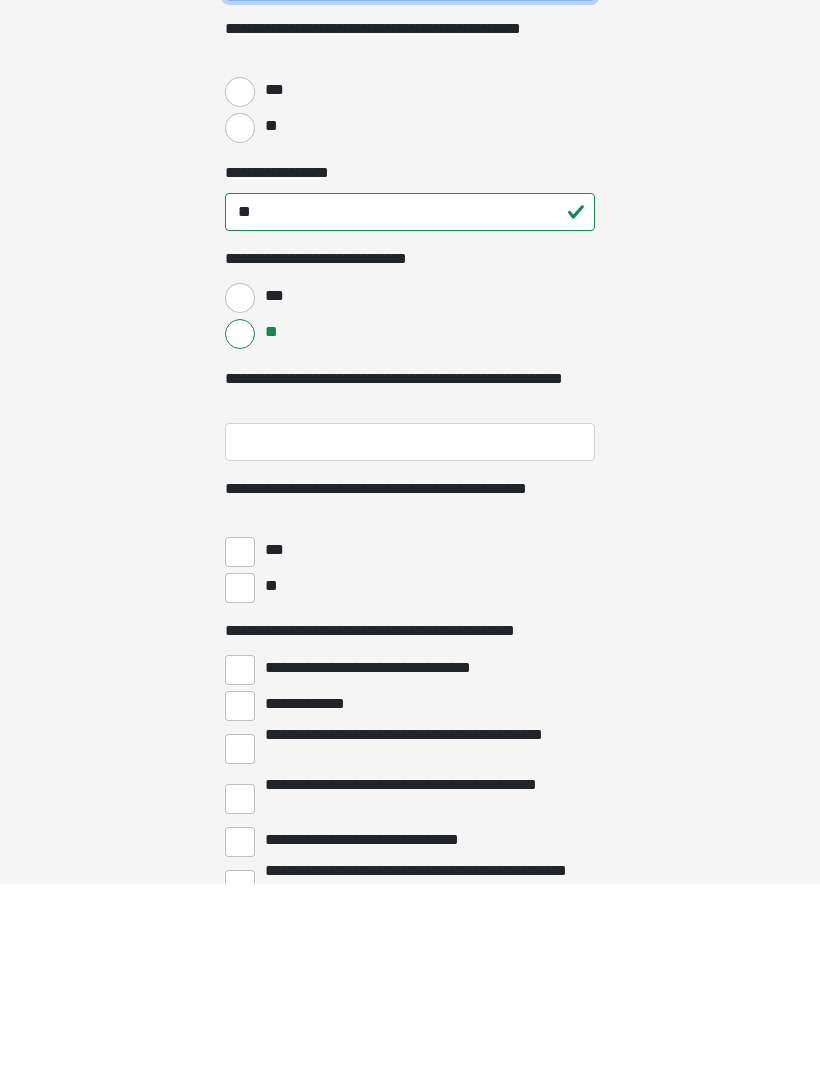 type on "**" 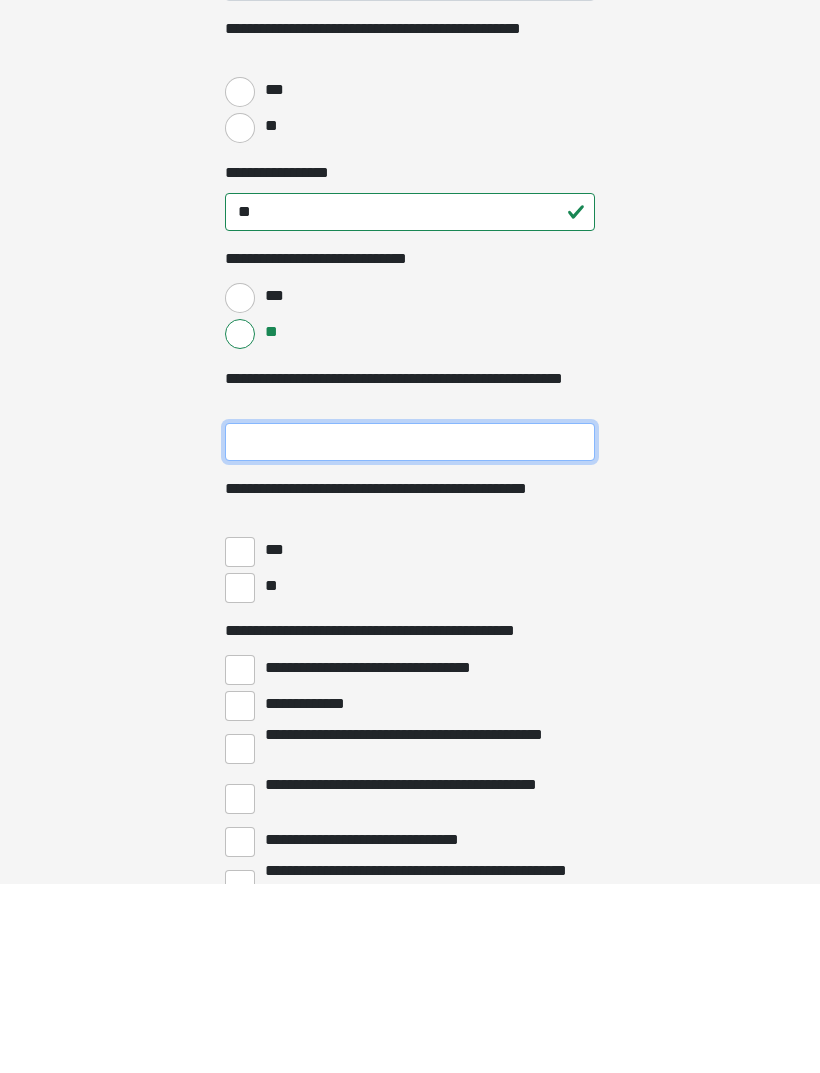 click on "**********" at bounding box center (410, 631) 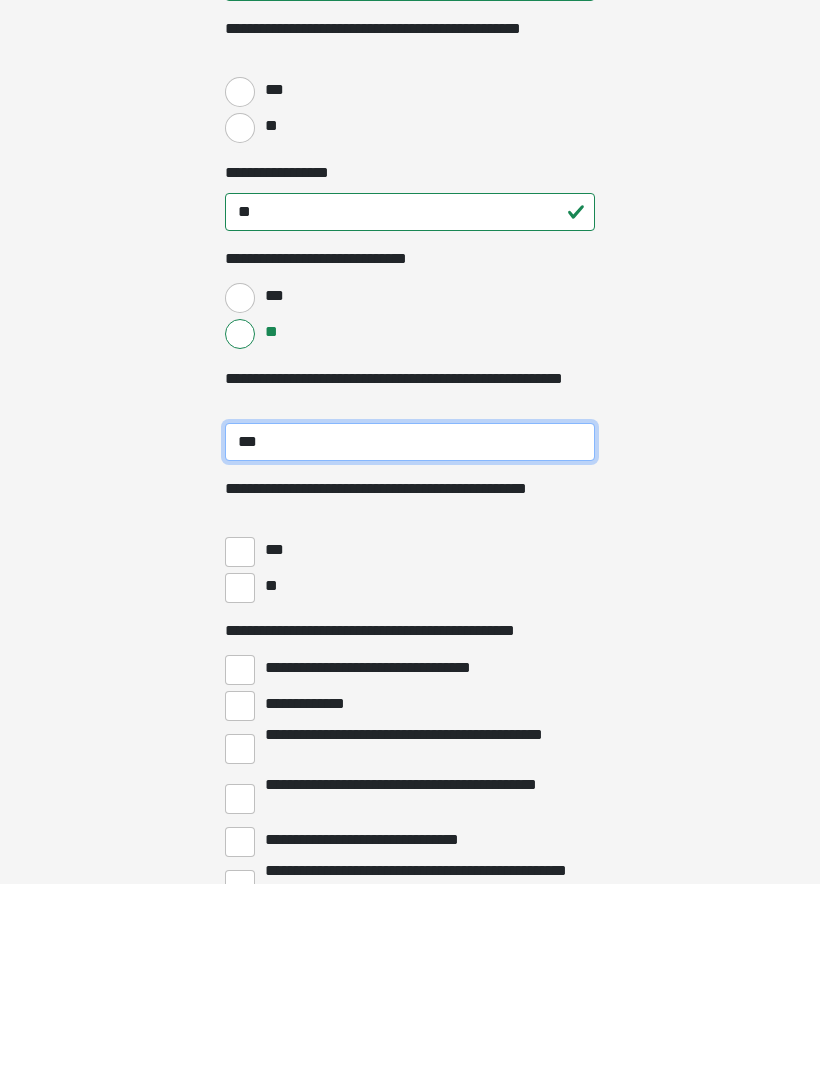 type on "***" 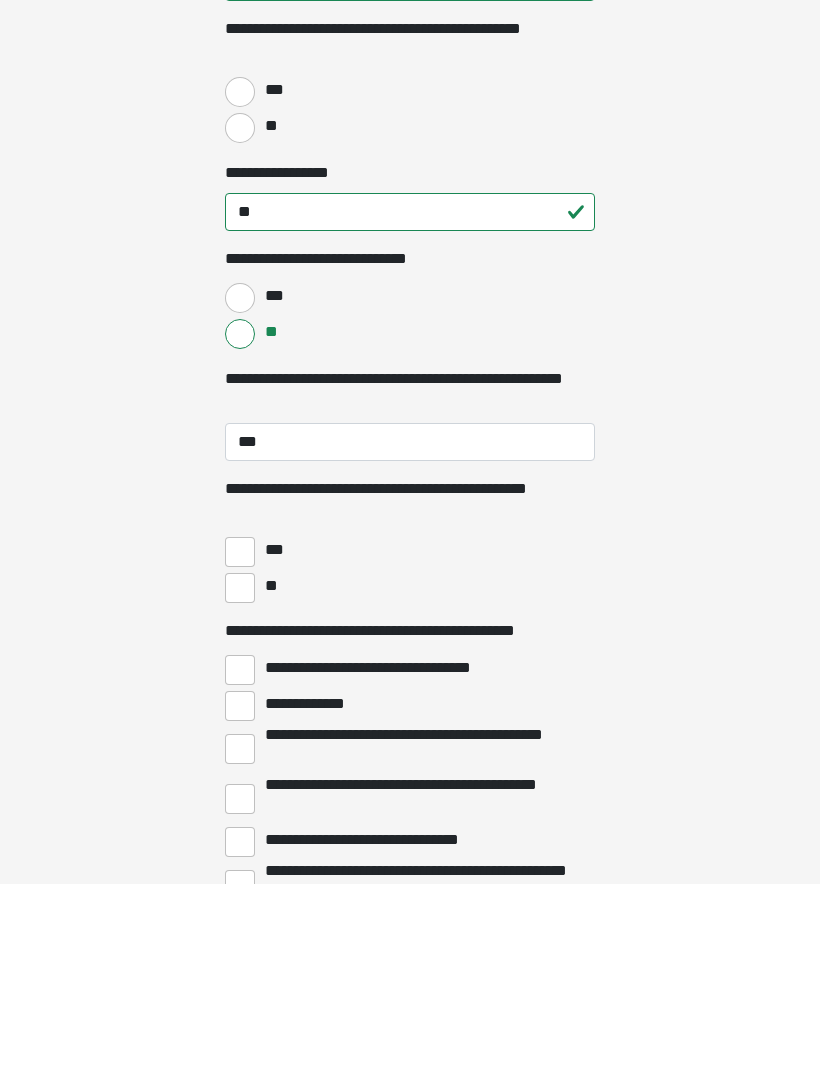 click on "**" at bounding box center [240, 777] 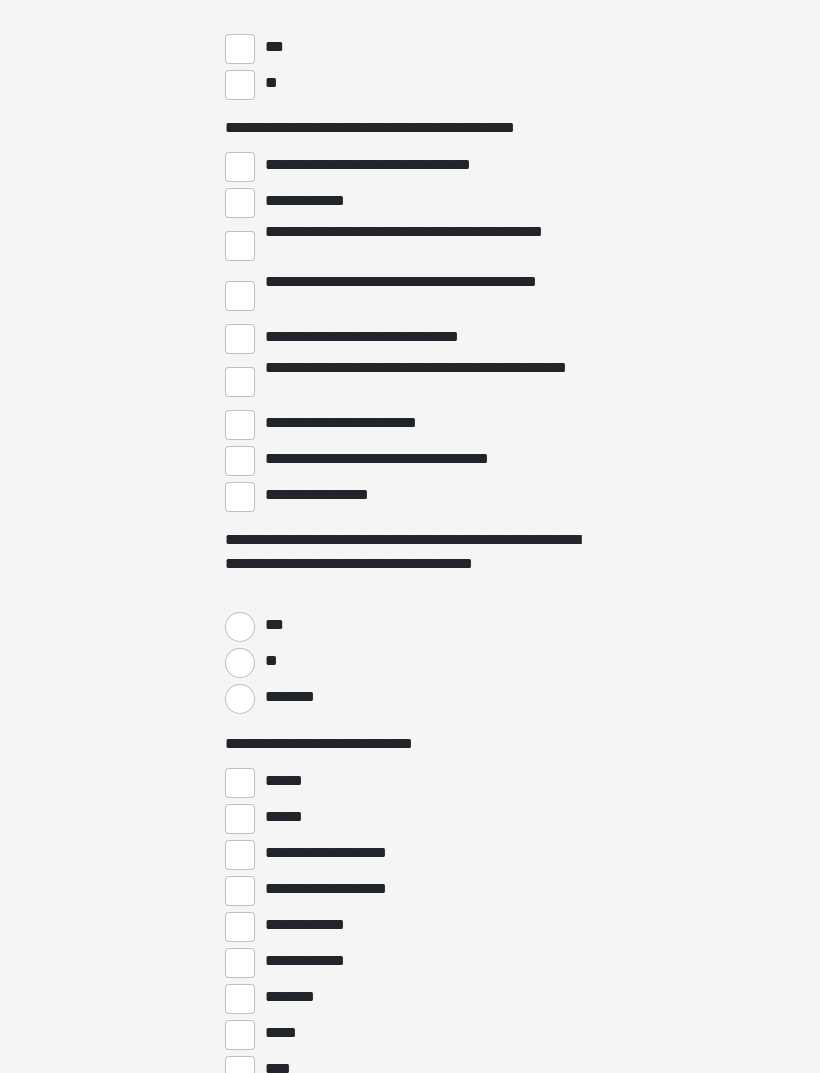 scroll, scrollTop: 4064, scrollLeft: 0, axis: vertical 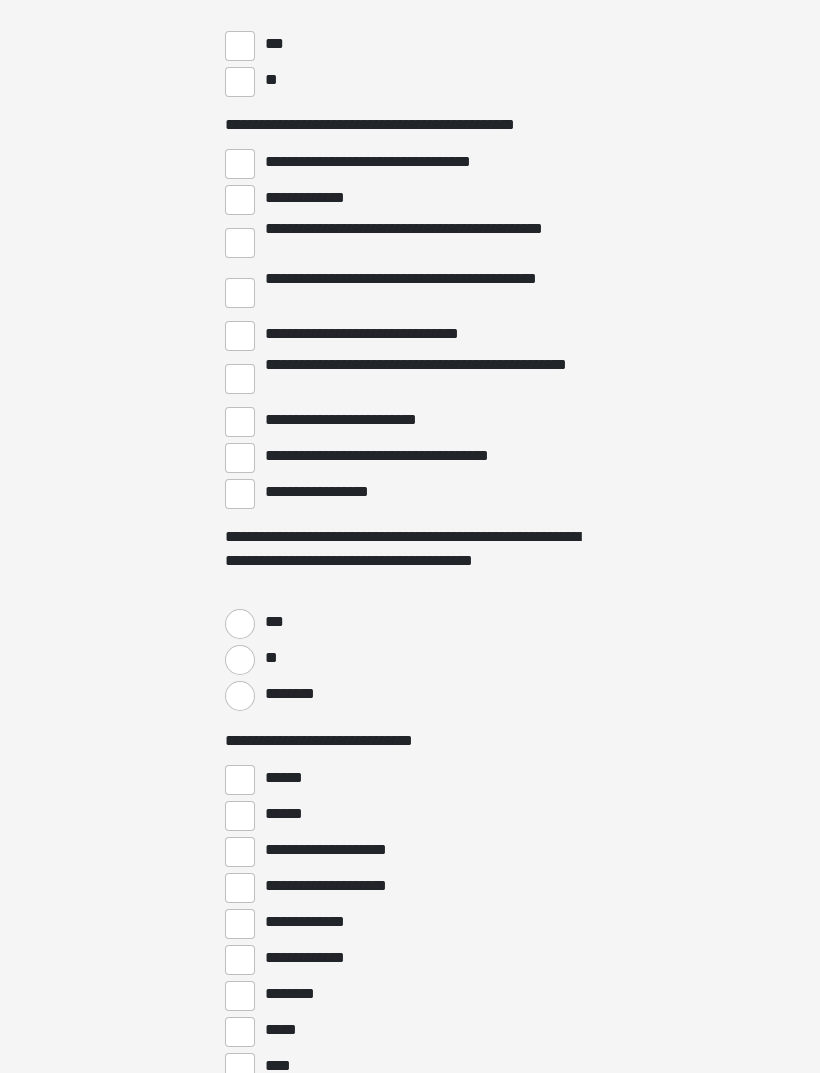 click on "**********" at bounding box center [240, 380] 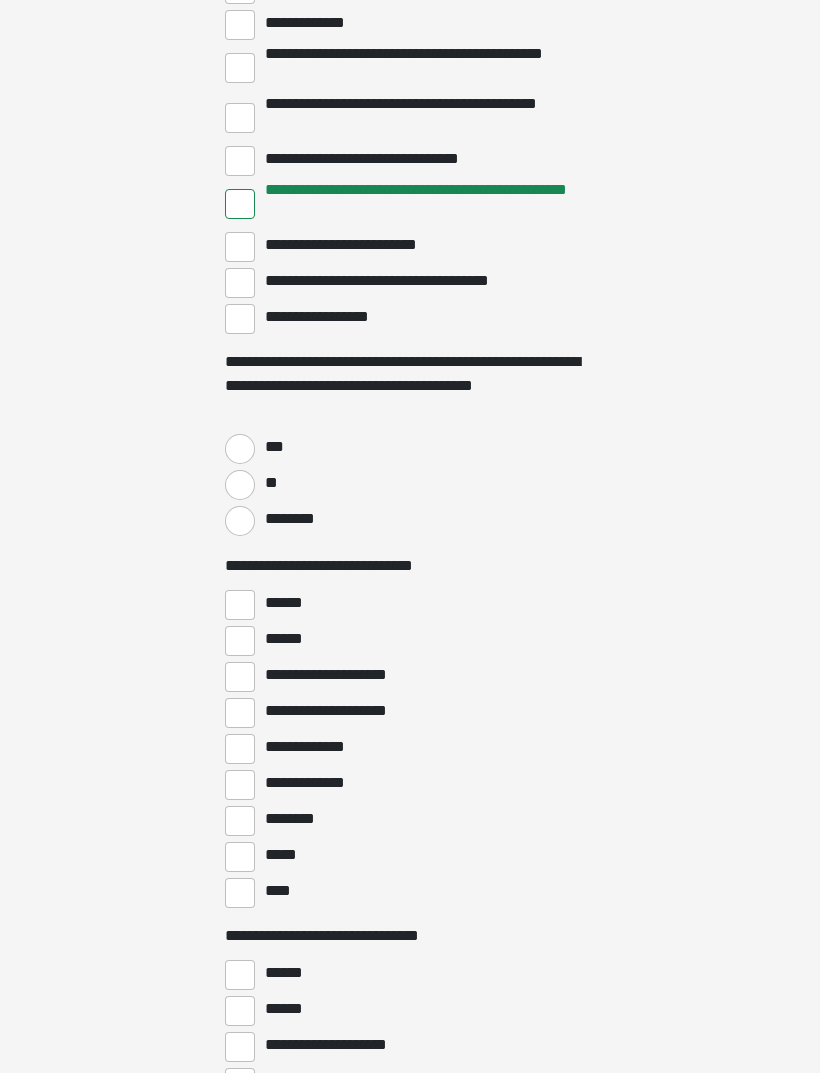 scroll, scrollTop: 4239, scrollLeft: 0, axis: vertical 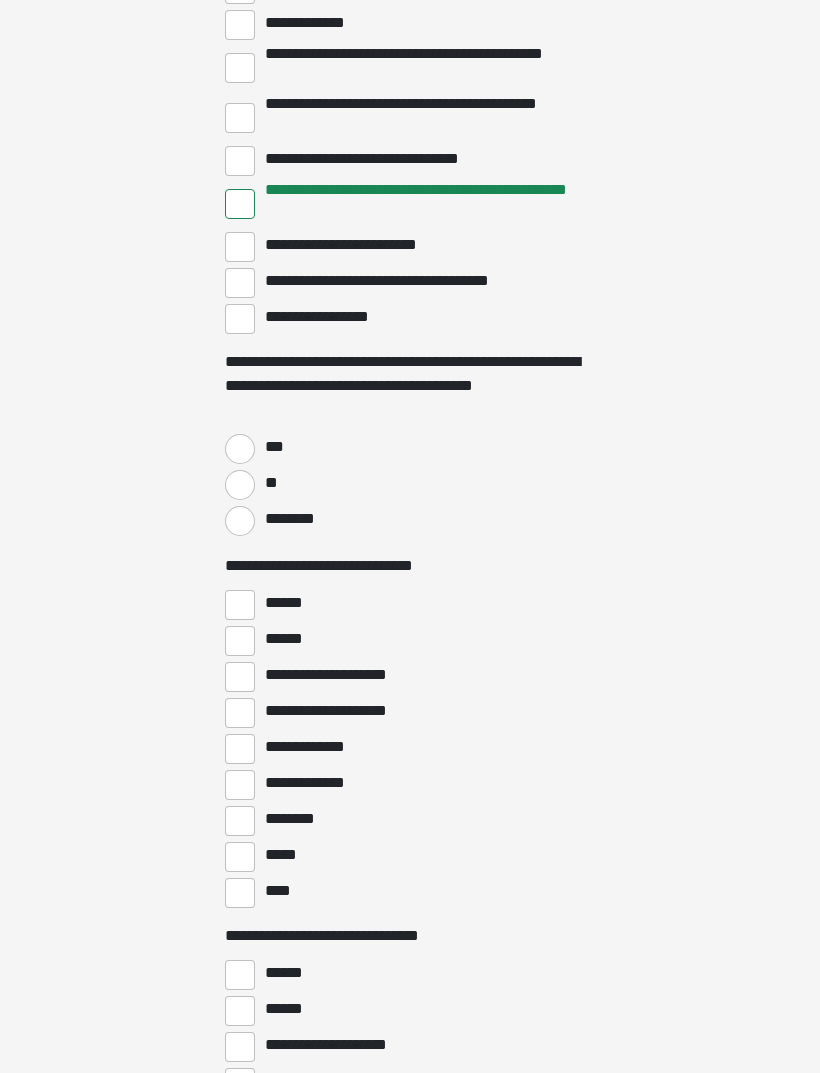 click on "***" at bounding box center [240, 449] 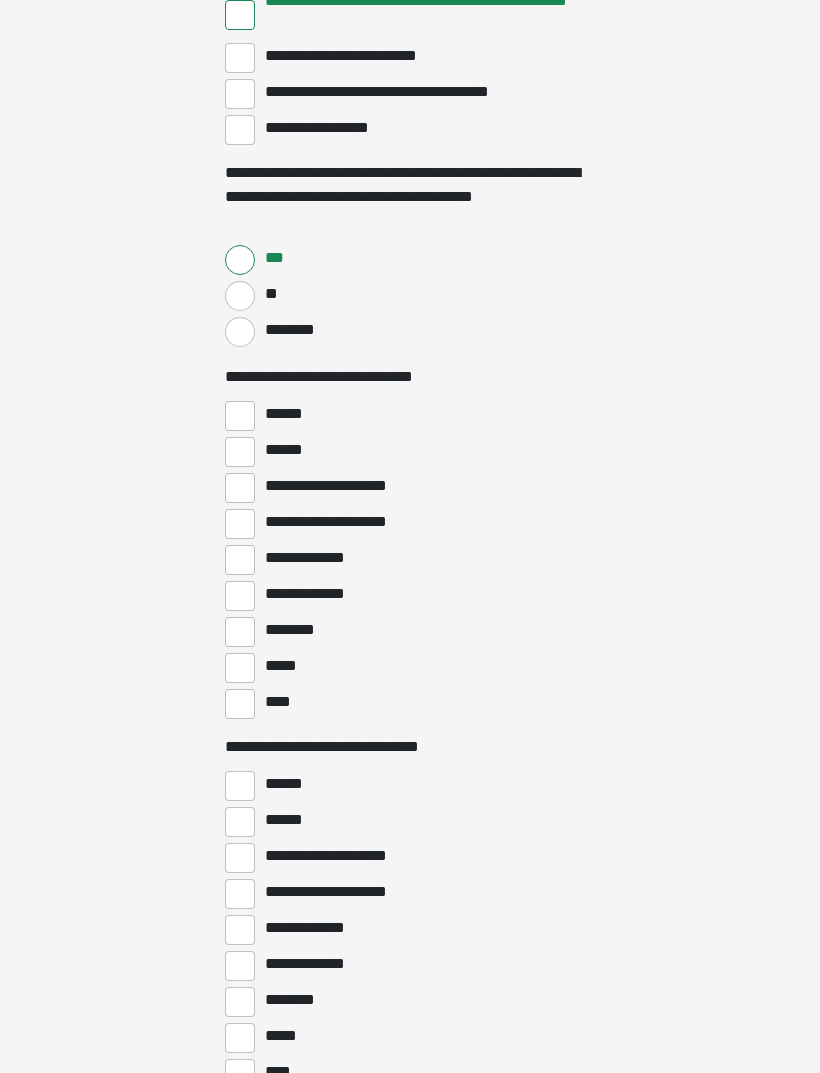 scroll, scrollTop: 4437, scrollLeft: 0, axis: vertical 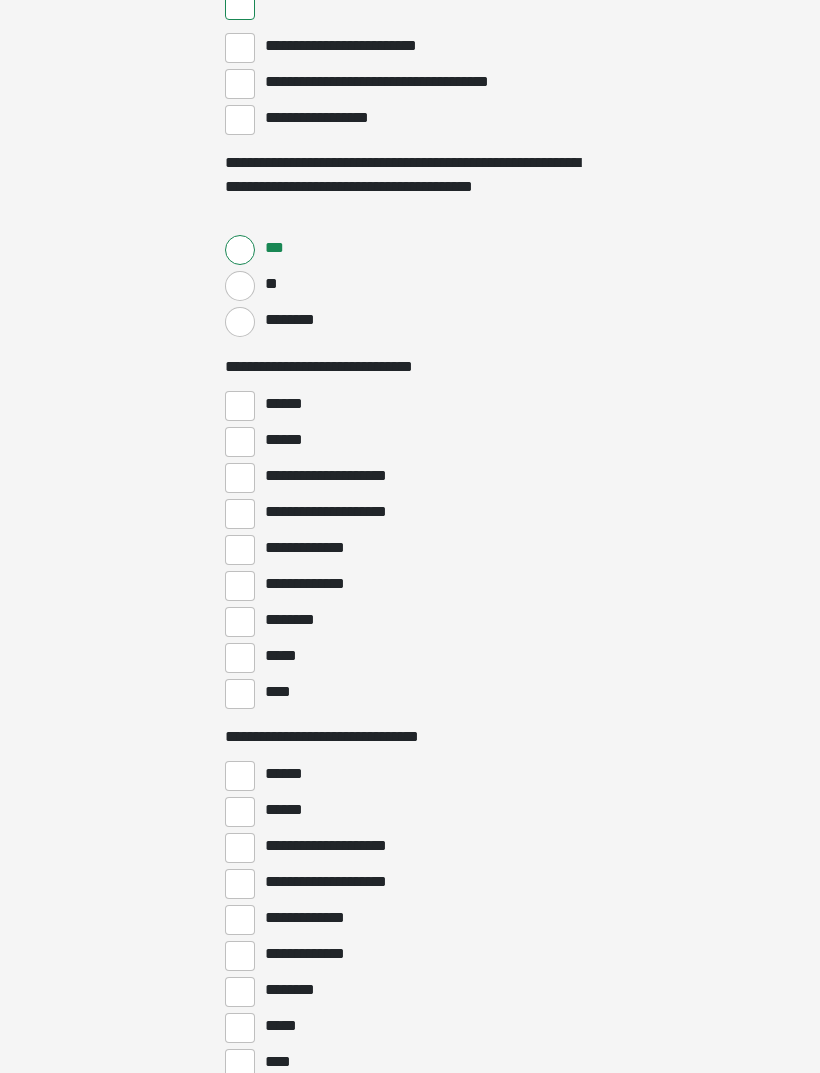 click on "**********" at bounding box center (240, 587) 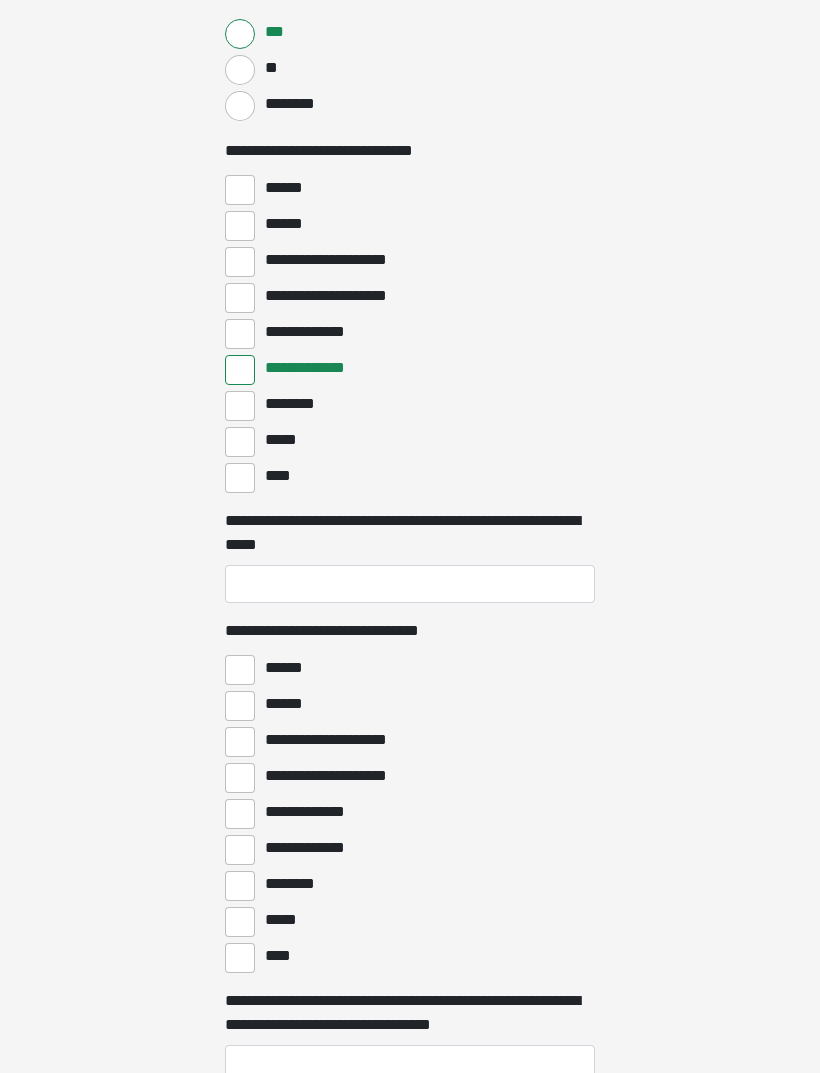 scroll, scrollTop: 4654, scrollLeft: 0, axis: vertical 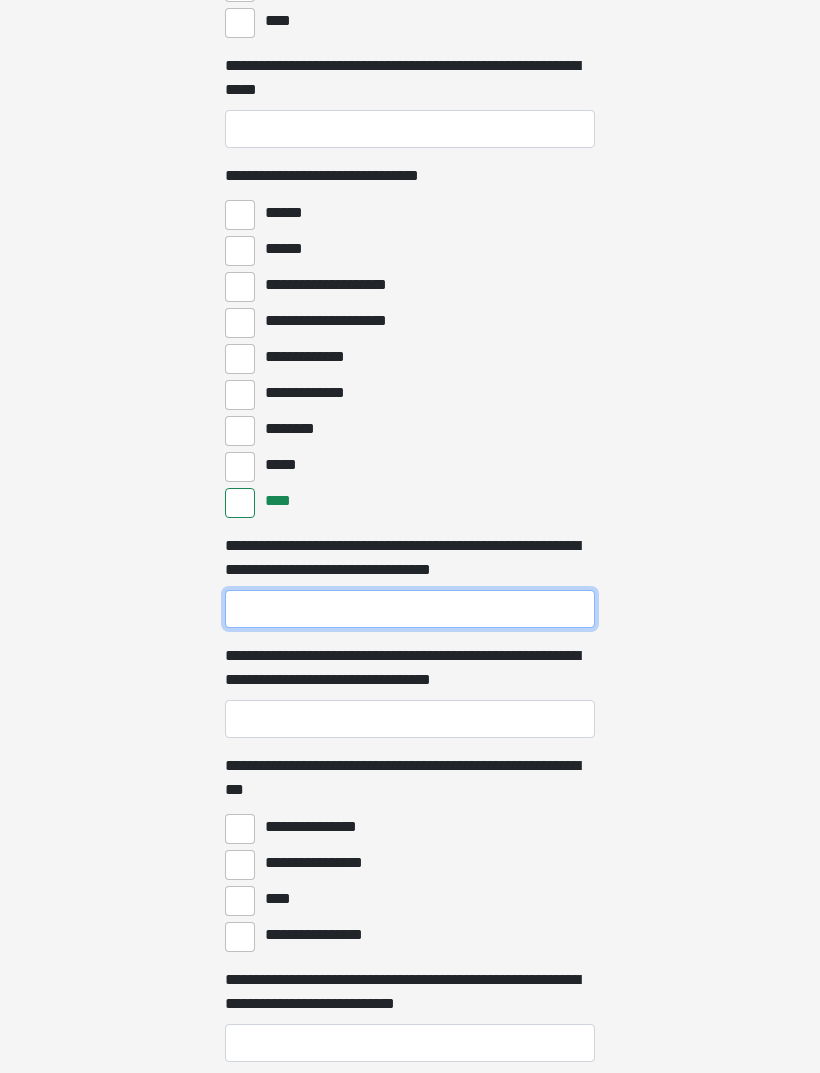 click on "**********" at bounding box center (410, 609) 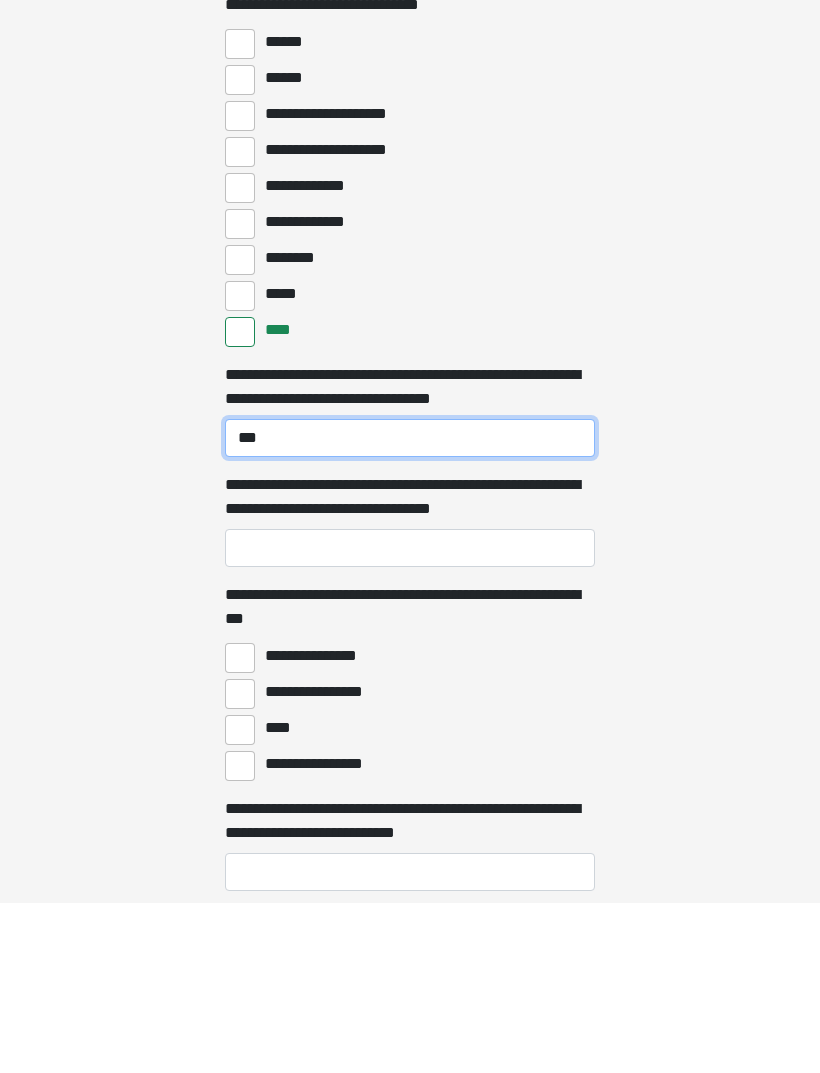 type on "***" 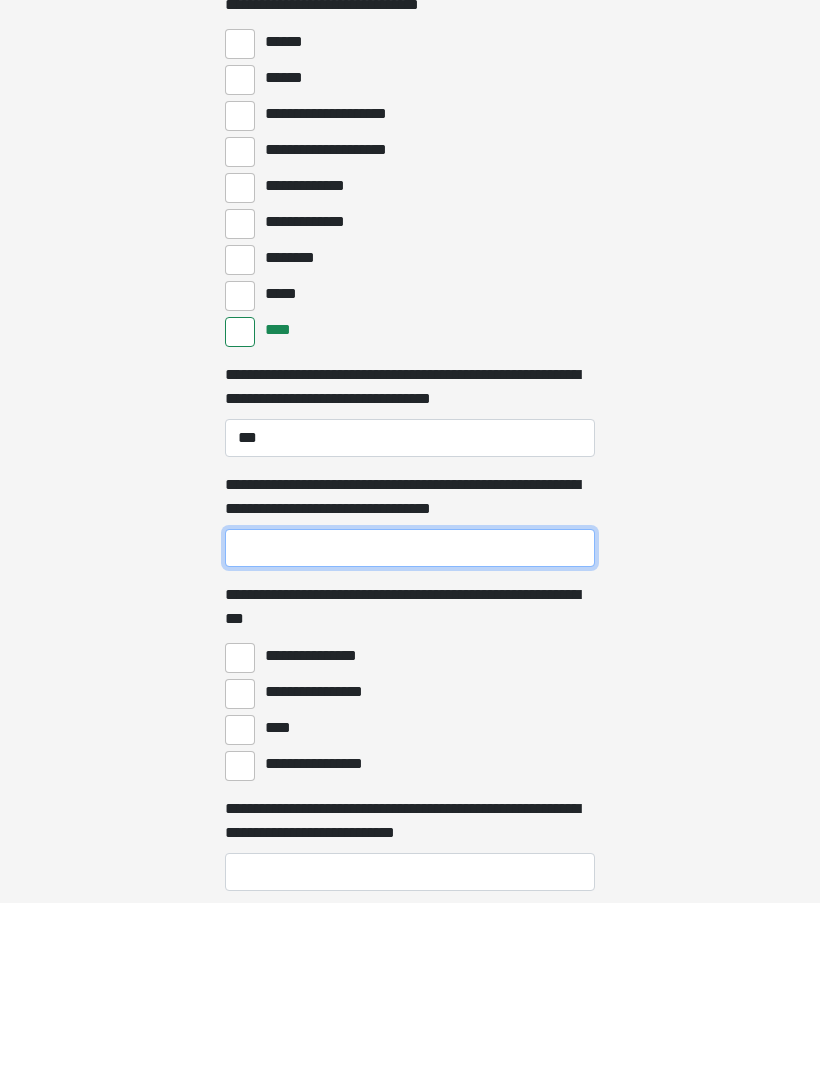 click on "**********" at bounding box center (410, 719) 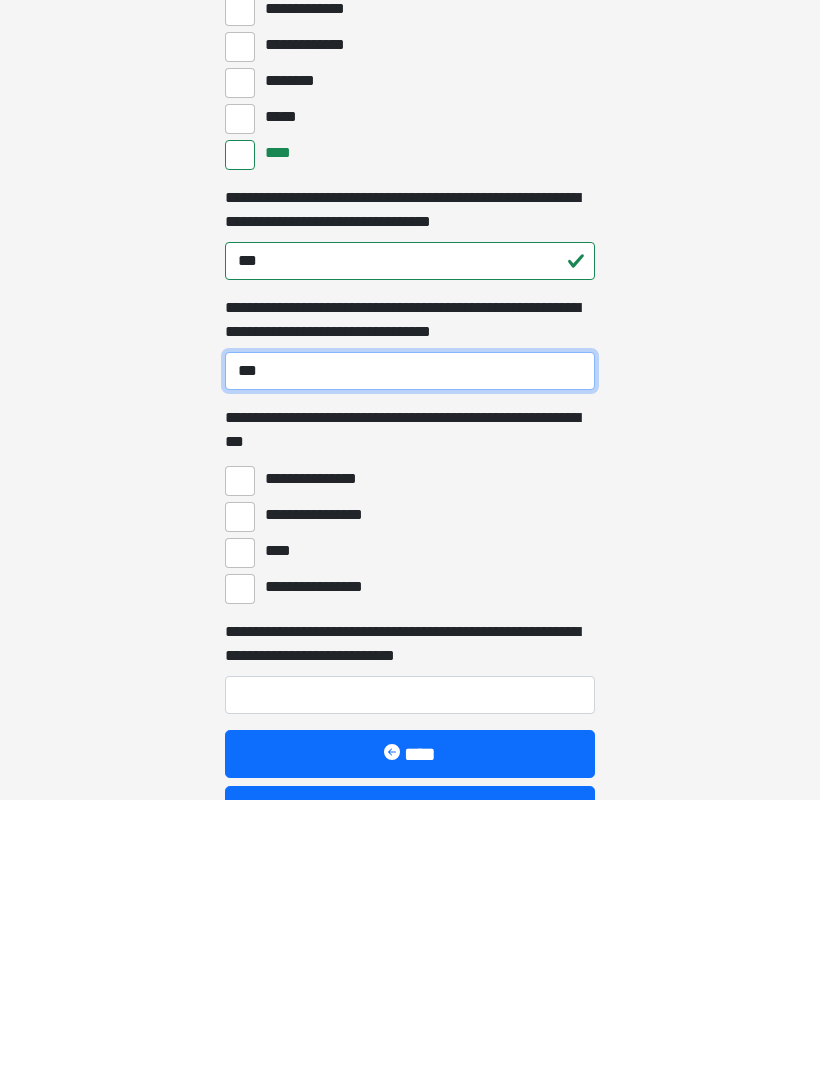 type on "***" 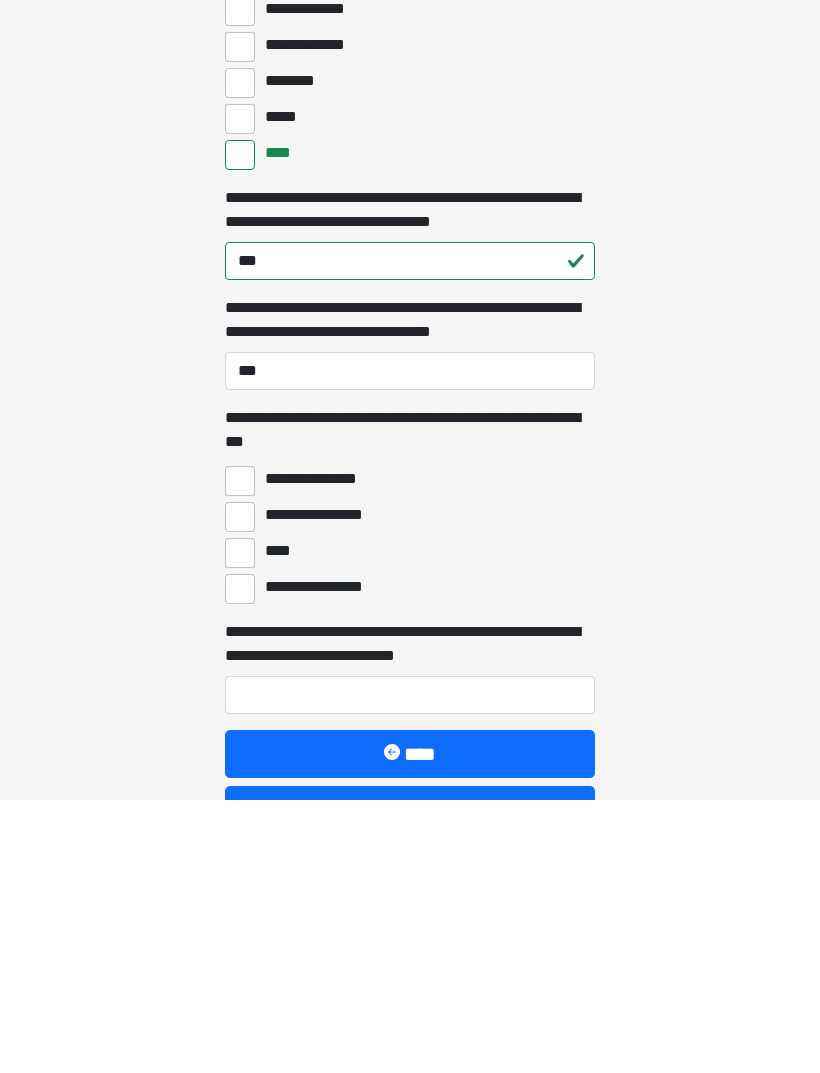 click on "****" at bounding box center [240, 826] 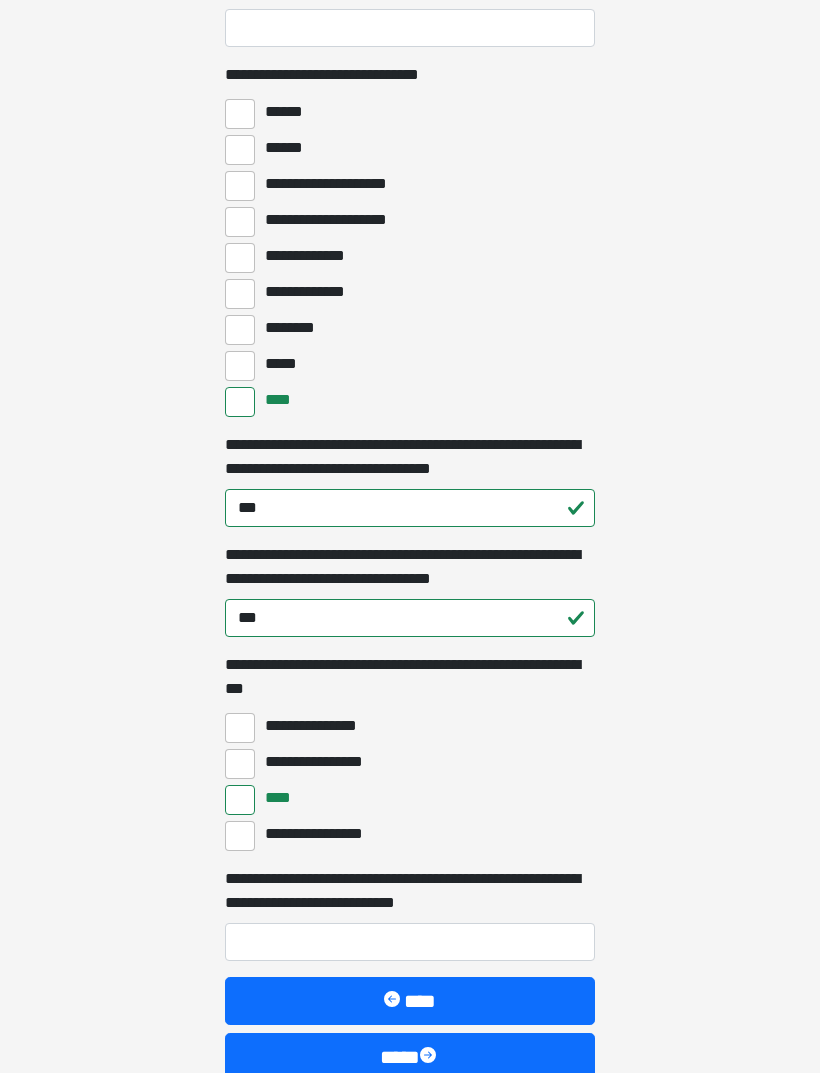scroll, scrollTop: 5257, scrollLeft: 0, axis: vertical 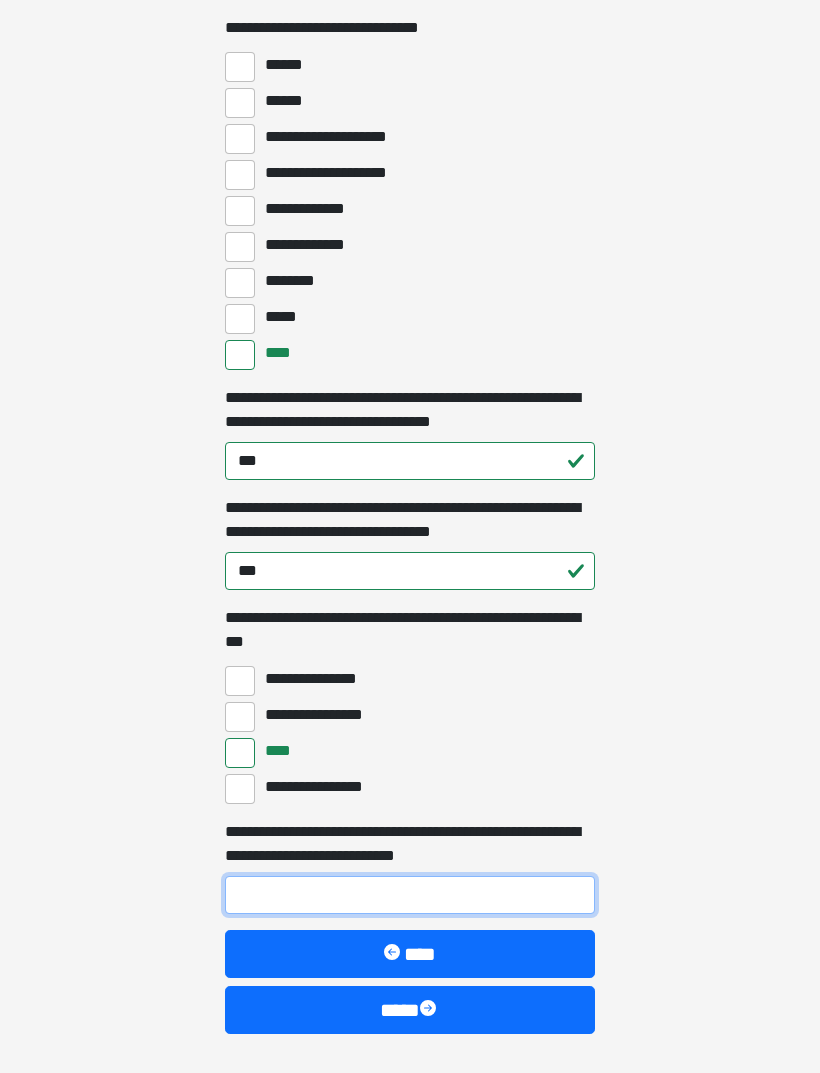 click on "**********" at bounding box center (410, 895) 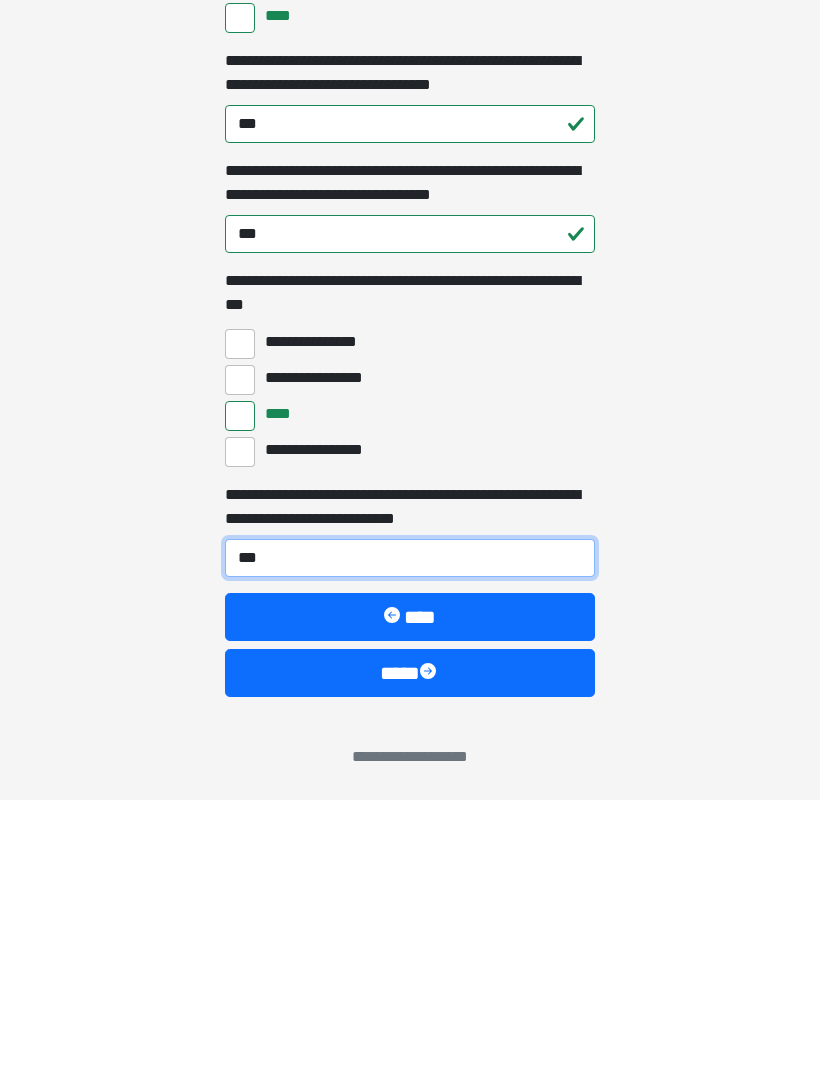 type on "***" 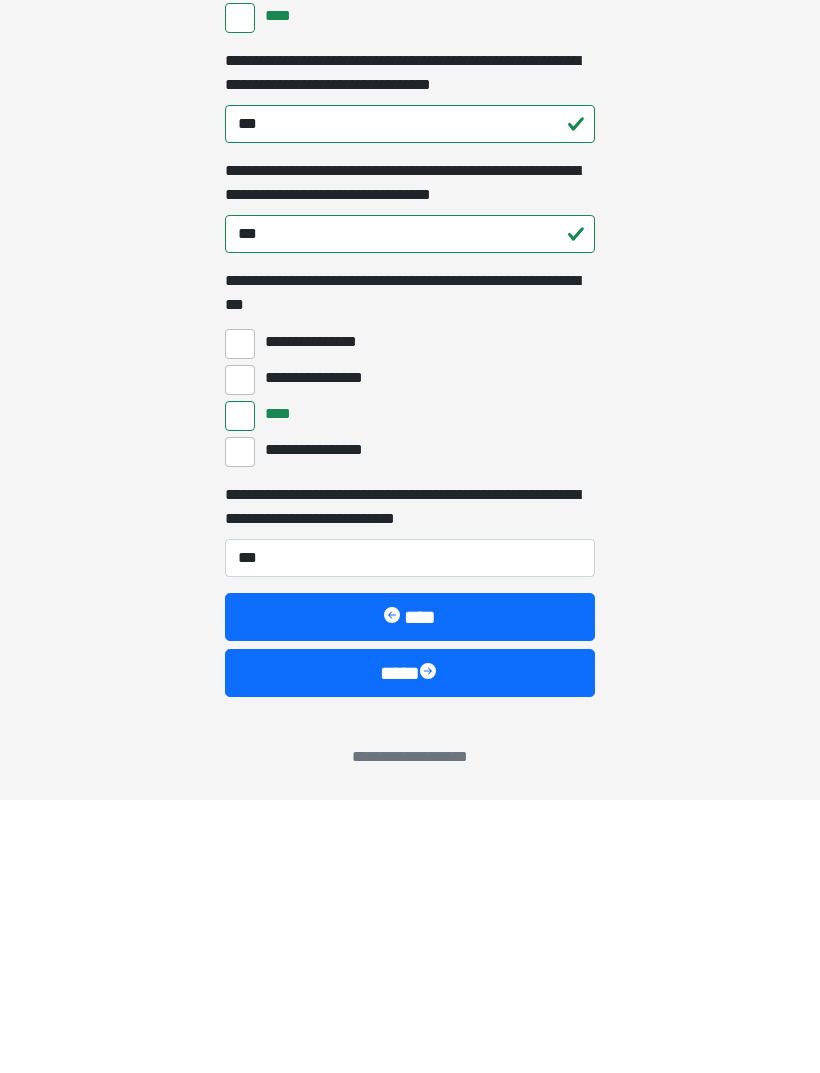 click on "****" at bounding box center (410, 946) 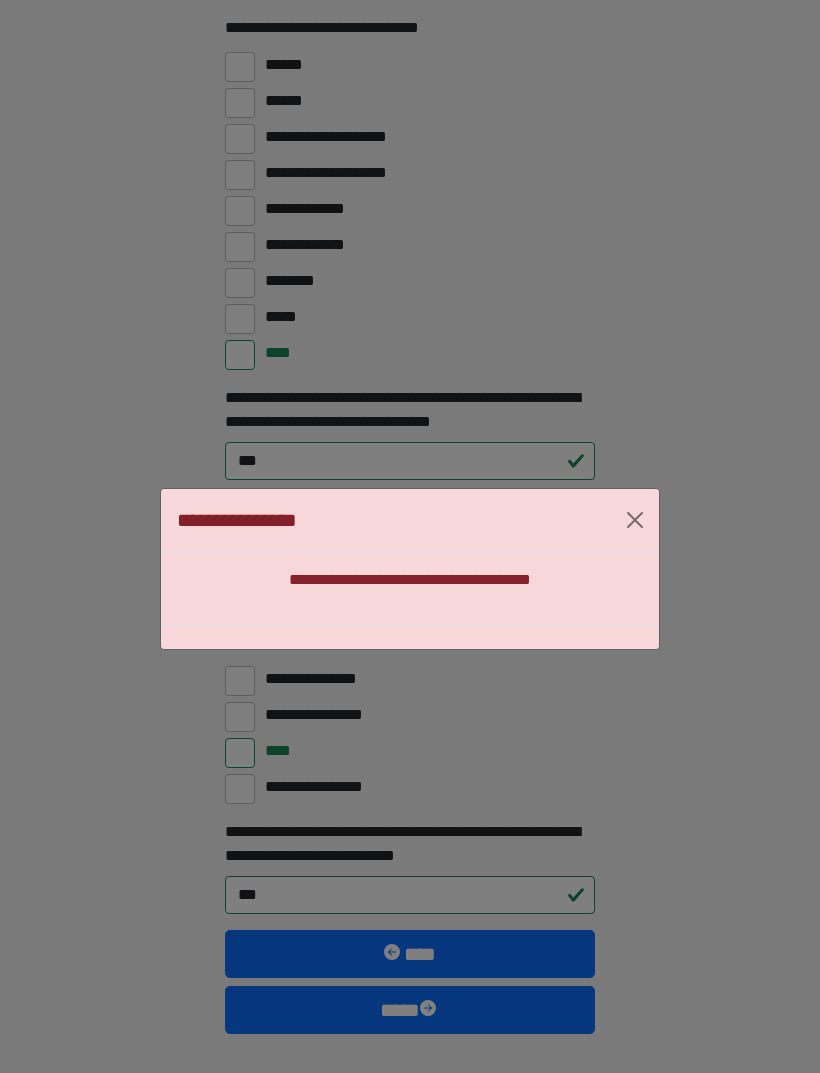 click on "**********" at bounding box center [410, 568] 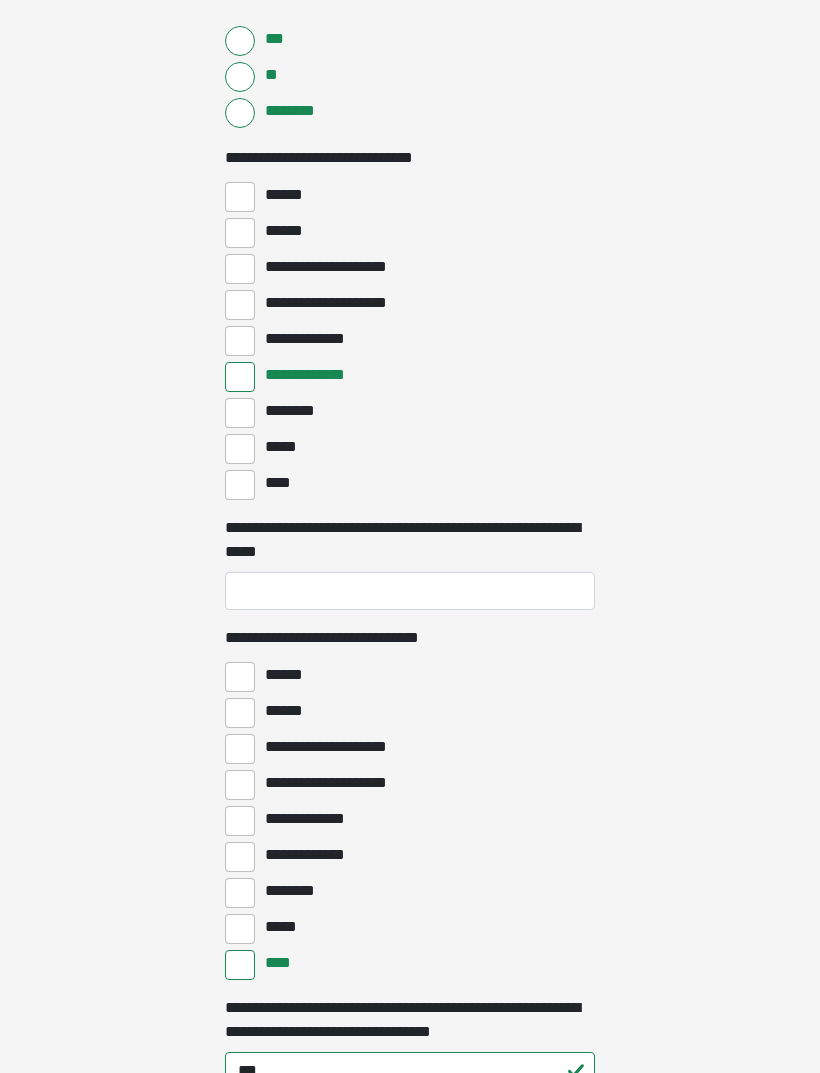 scroll, scrollTop: 4649, scrollLeft: 0, axis: vertical 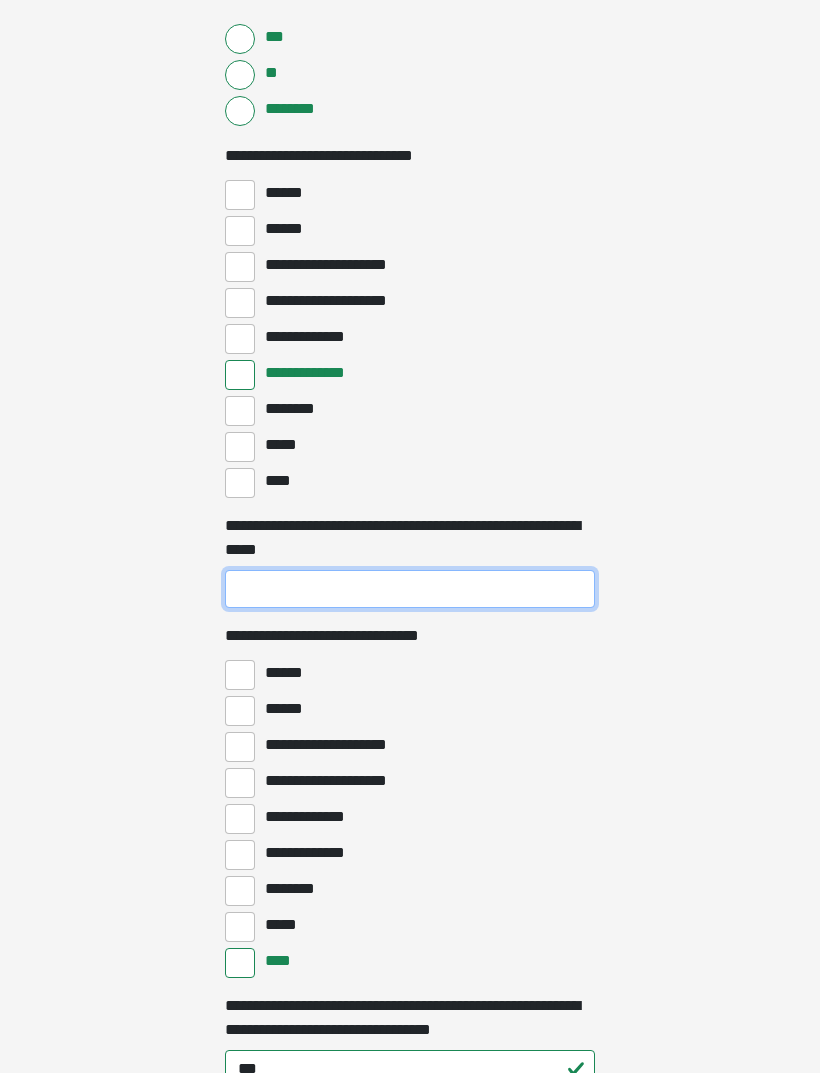 click on "**********" at bounding box center (410, 589) 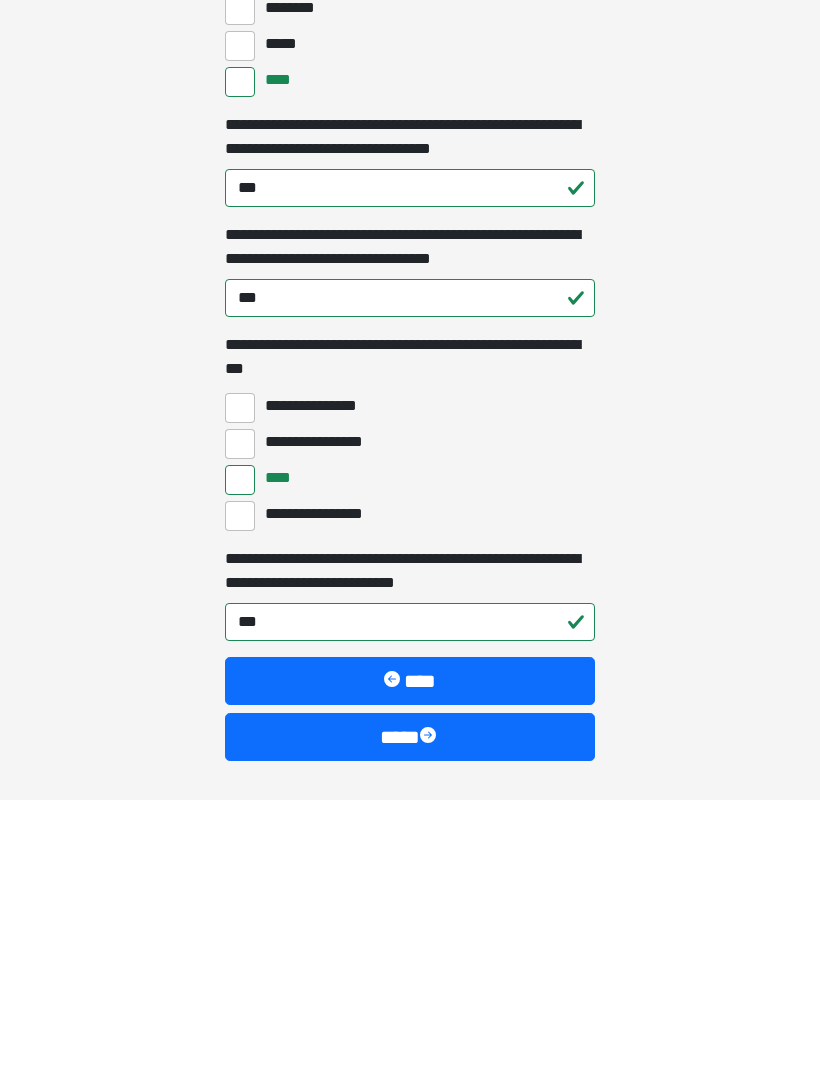 scroll, scrollTop: 5321, scrollLeft: 0, axis: vertical 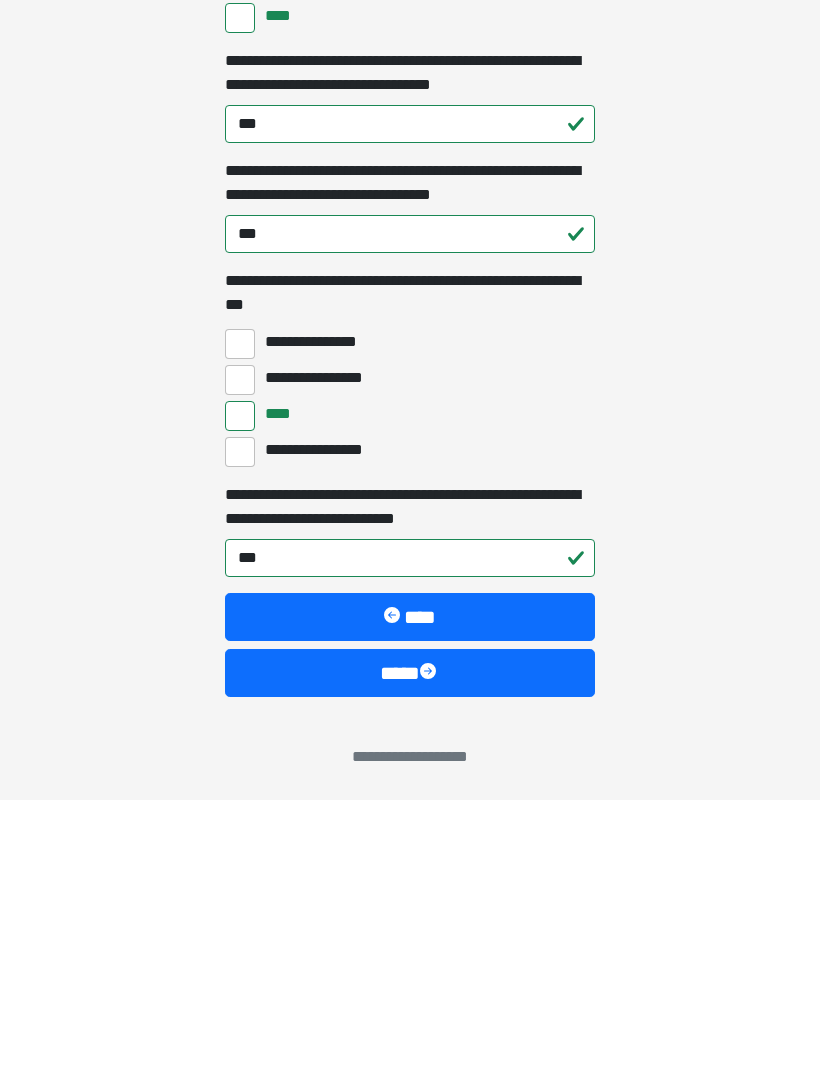 type on "**" 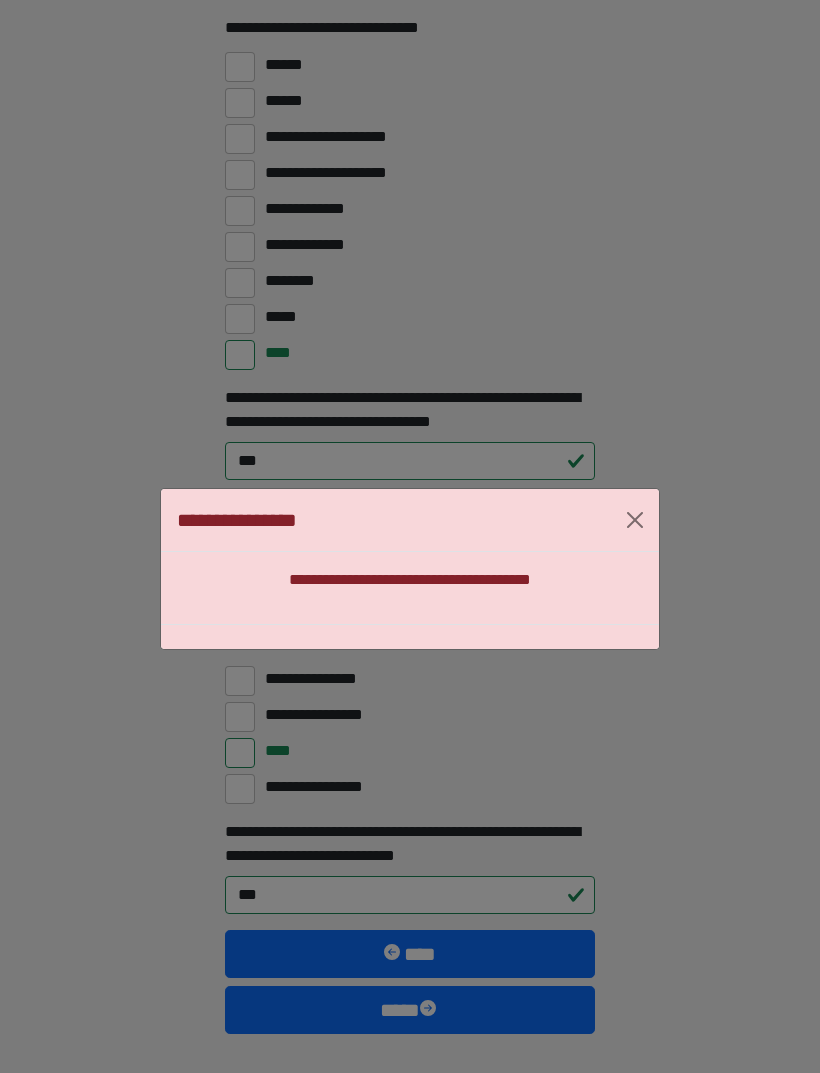 click on "**********" at bounding box center [410, 568] 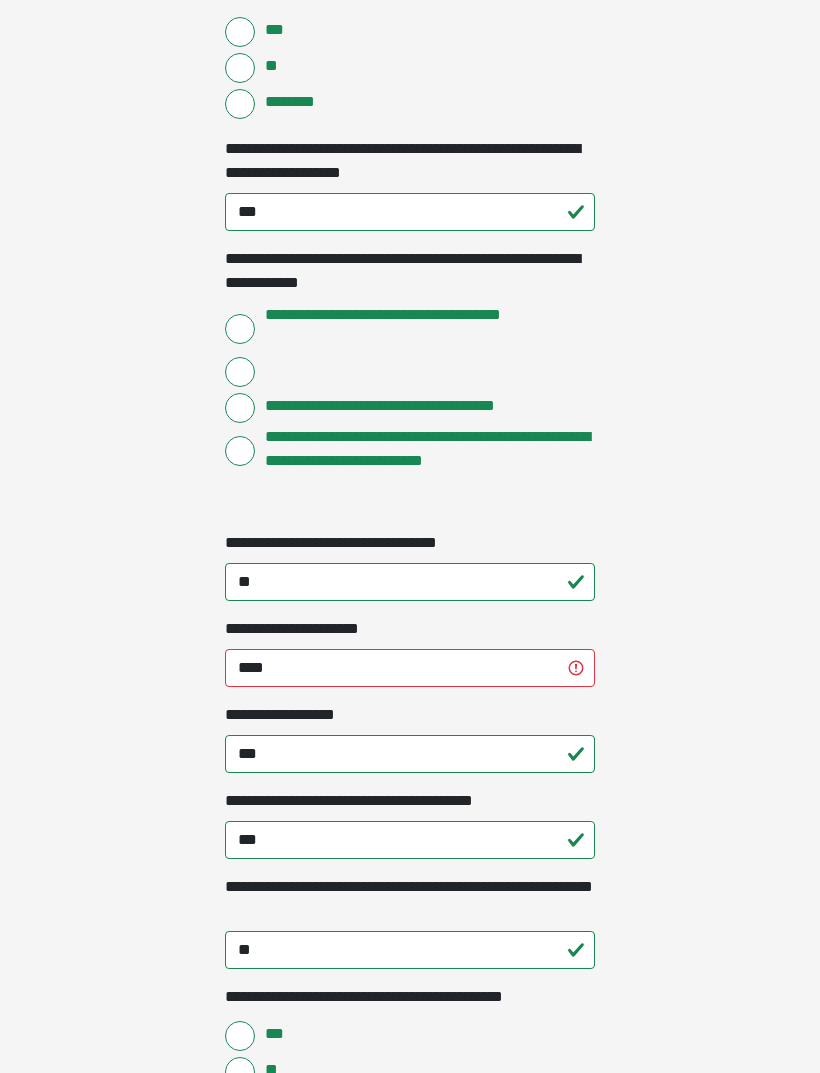 scroll, scrollTop: 1654, scrollLeft: 0, axis: vertical 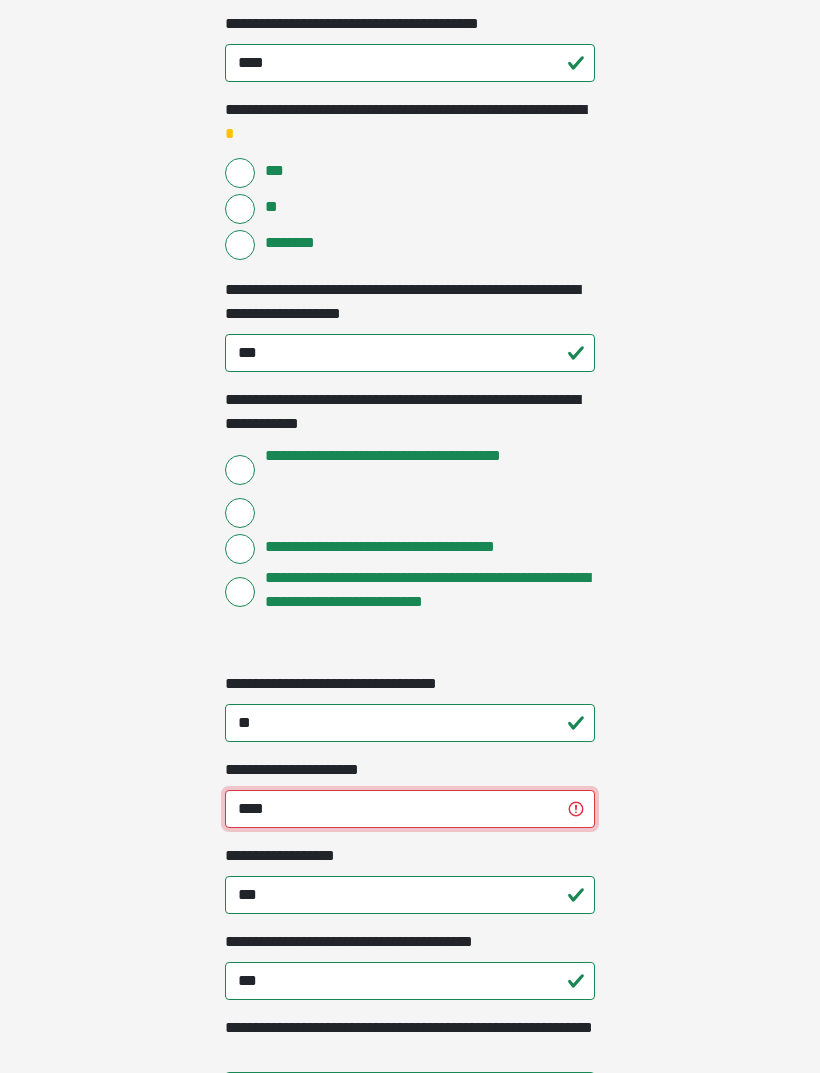 click on "****" at bounding box center [410, 810] 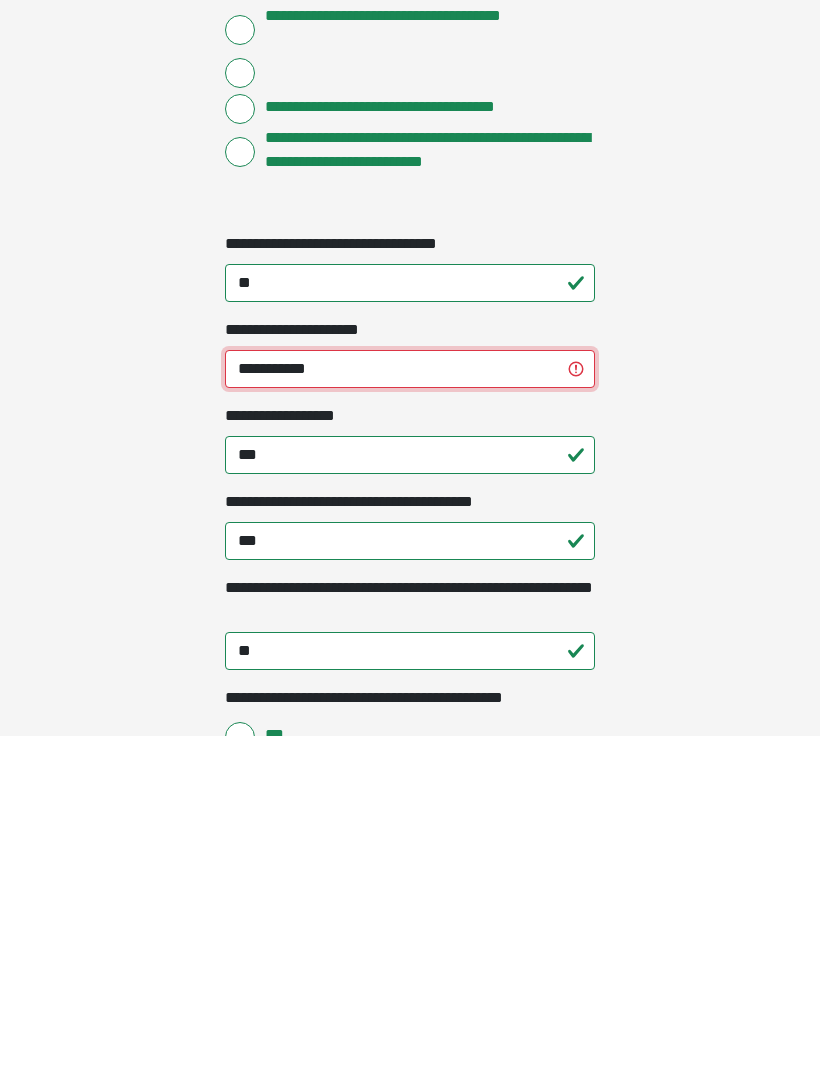 type on "**********" 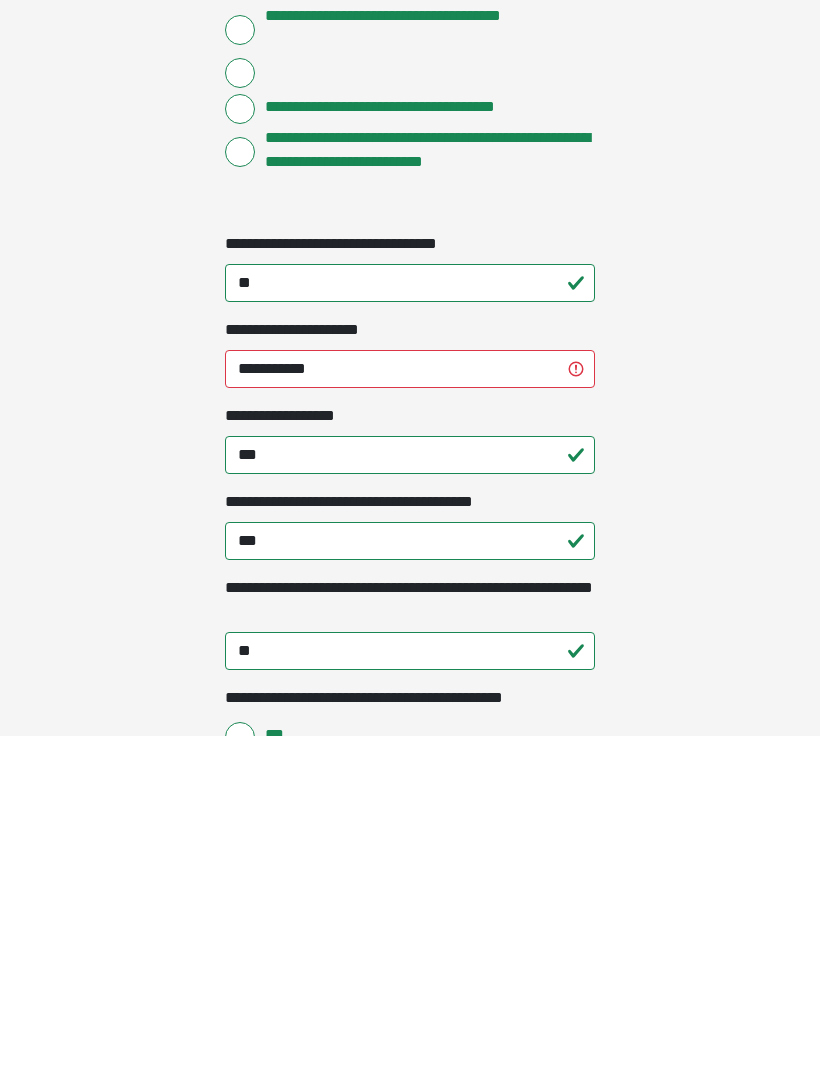 click on "**********" at bounding box center (410, -1222) 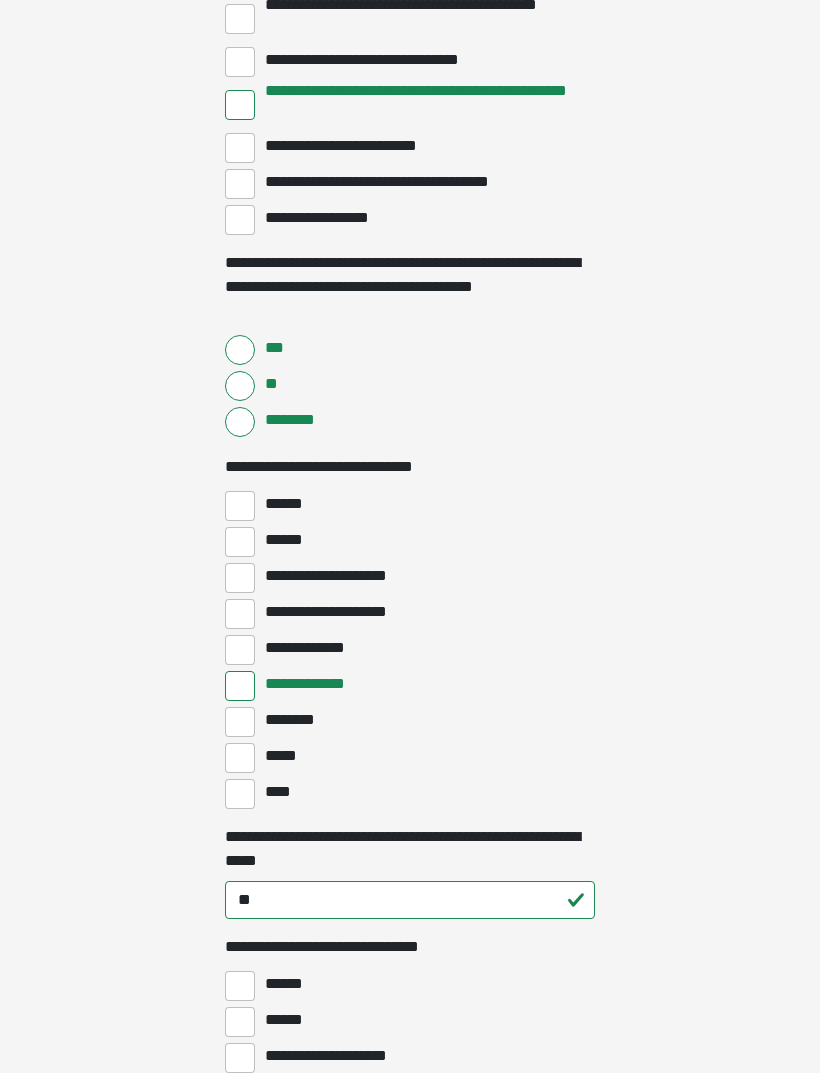 scroll, scrollTop: 4338, scrollLeft: 0, axis: vertical 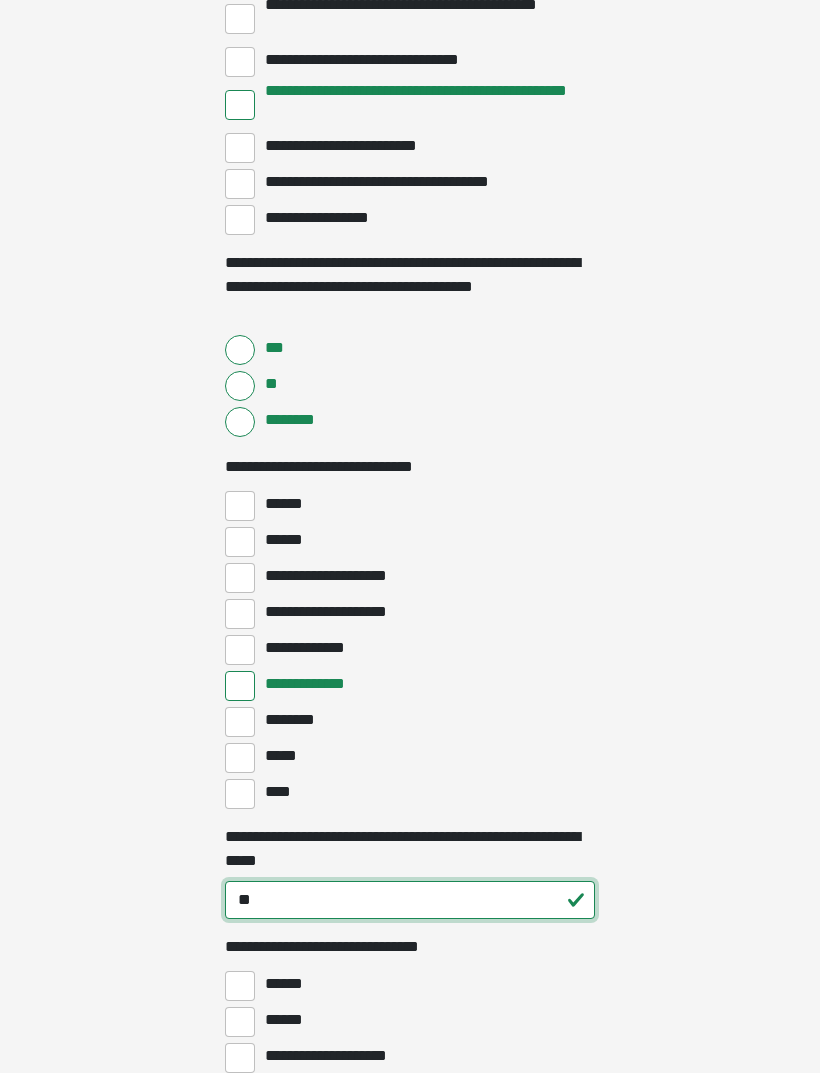 click on "**" at bounding box center [410, 900] 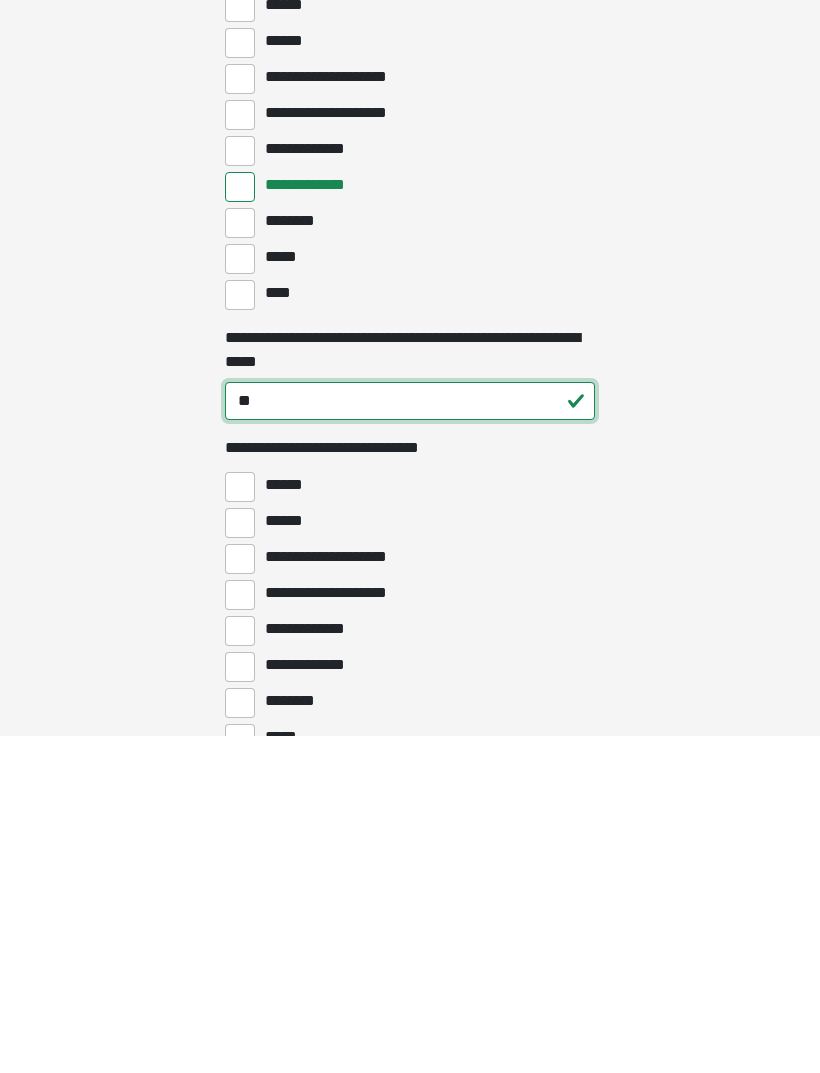 type on "*" 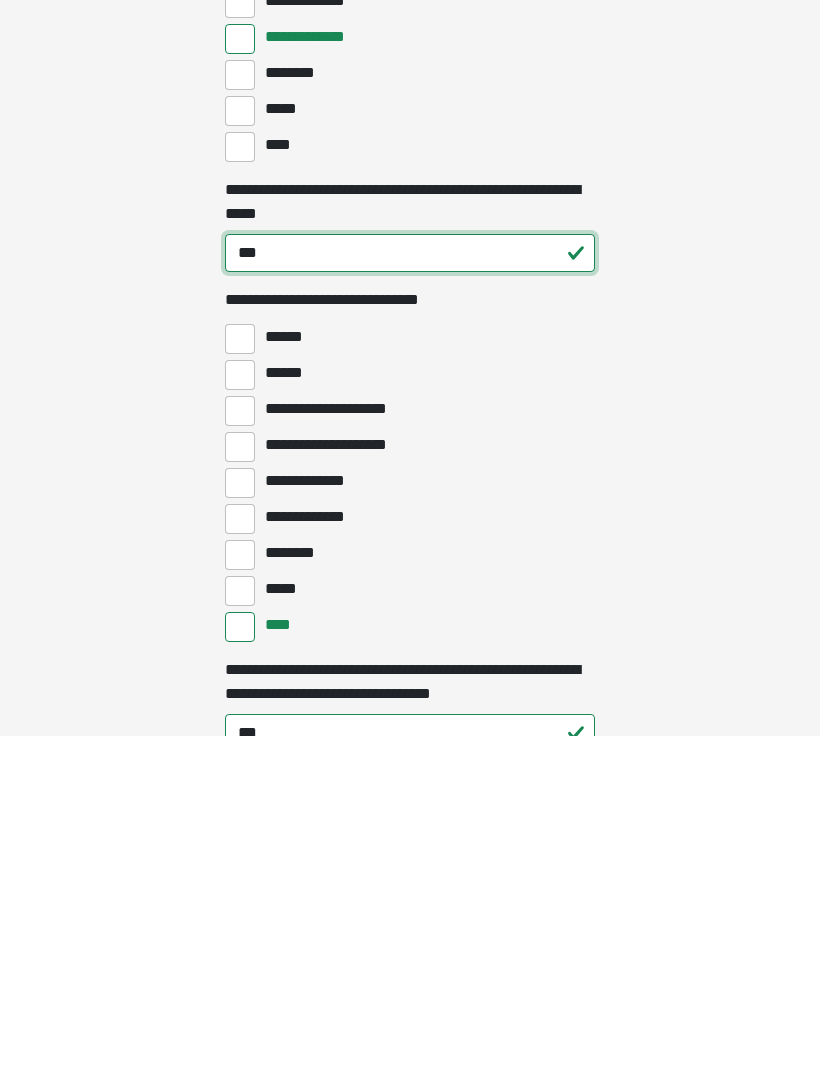 type on "***" 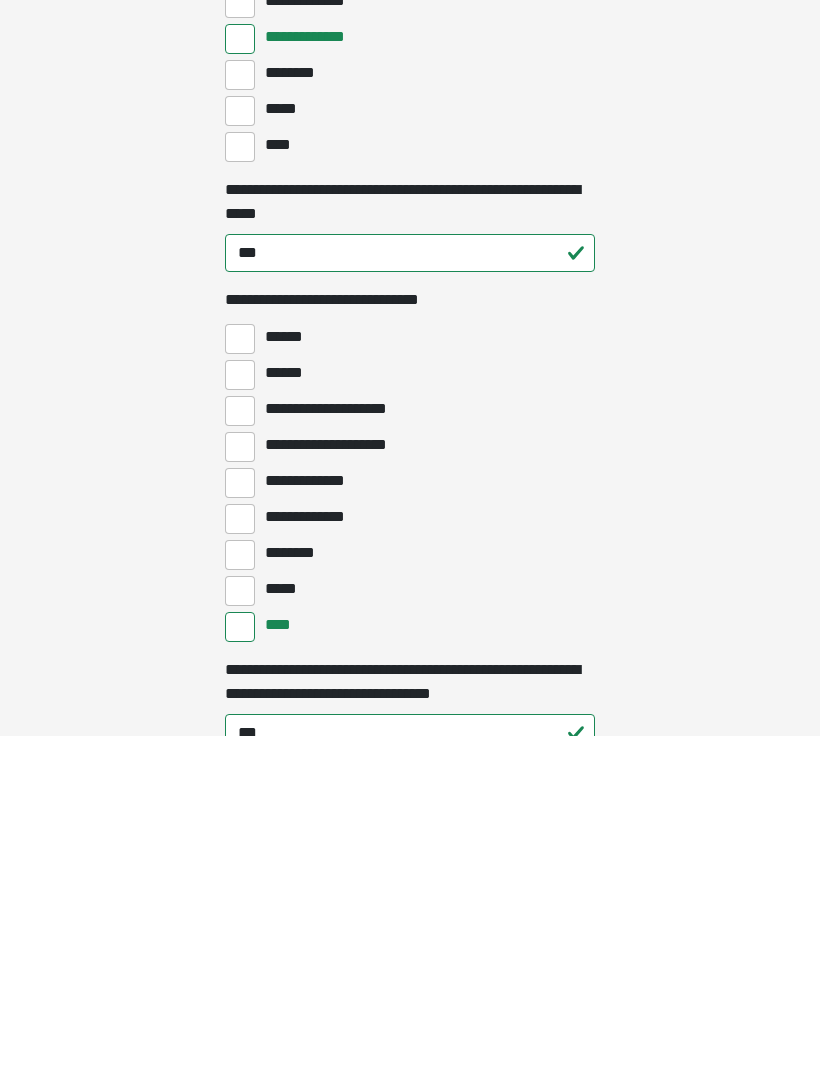 click on "**********" at bounding box center (410, -4112) 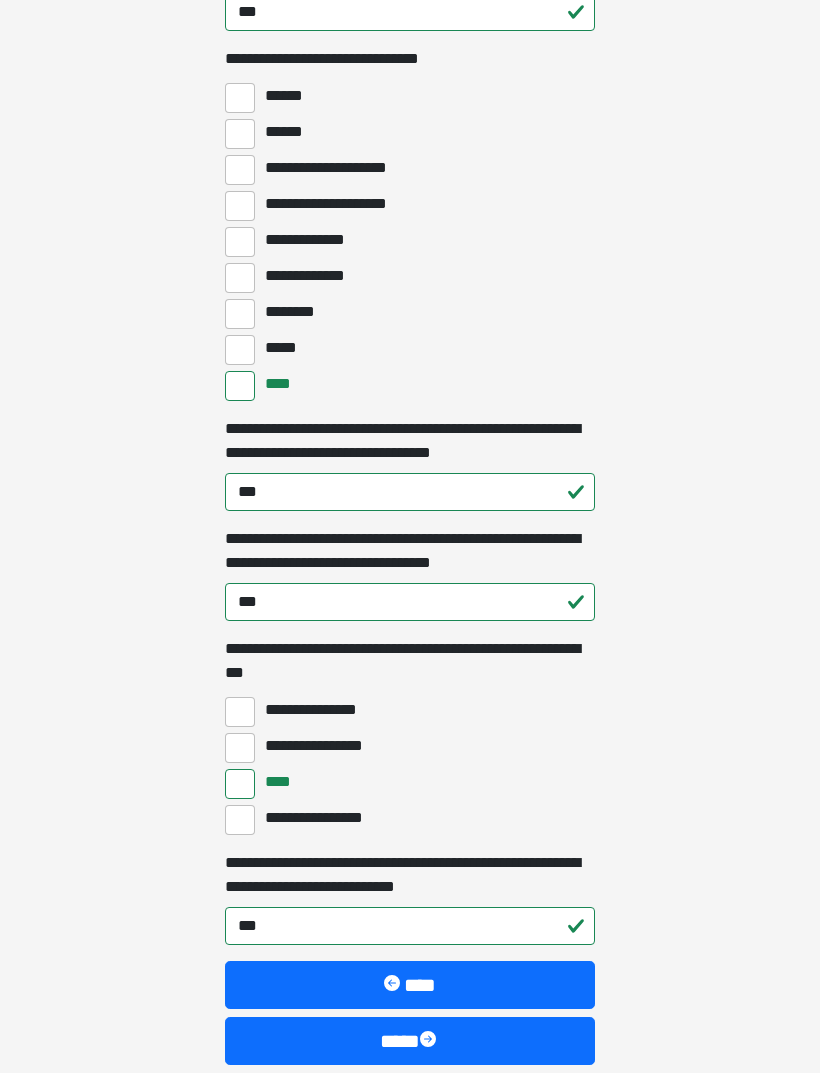scroll, scrollTop: 5257, scrollLeft: 0, axis: vertical 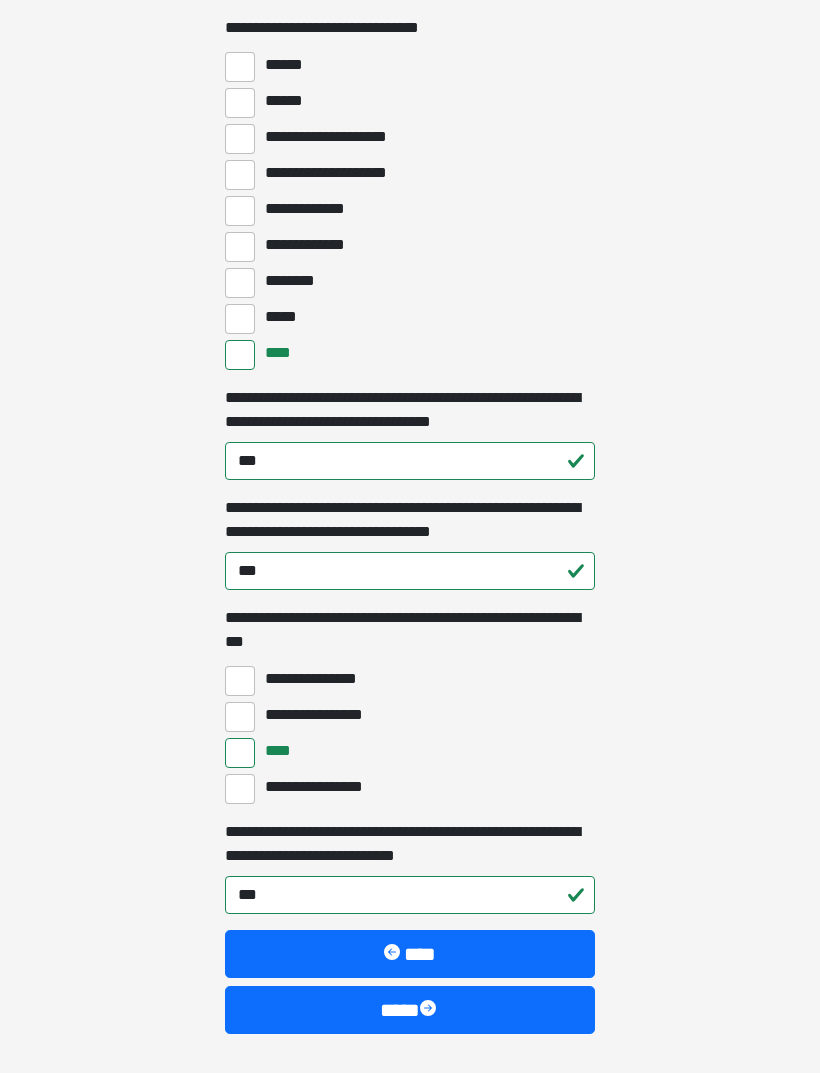 click on "****" at bounding box center (410, 1010) 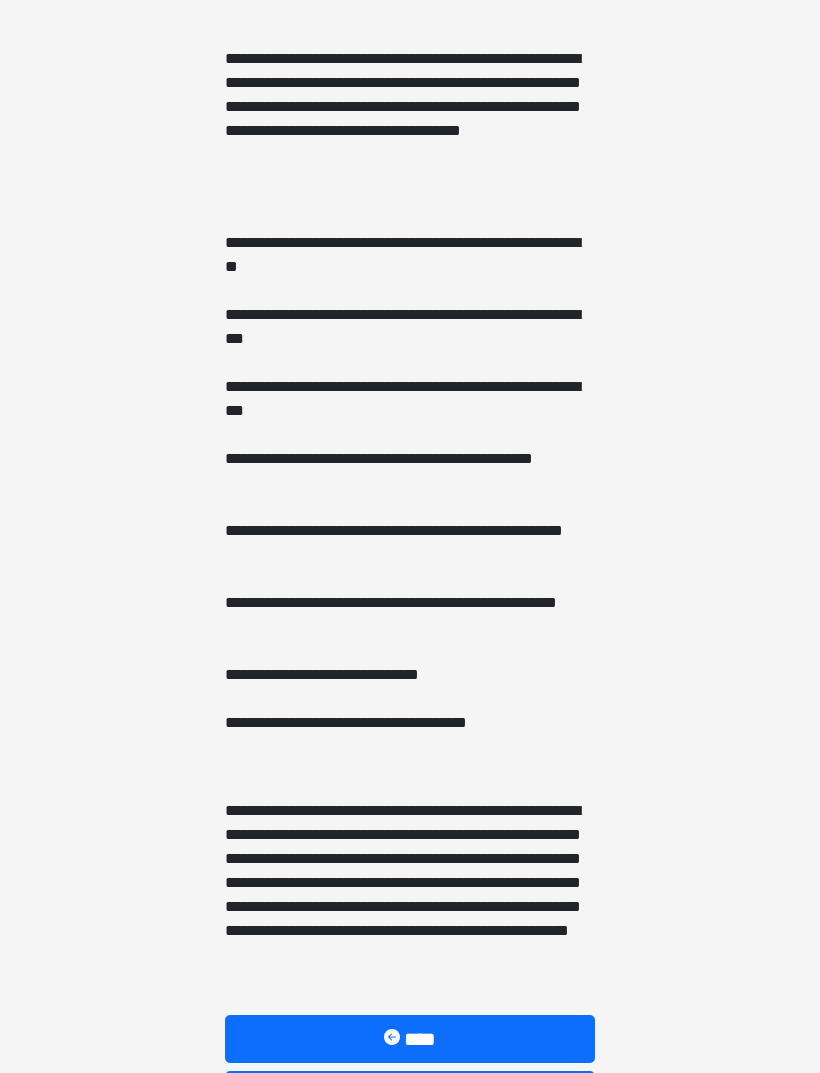 scroll, scrollTop: 1077, scrollLeft: 0, axis: vertical 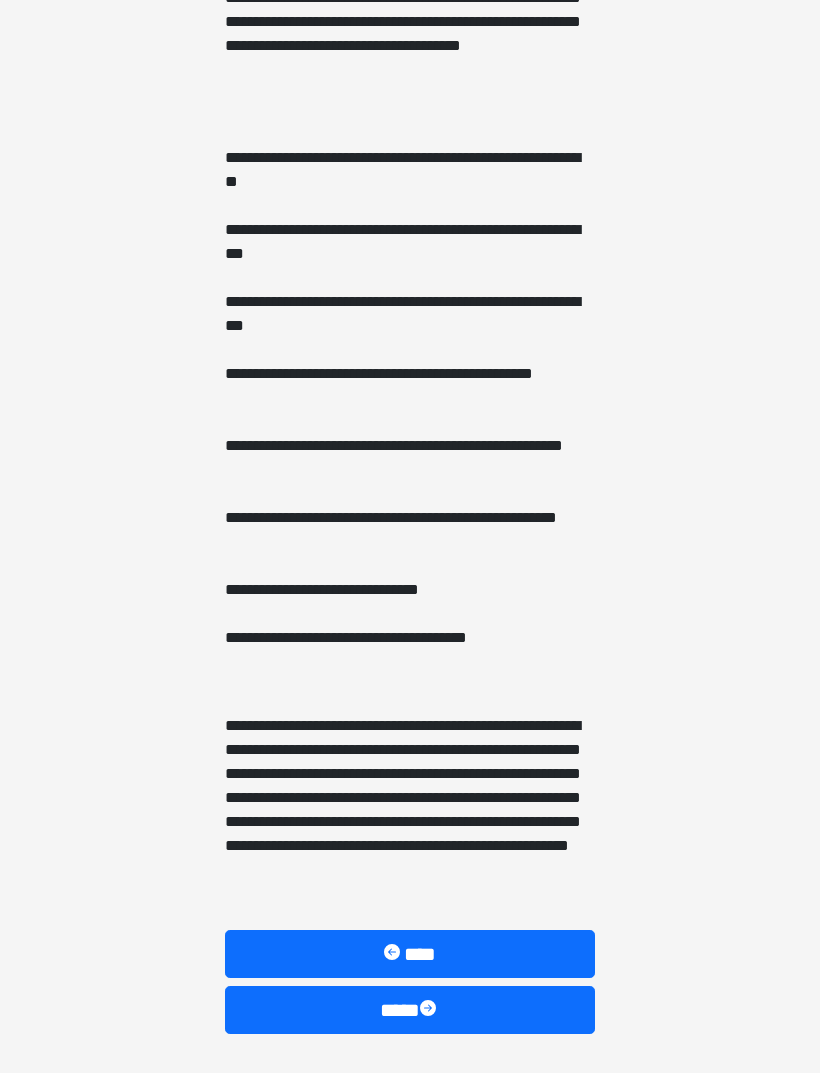 click on "****" at bounding box center [410, 1010] 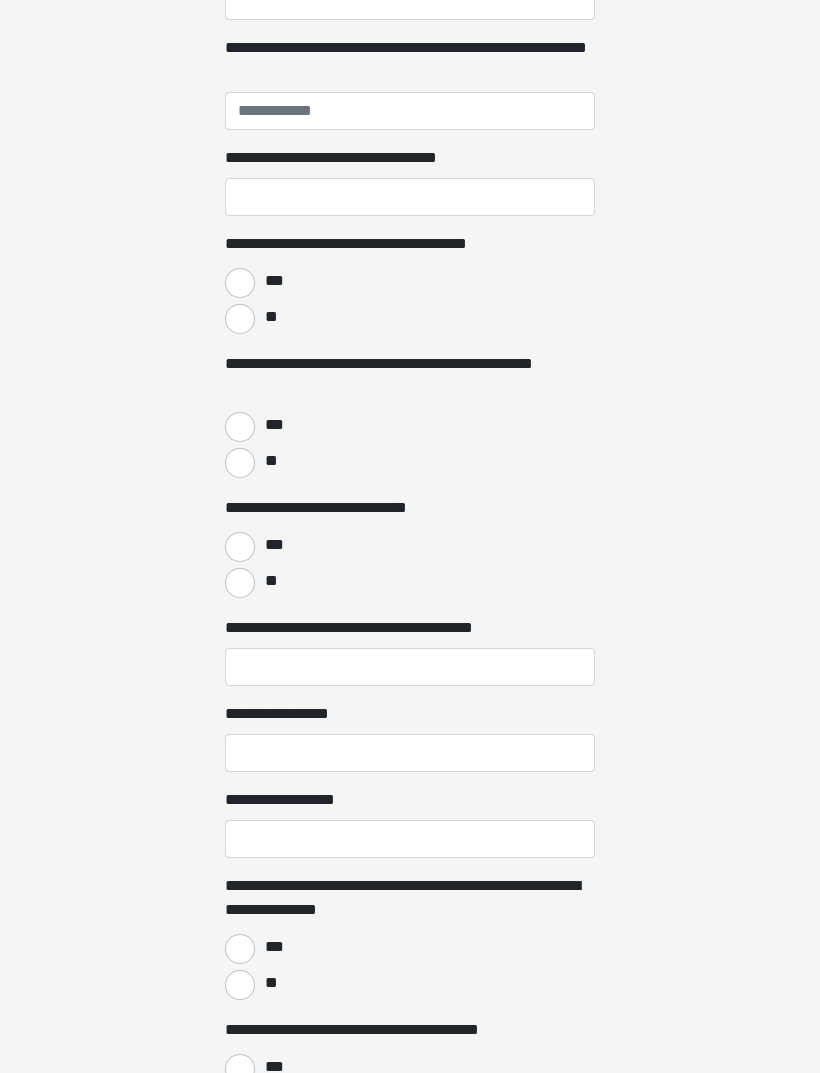 scroll, scrollTop: 0, scrollLeft: 0, axis: both 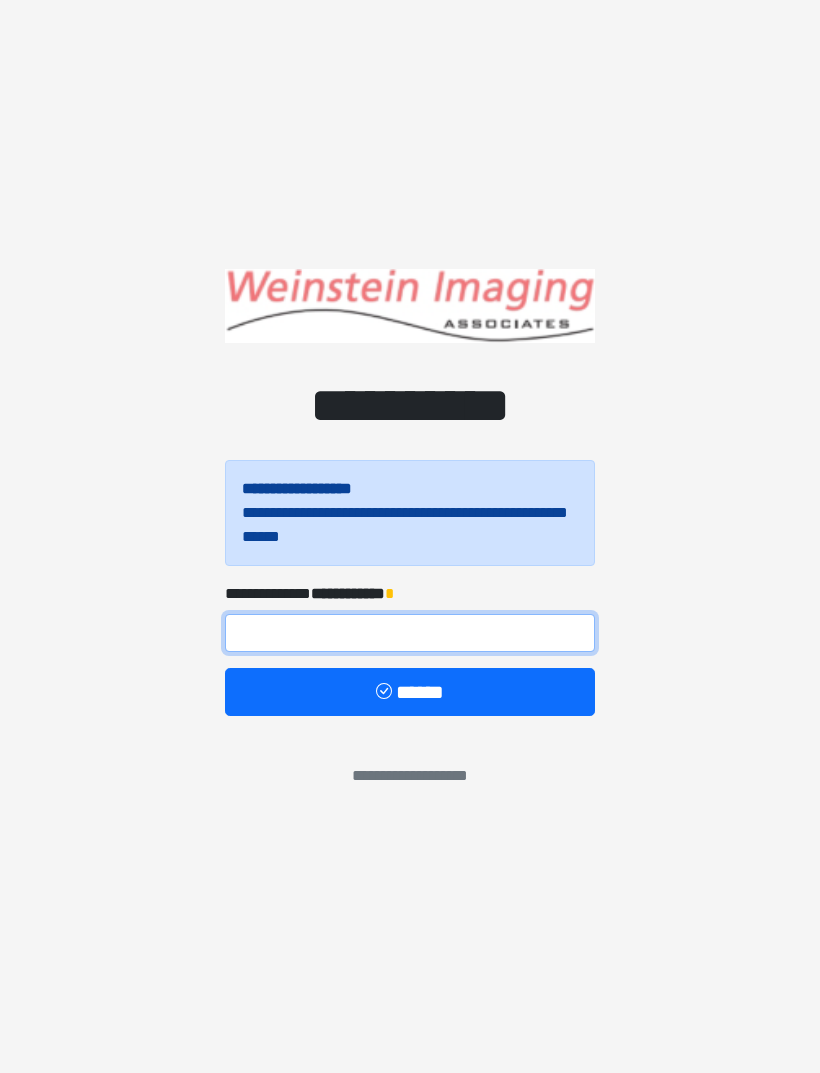 click at bounding box center (410, 633) 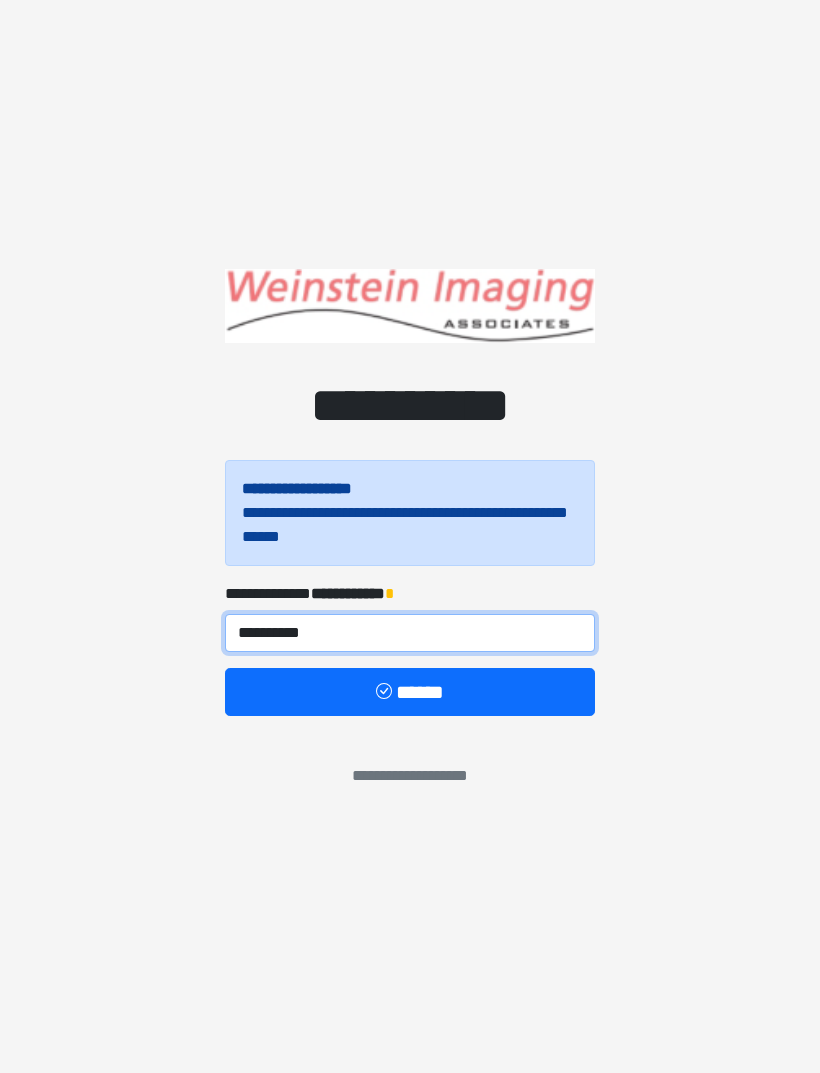 type on "**********" 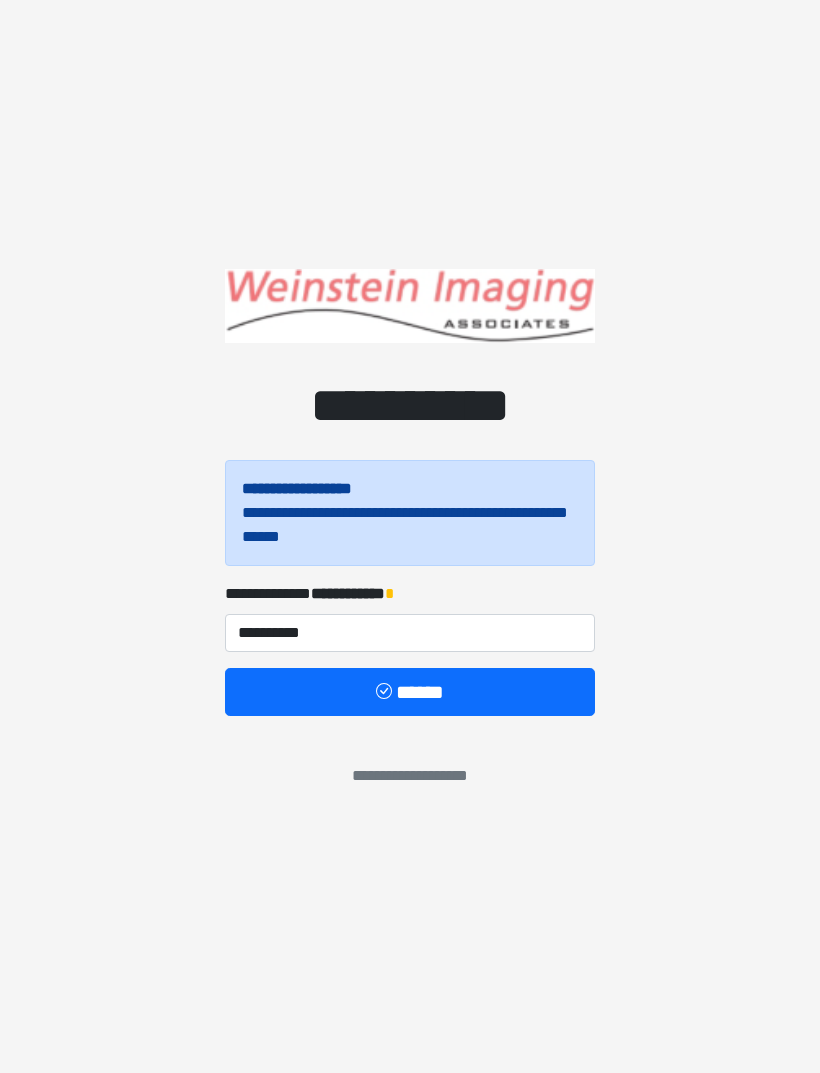 click on "******" at bounding box center [410, 692] 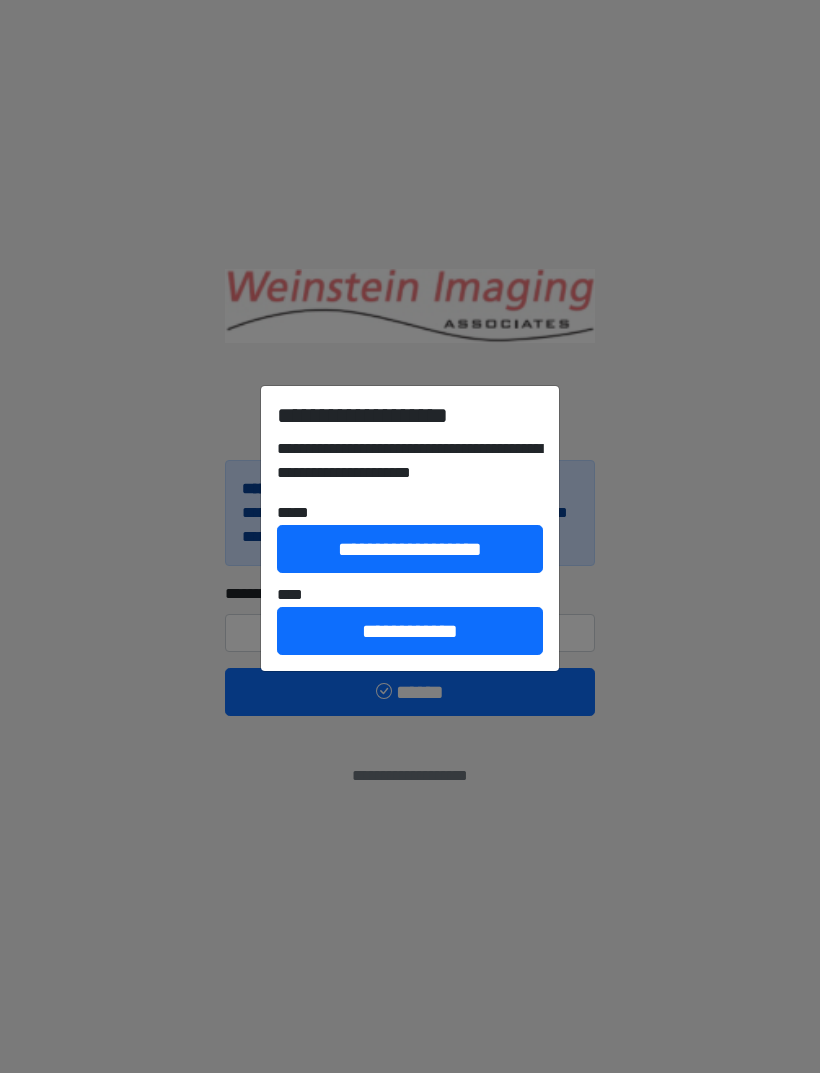 click on "**********" at bounding box center (410, 631) 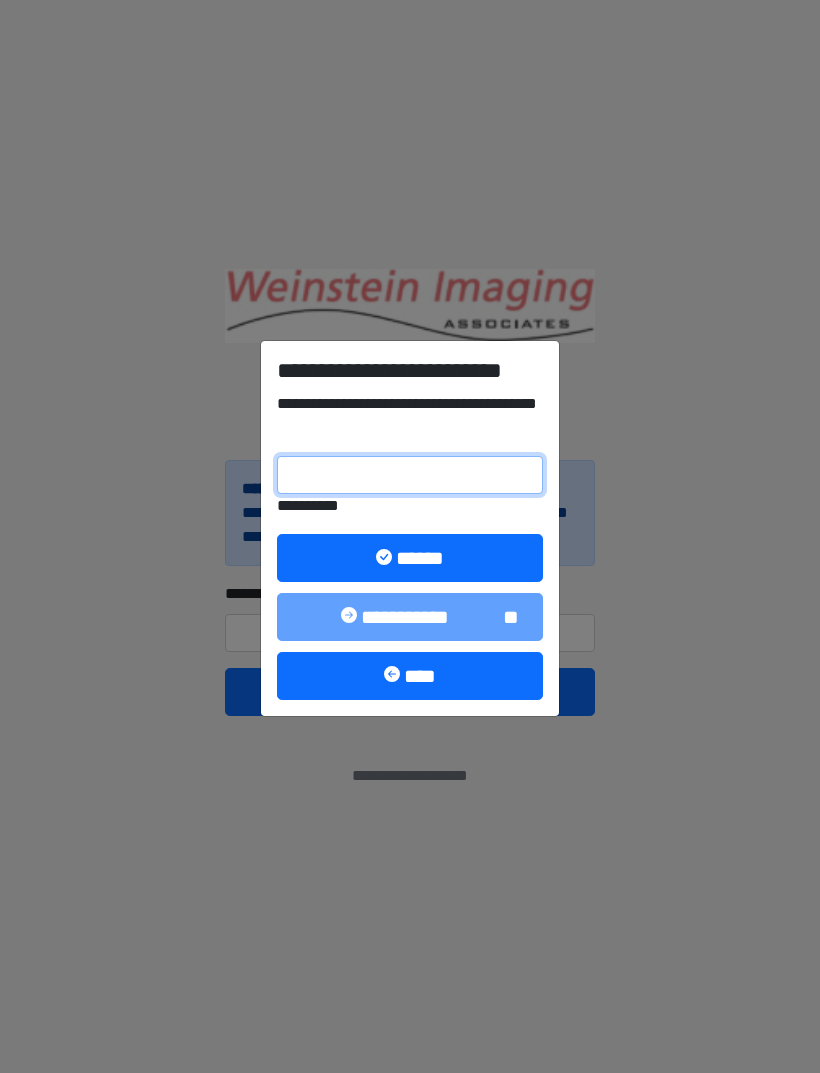 click on "**********" at bounding box center [410, 475] 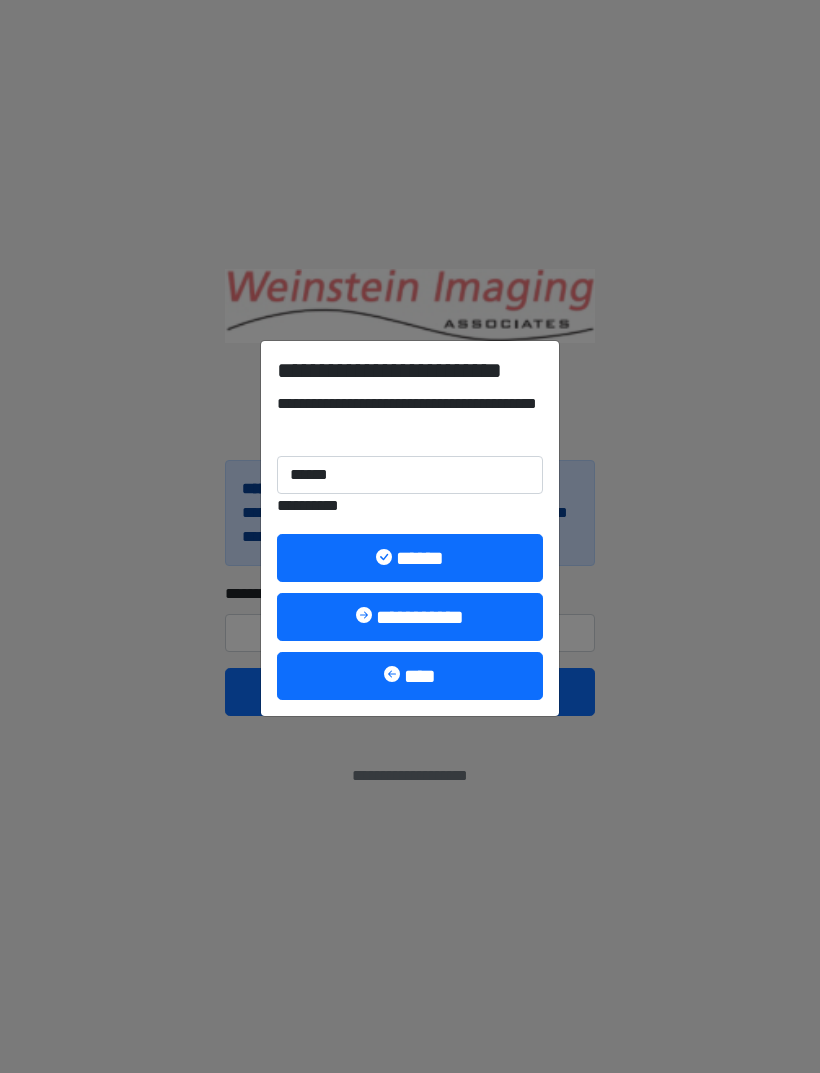 click on "******" at bounding box center [410, 558] 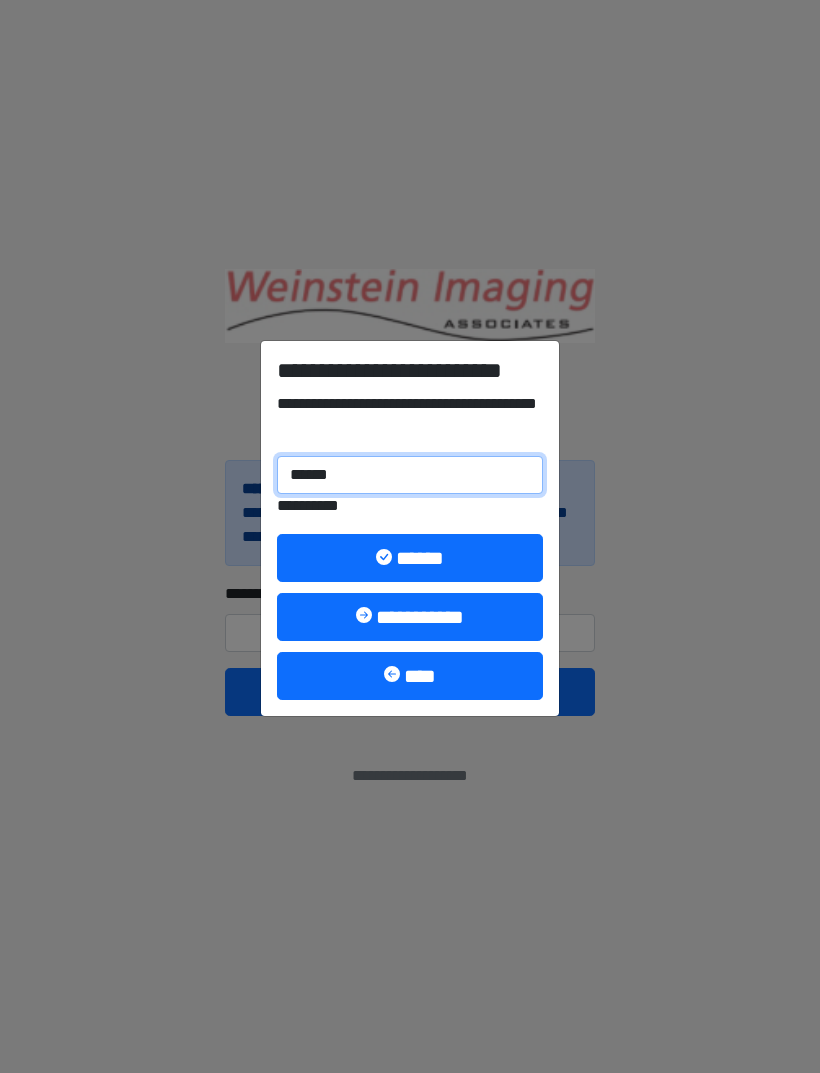 click on "******" at bounding box center [410, 475] 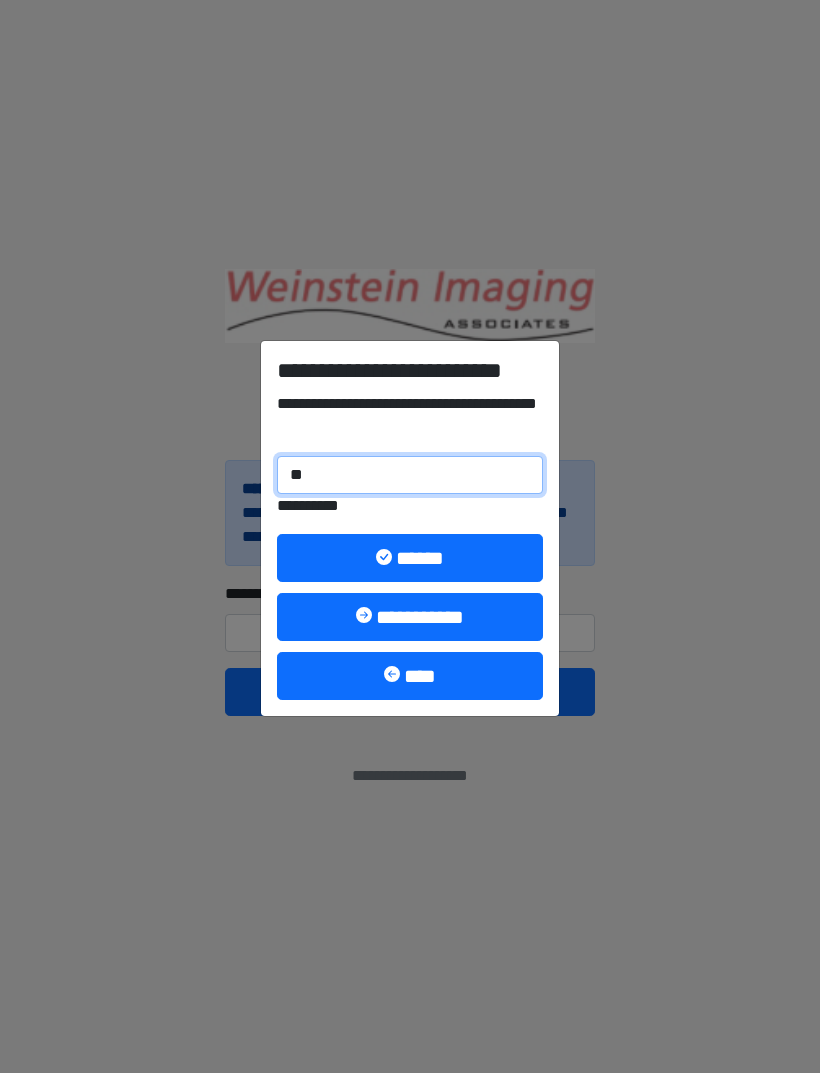 type on "*" 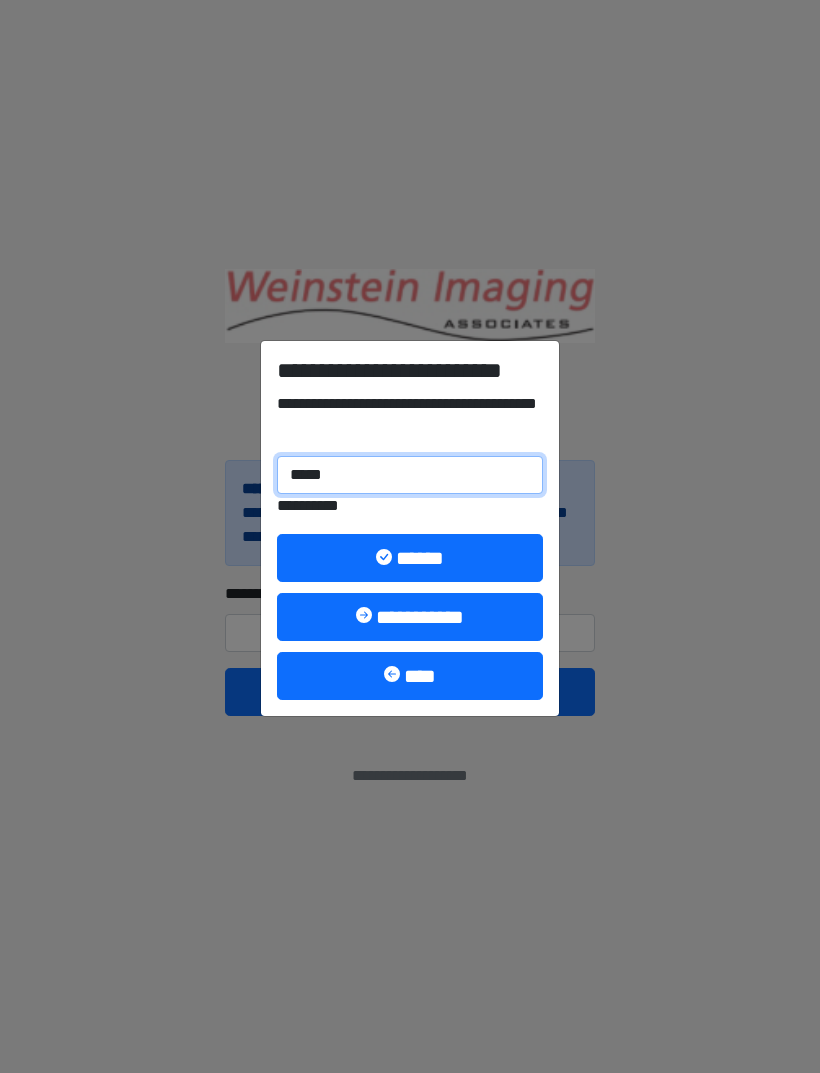 type on "******" 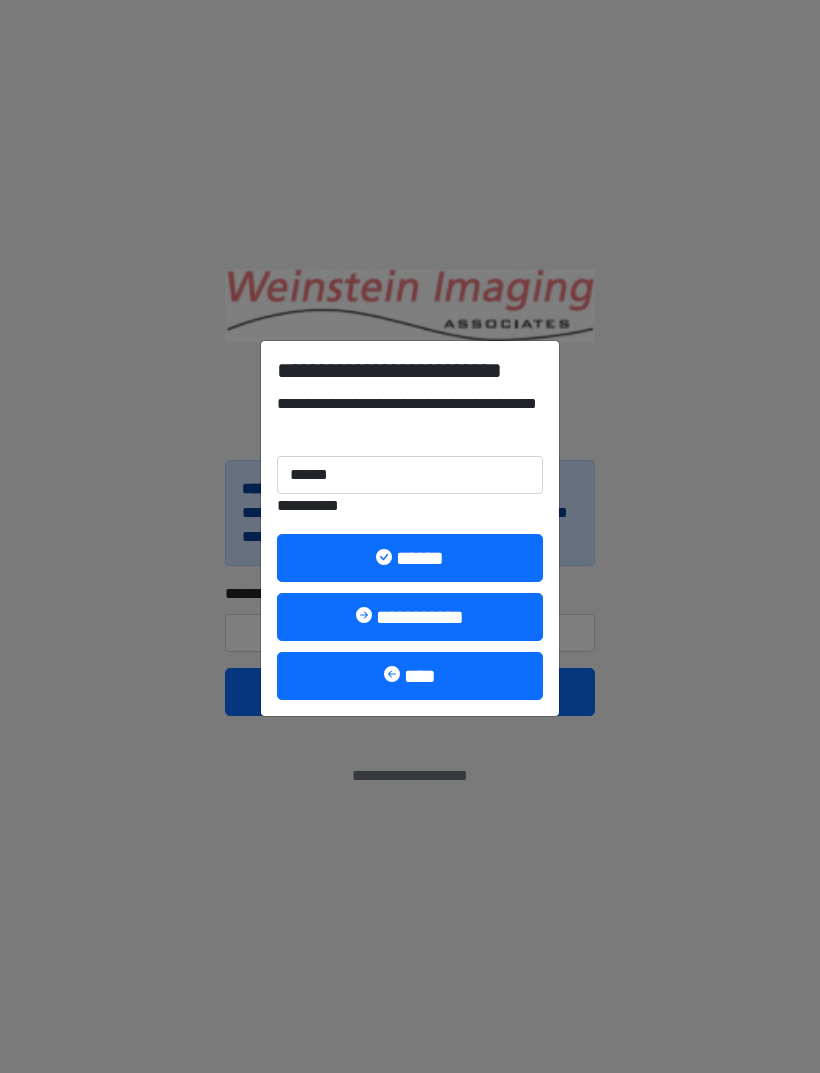 click on "******" at bounding box center [410, 558] 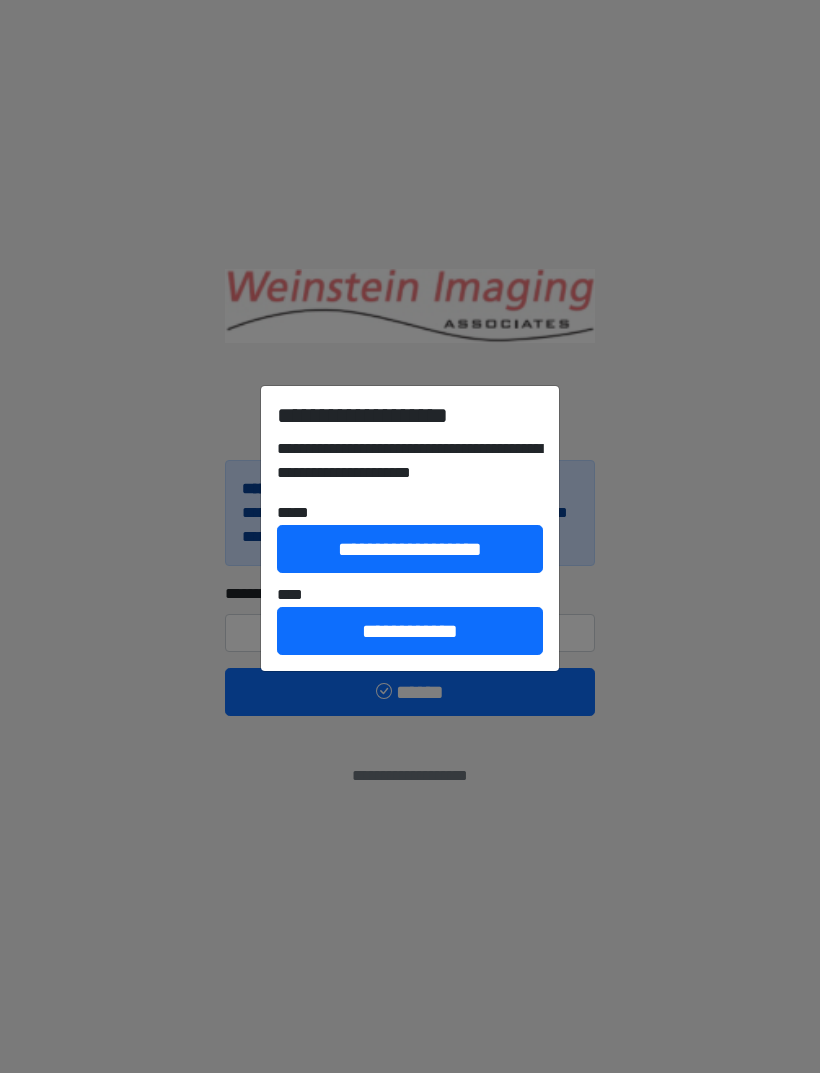 click on "**********" at bounding box center (410, 536) 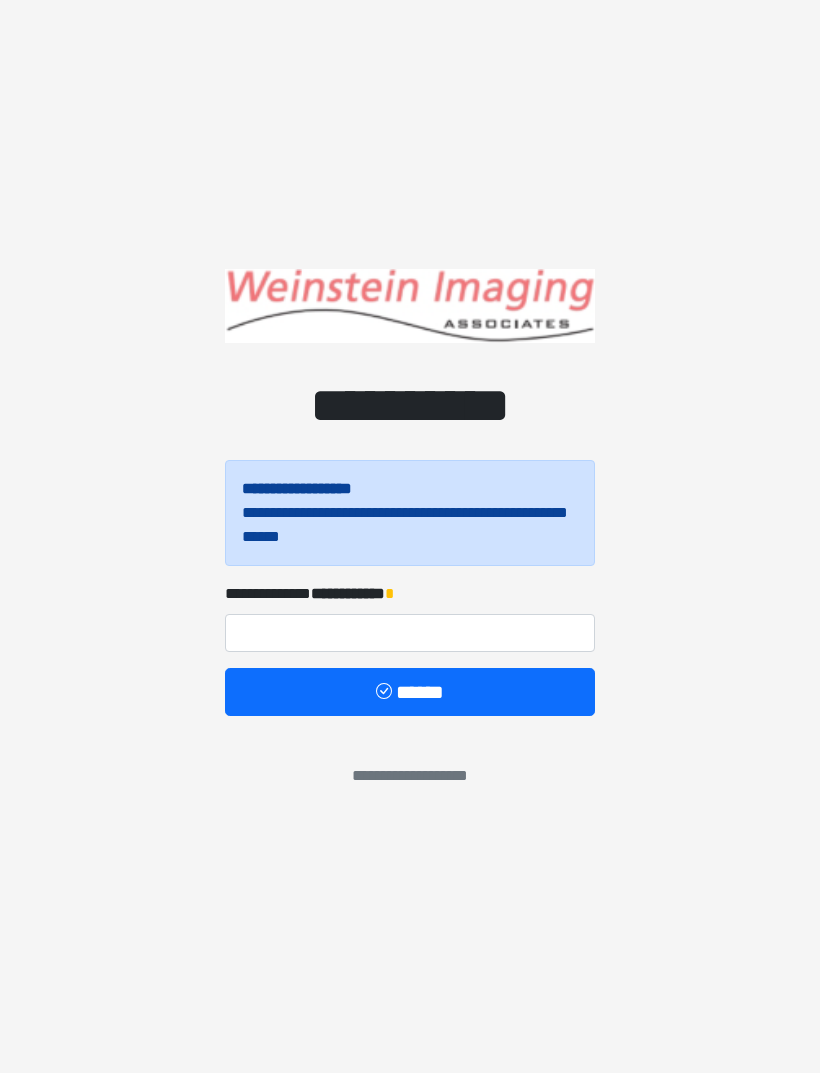 scroll, scrollTop: 0, scrollLeft: 0, axis: both 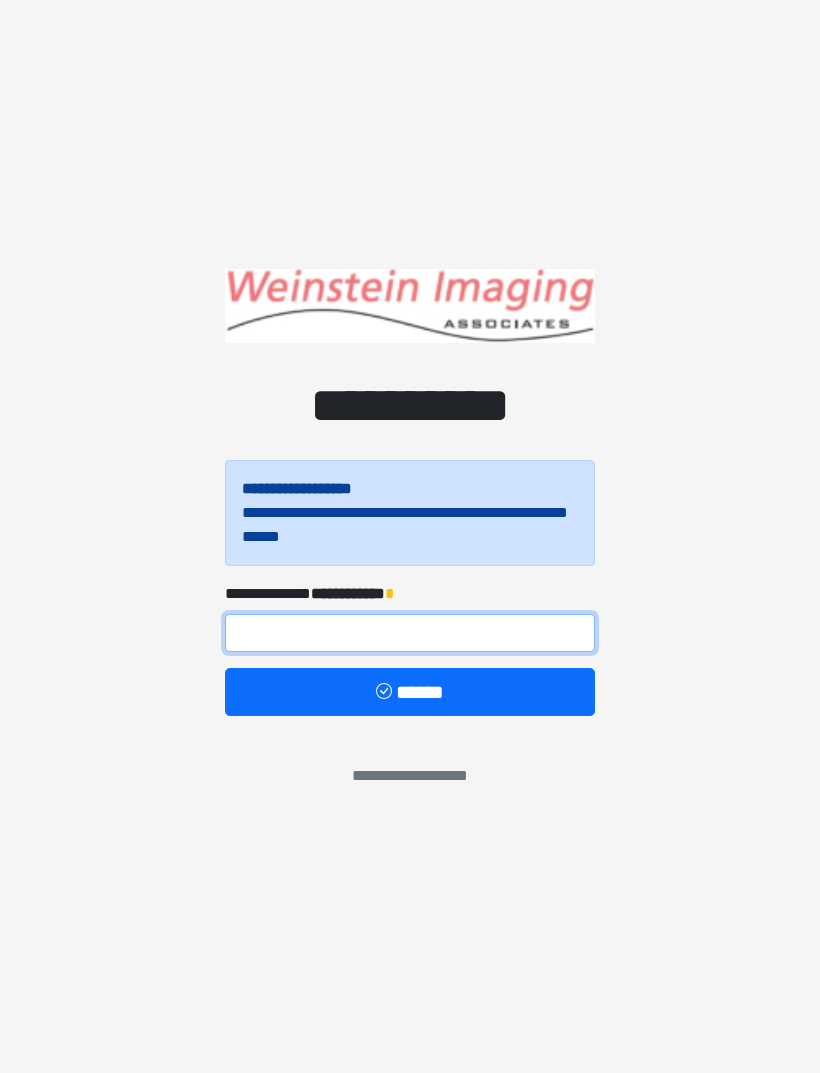 click at bounding box center (410, 633) 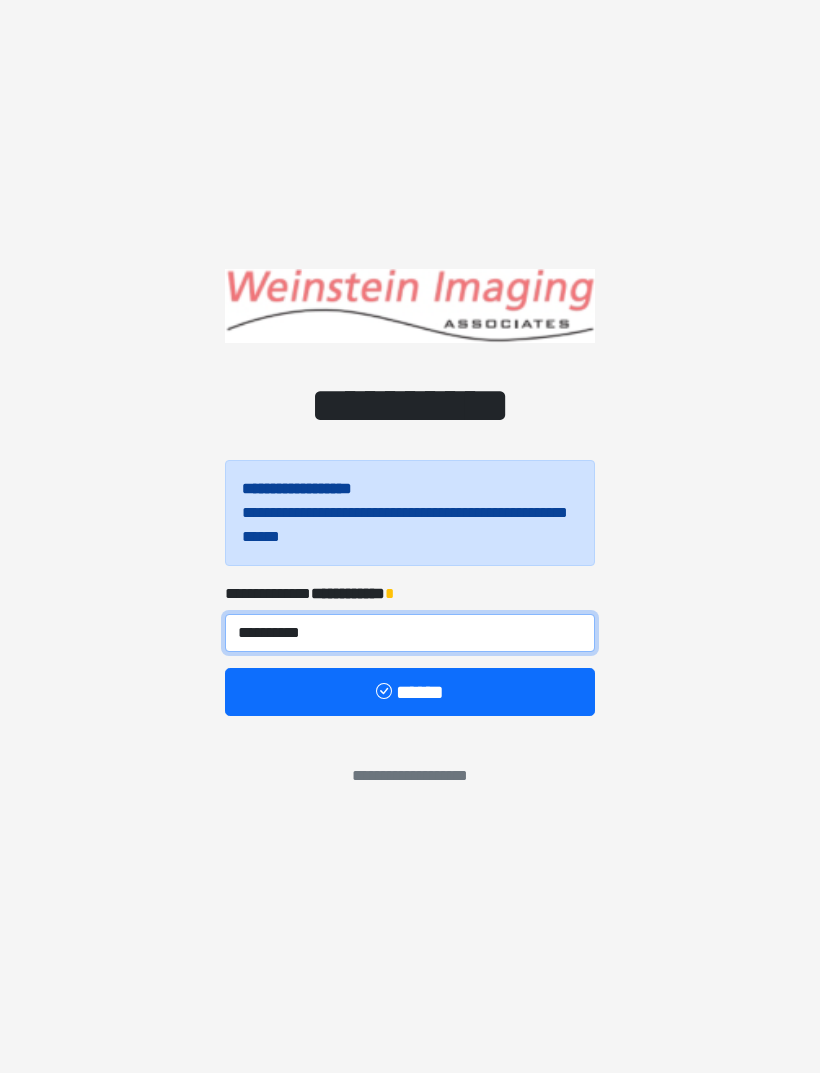 type on "**********" 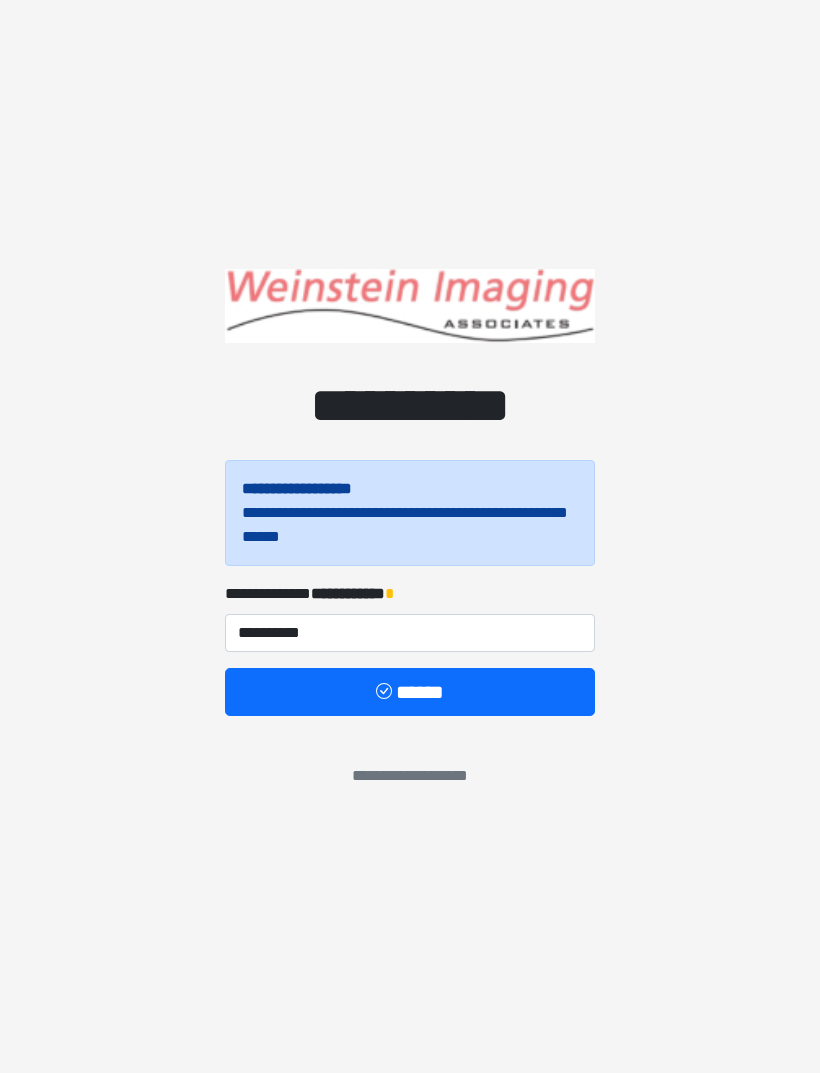 click on "******" at bounding box center [410, 692] 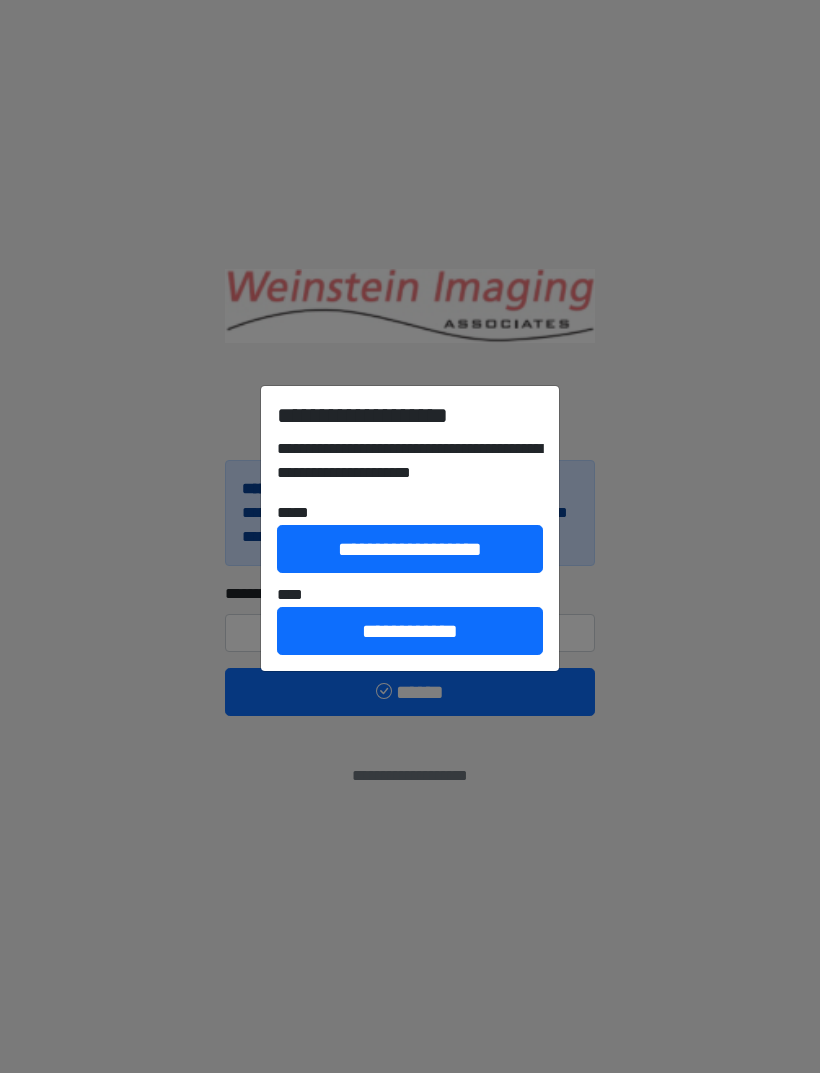 click on "**********" at bounding box center [410, 631] 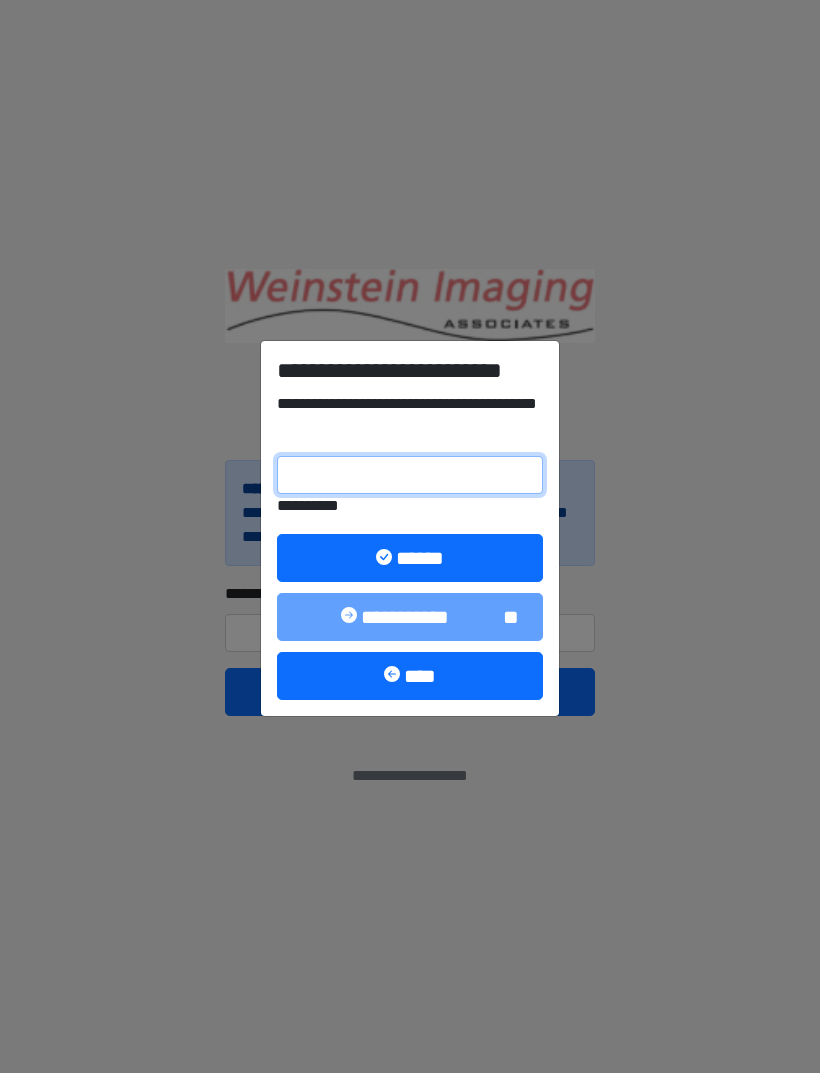 click on "**********" at bounding box center [410, 475] 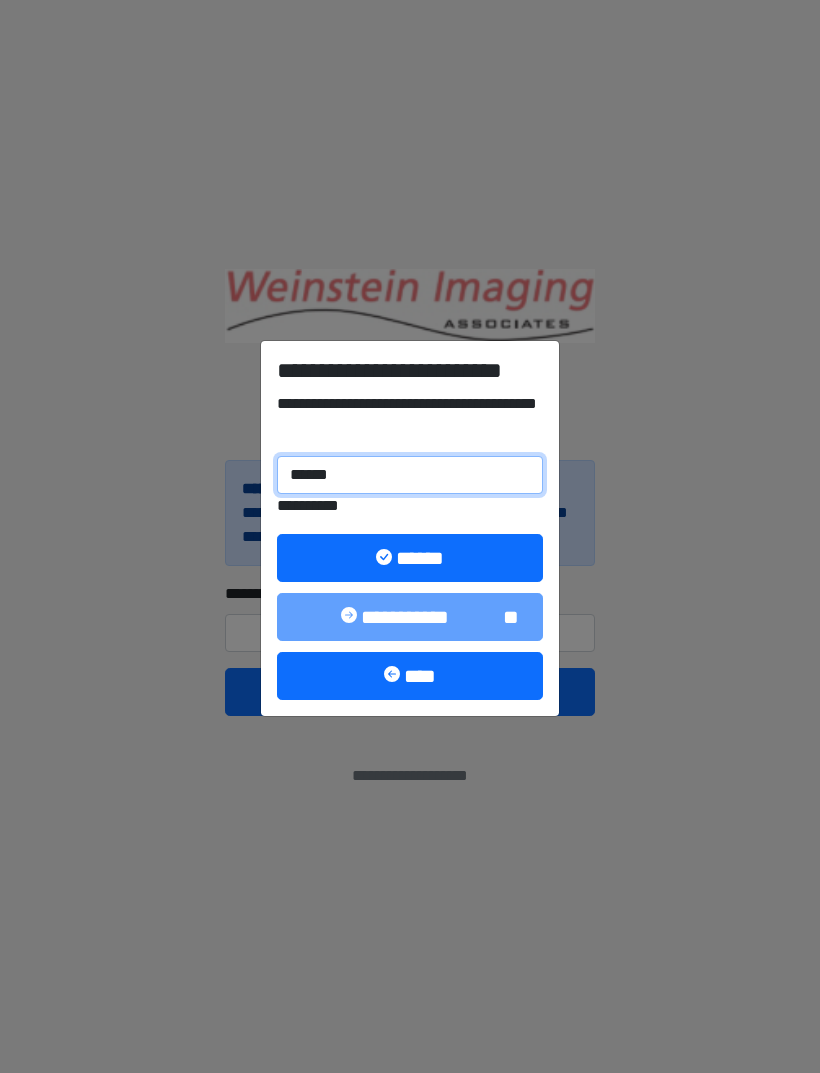 type on "******" 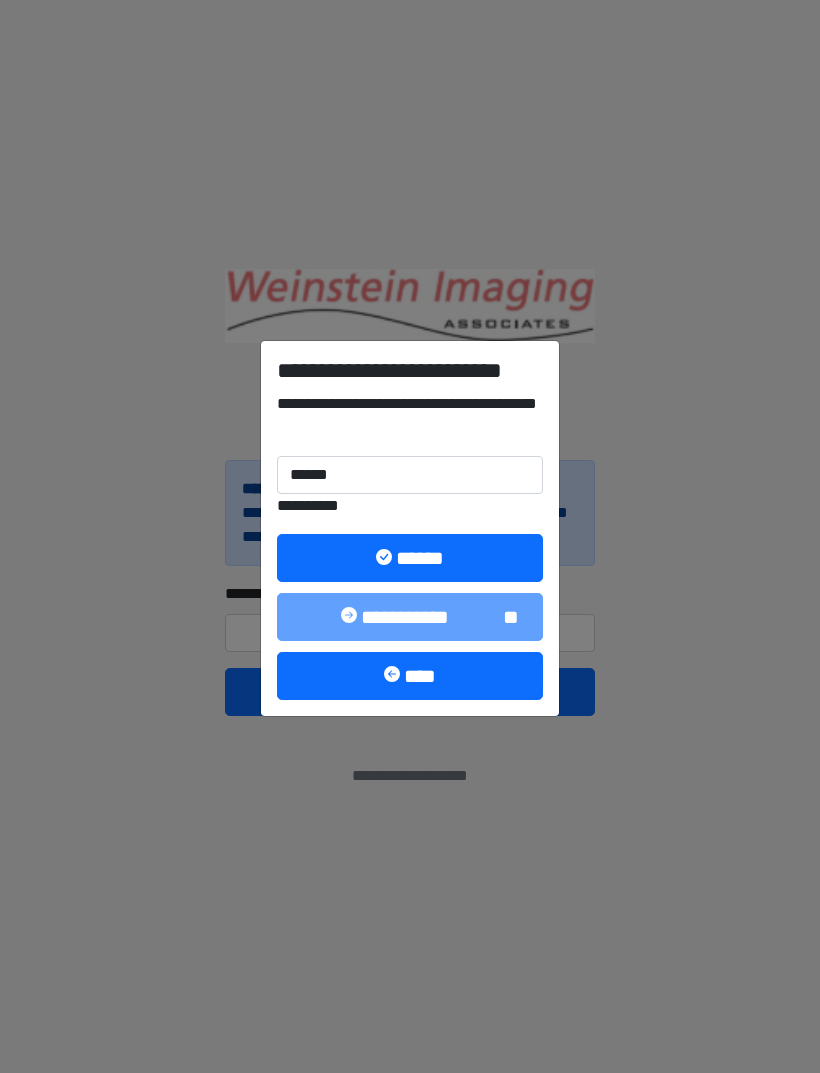 click on "******" at bounding box center (410, 558) 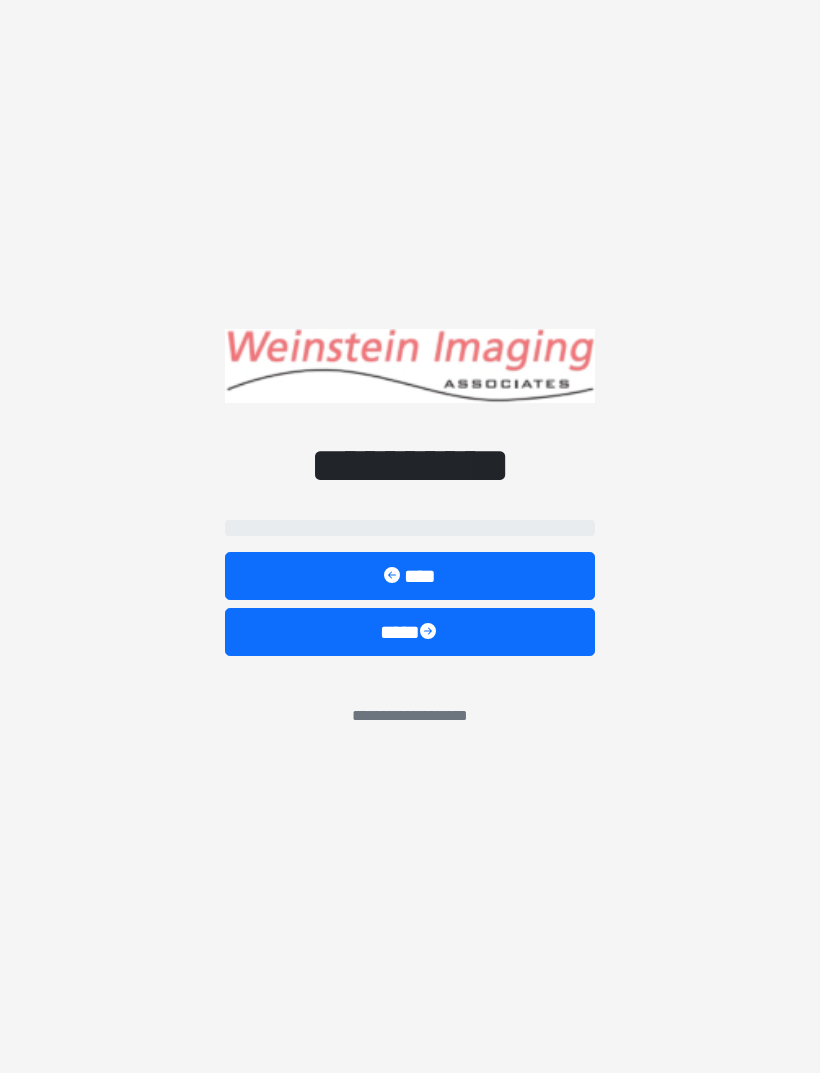 select on "****" 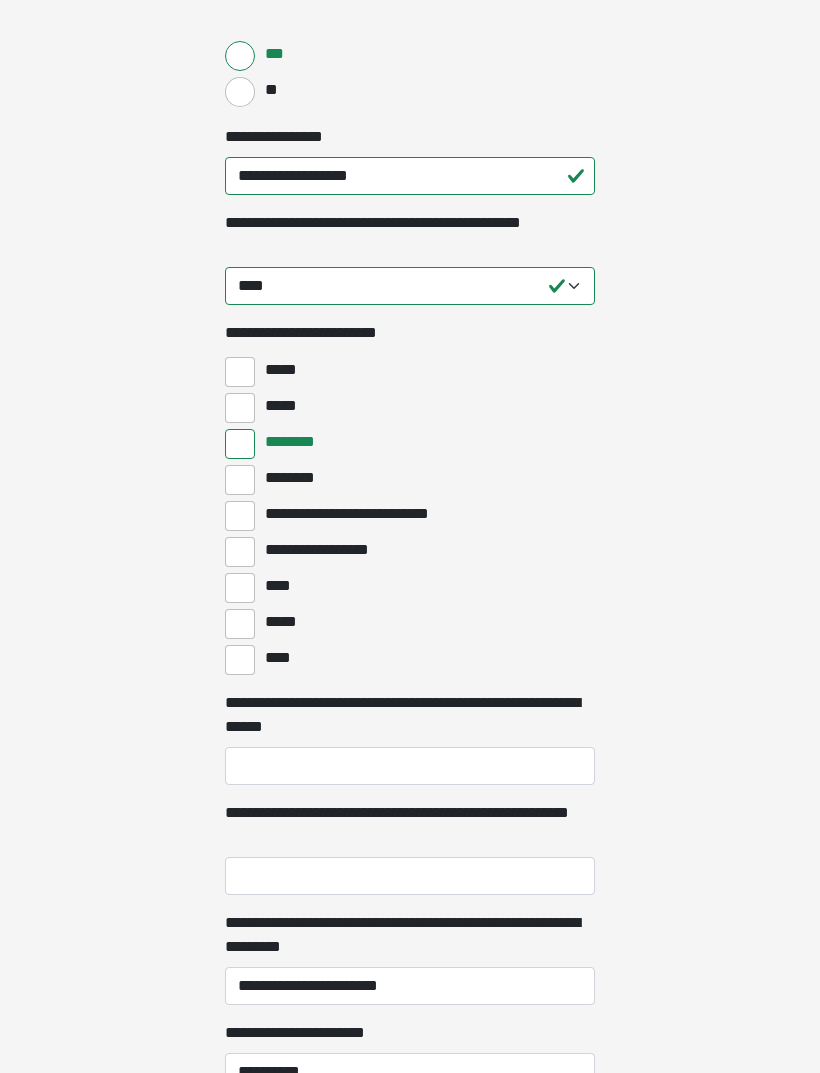 scroll, scrollTop: 592, scrollLeft: 0, axis: vertical 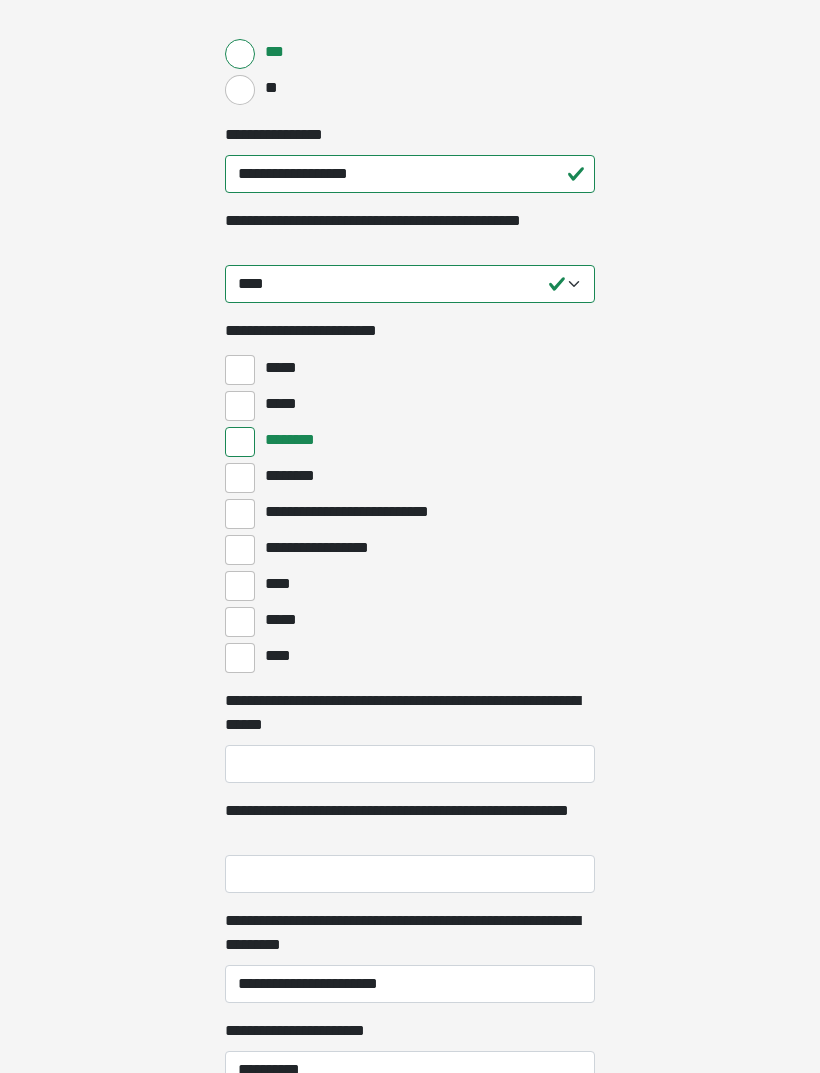 click on "********" at bounding box center (240, 478) 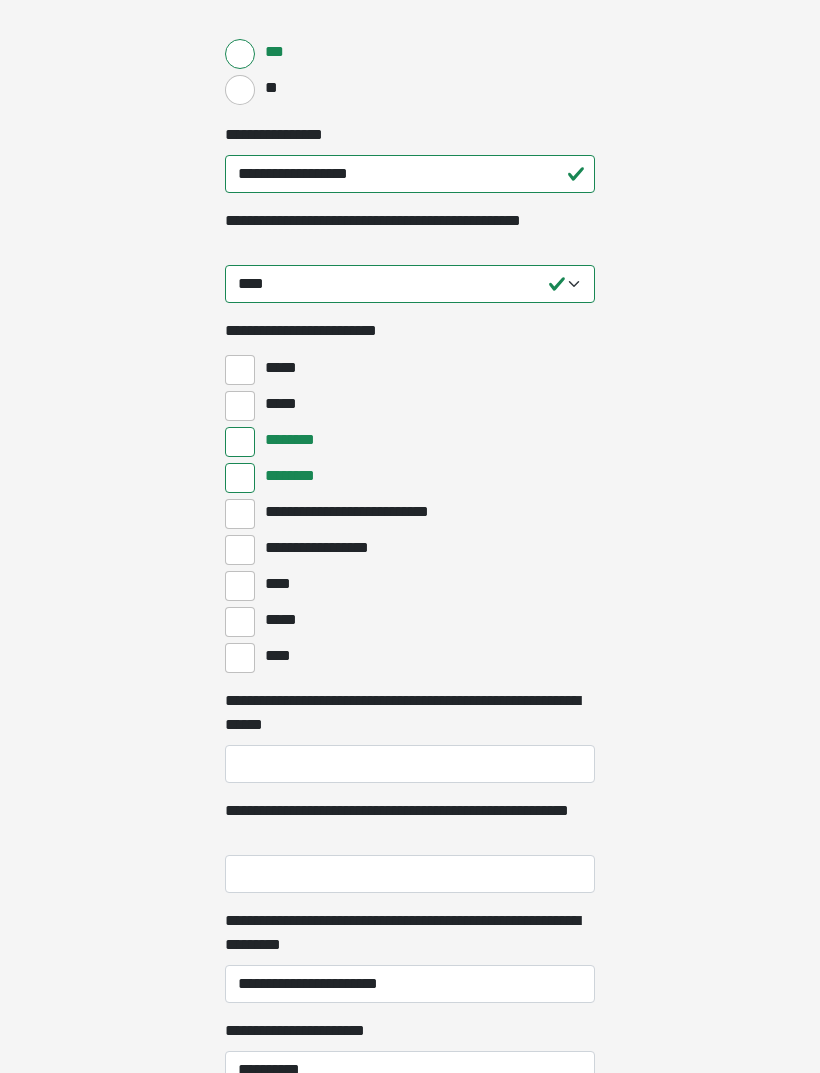 click on "********" at bounding box center [240, 442] 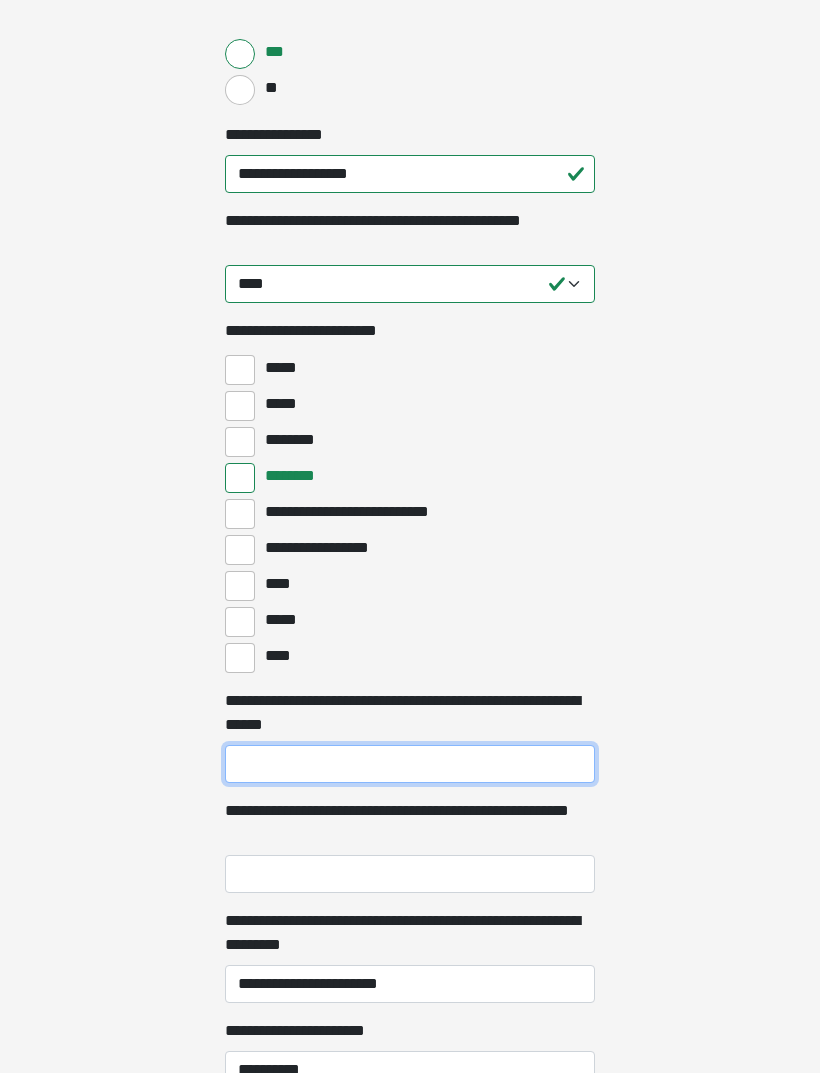 click on "**********" at bounding box center [410, 764] 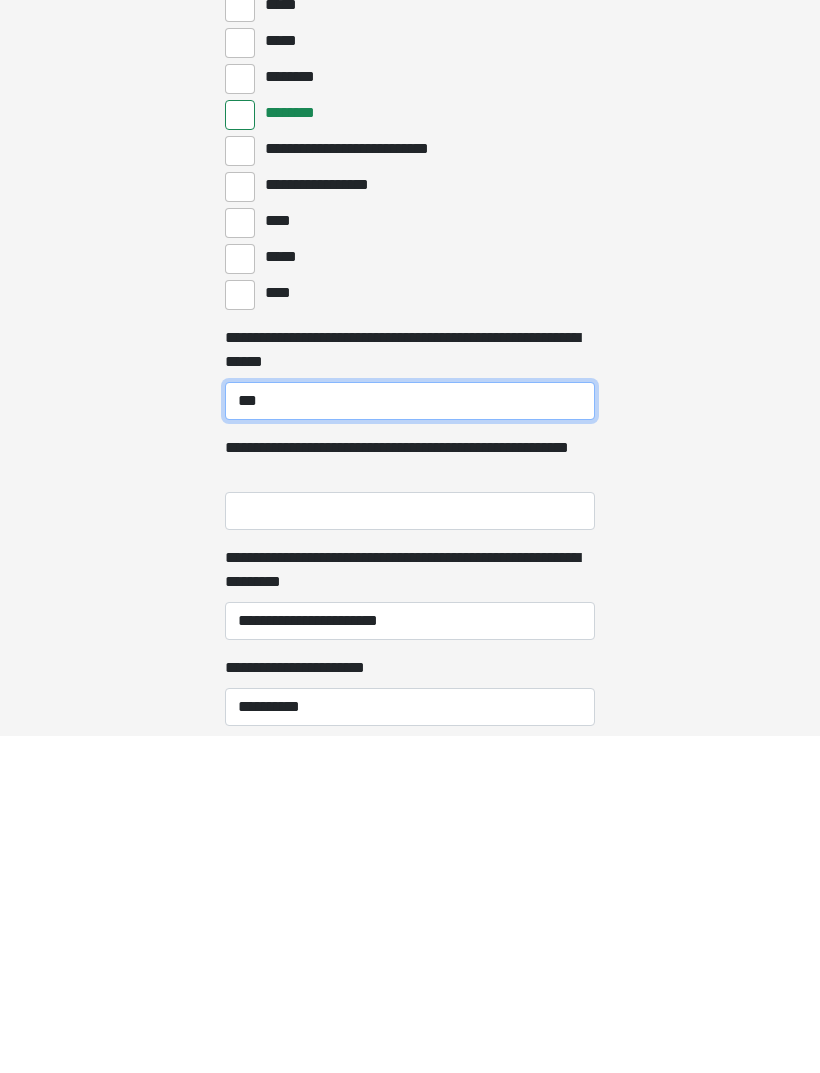 type on "***" 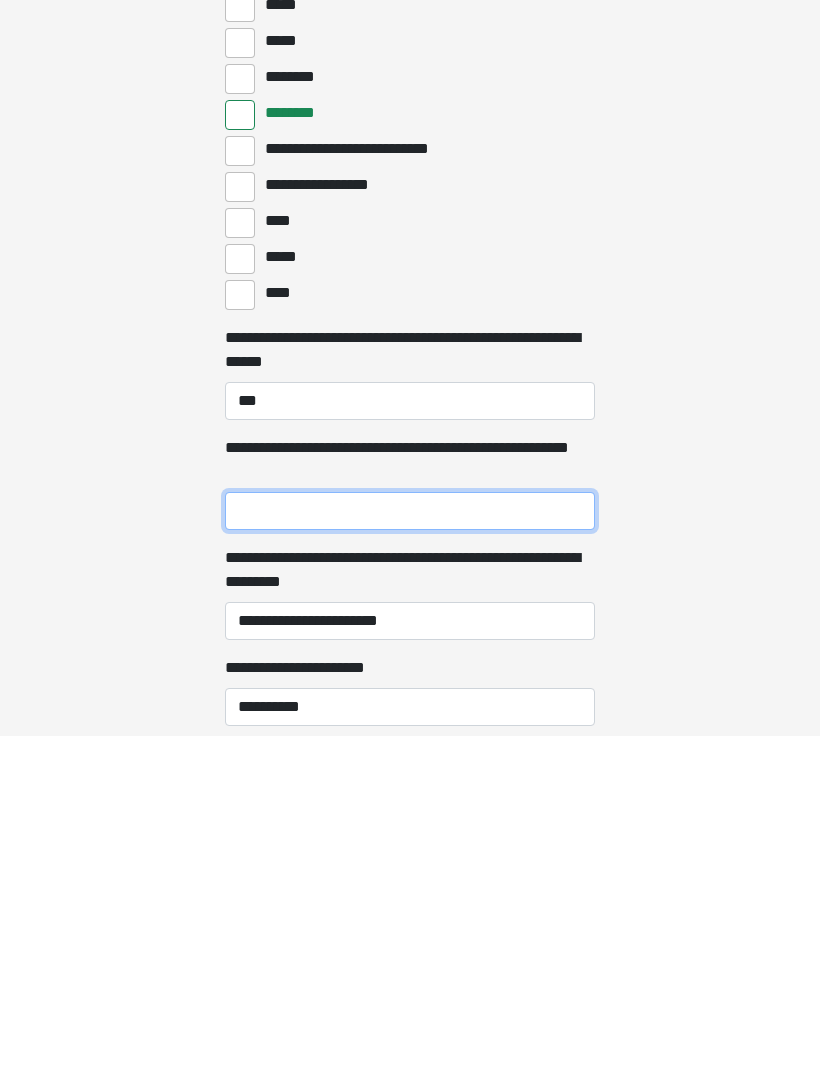 click on "**********" at bounding box center [410, 848] 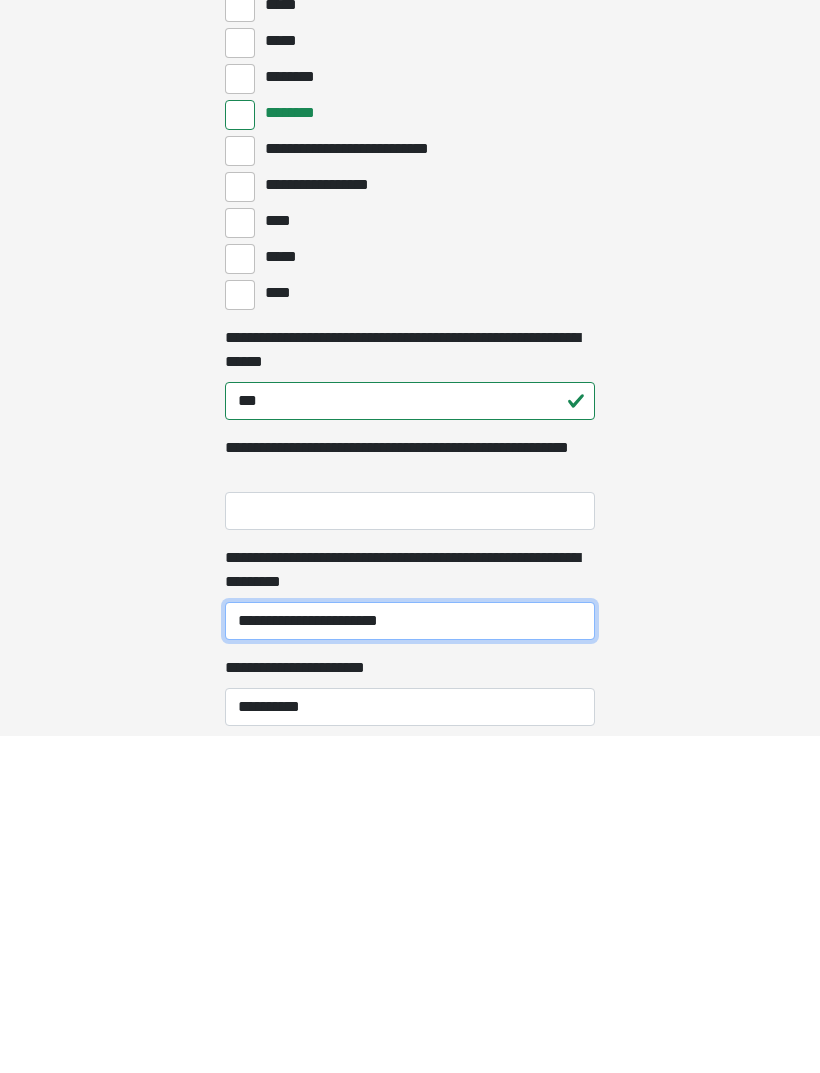 click on "**********" at bounding box center [410, 958] 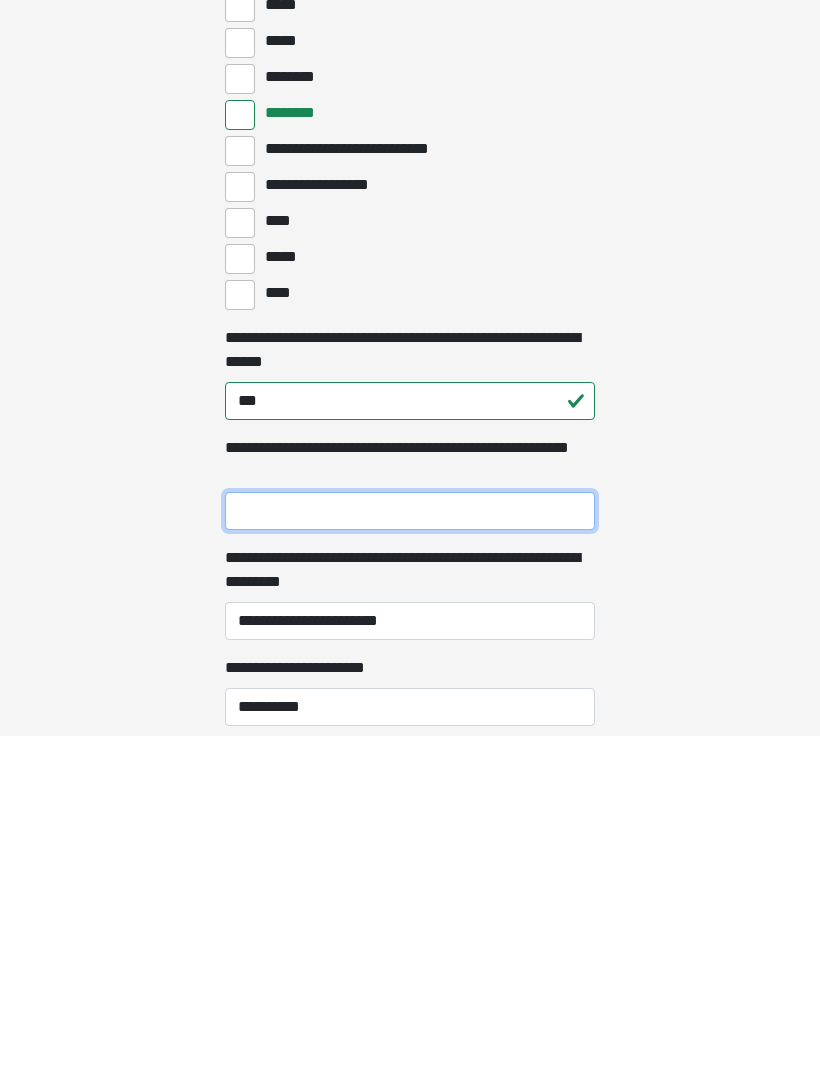 click on "**********" at bounding box center [410, 848] 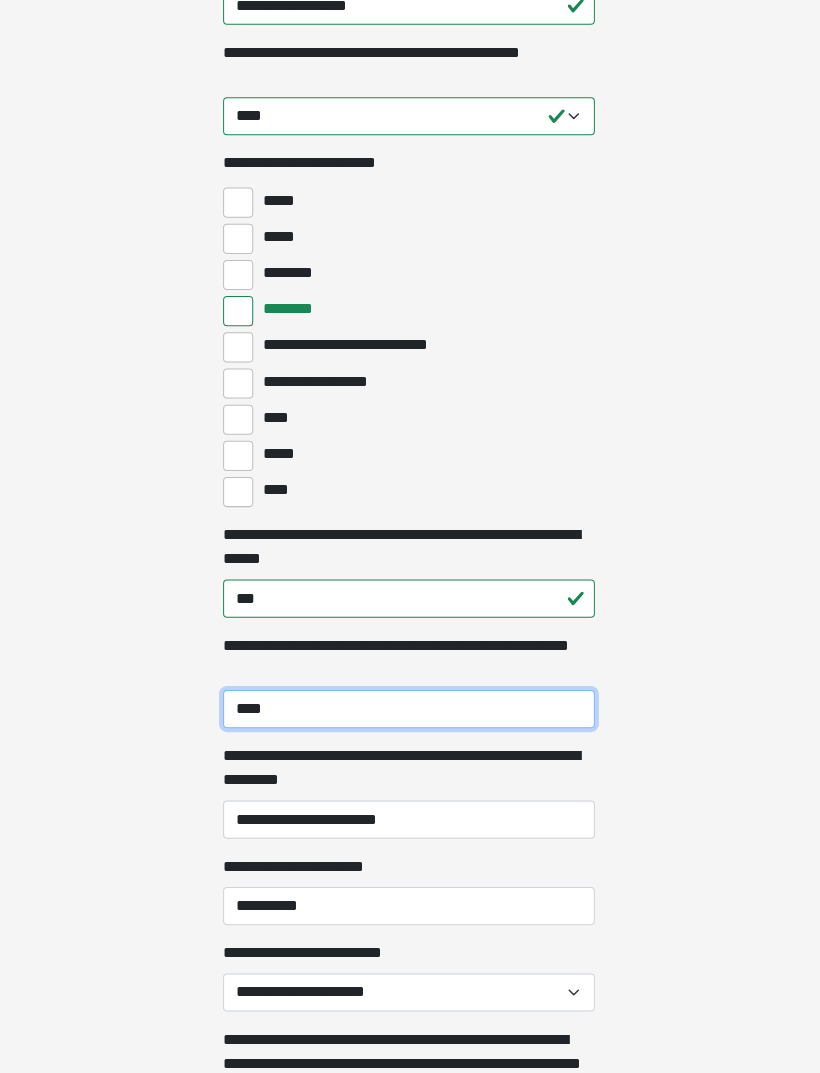 scroll, scrollTop: 759, scrollLeft: 0, axis: vertical 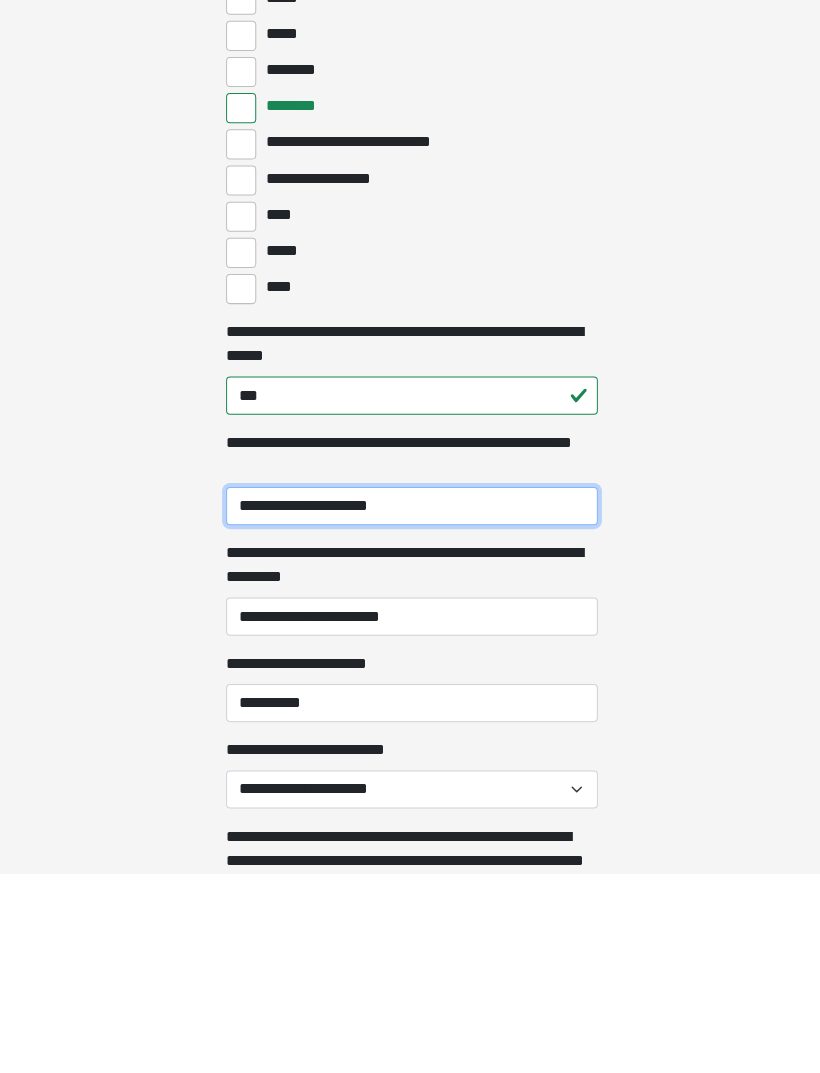 click on "**********" at bounding box center (410, 707) 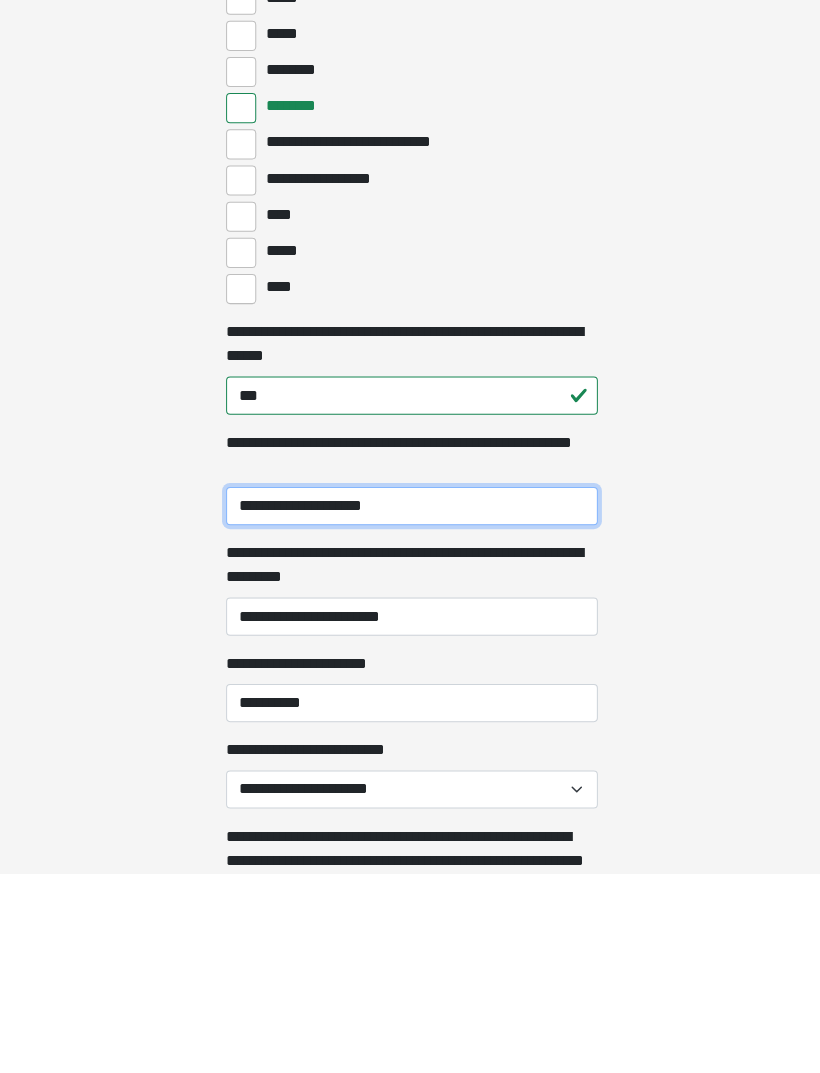 click on "**********" at bounding box center [410, 707] 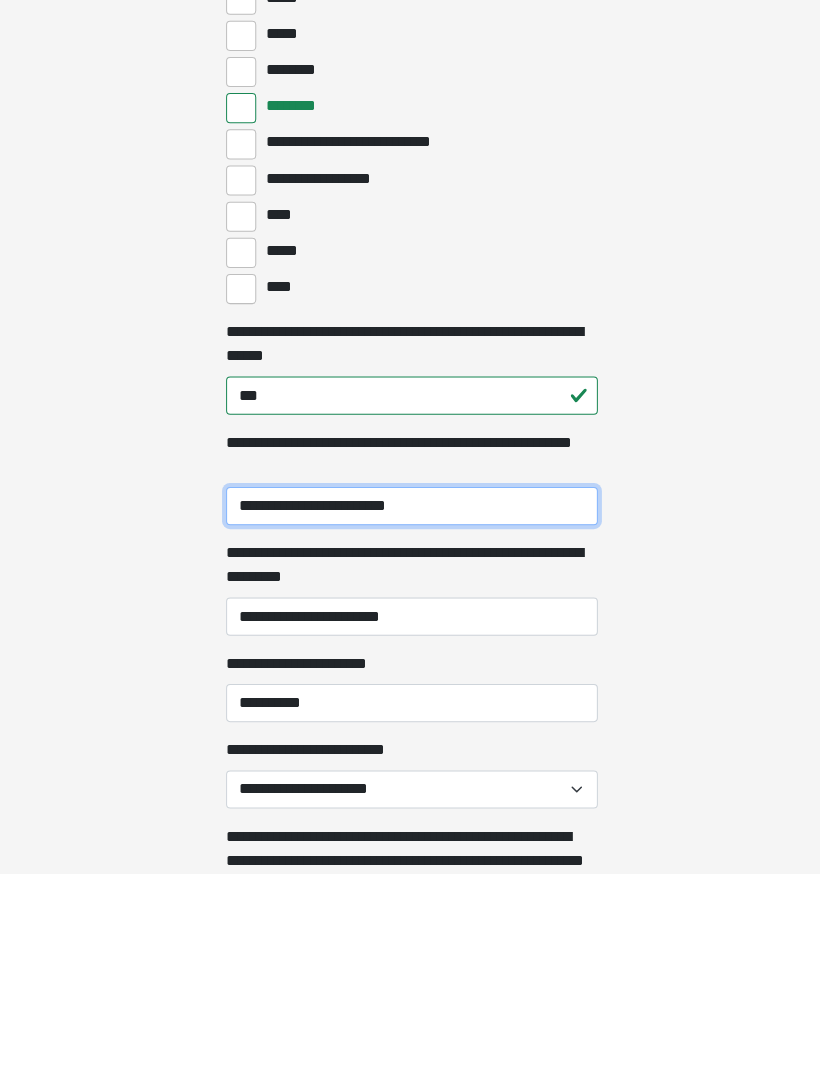 type on "**********" 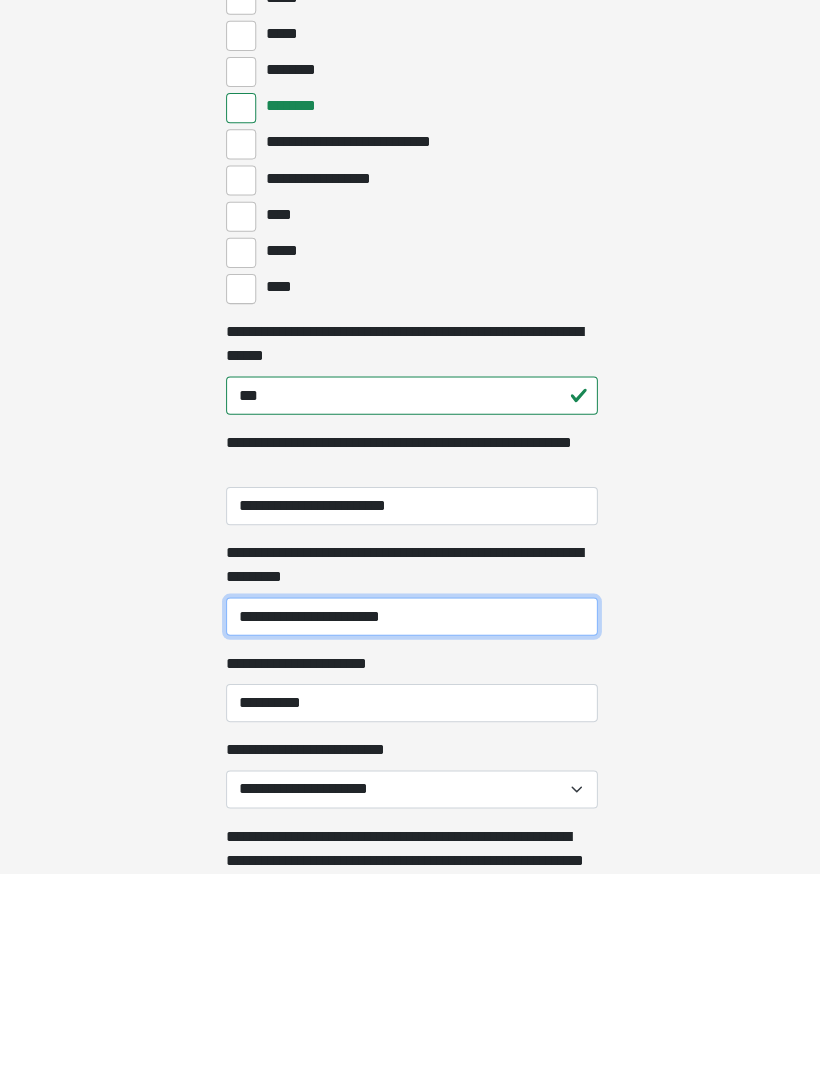 click on "**********" at bounding box center (410, 817) 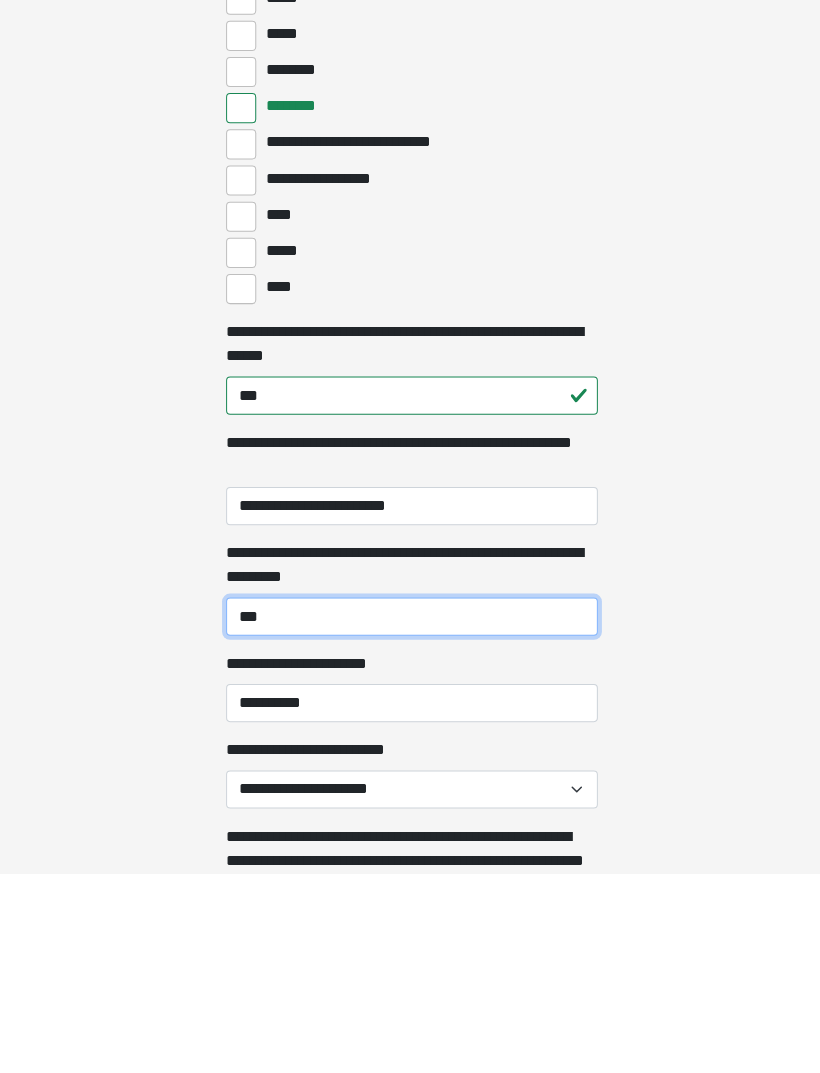 type on "**" 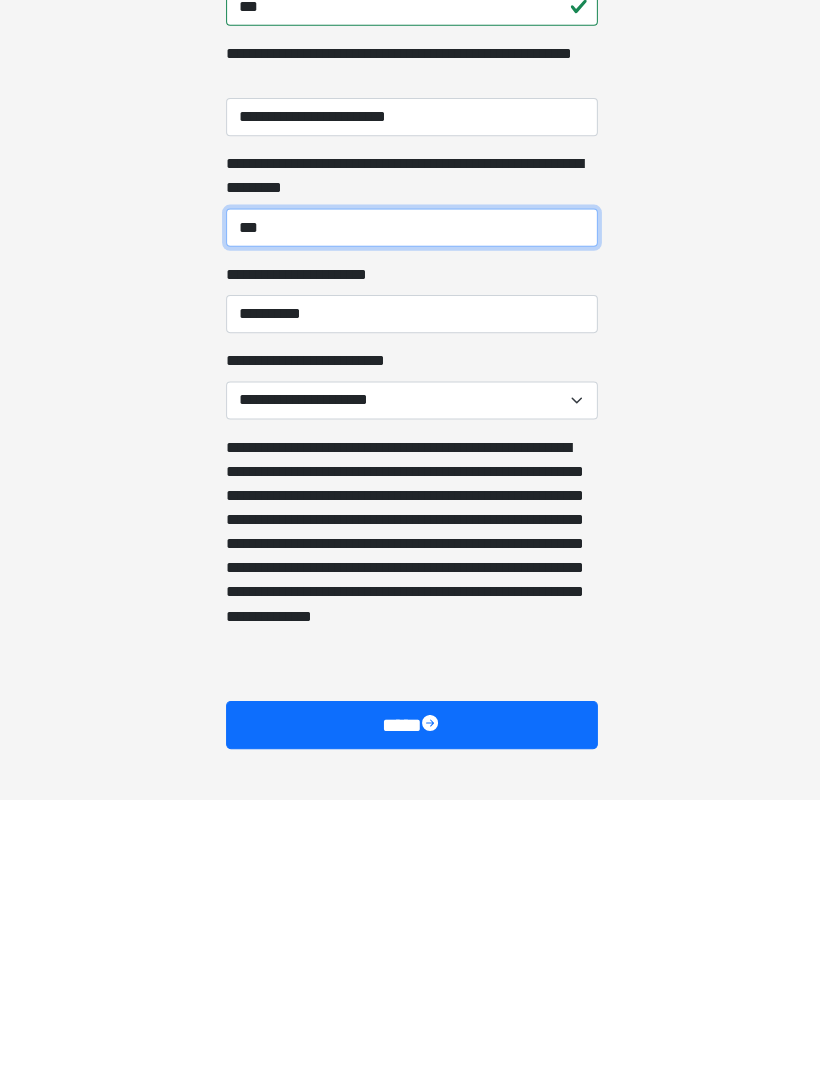 scroll, scrollTop: 1074, scrollLeft: 0, axis: vertical 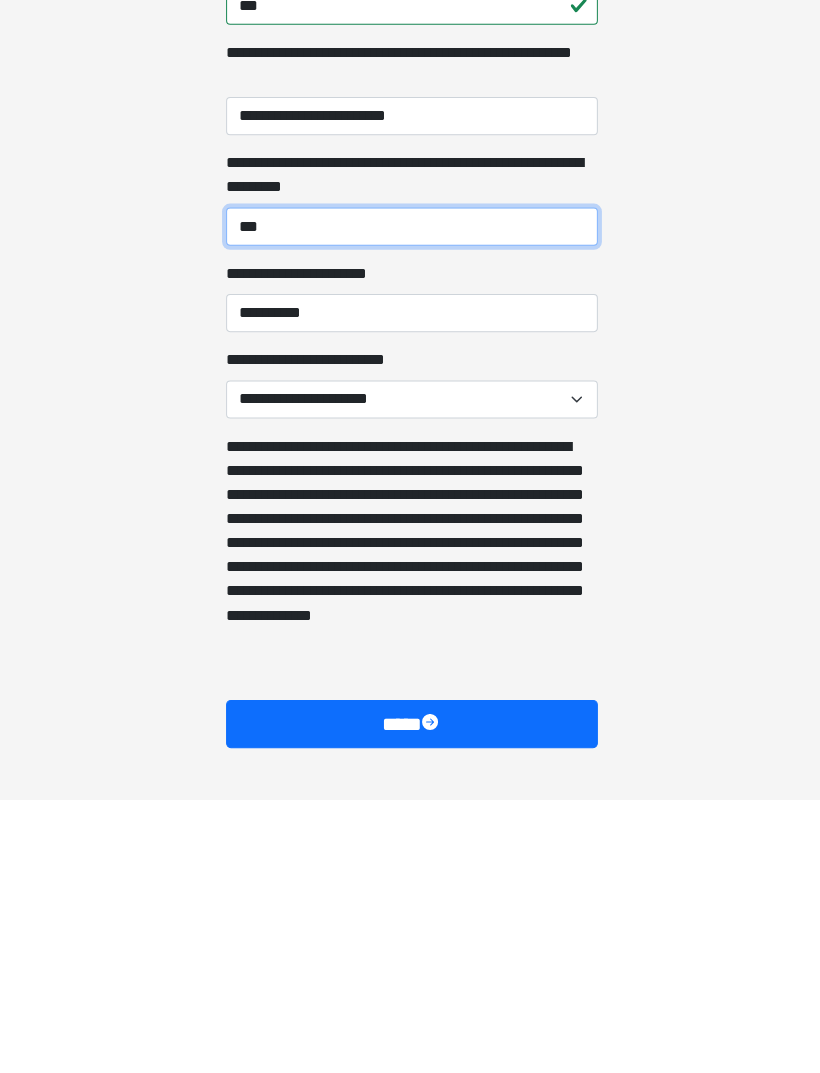 type on "***" 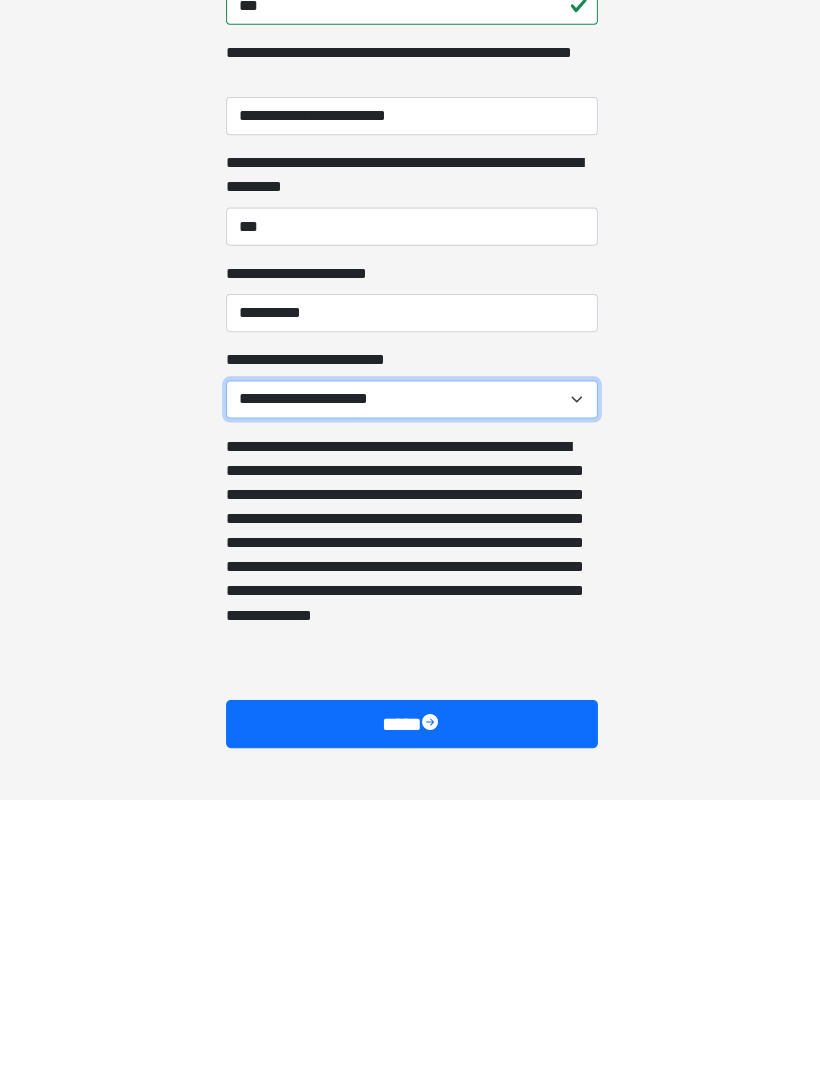 click on "**********" at bounding box center [410, 674] 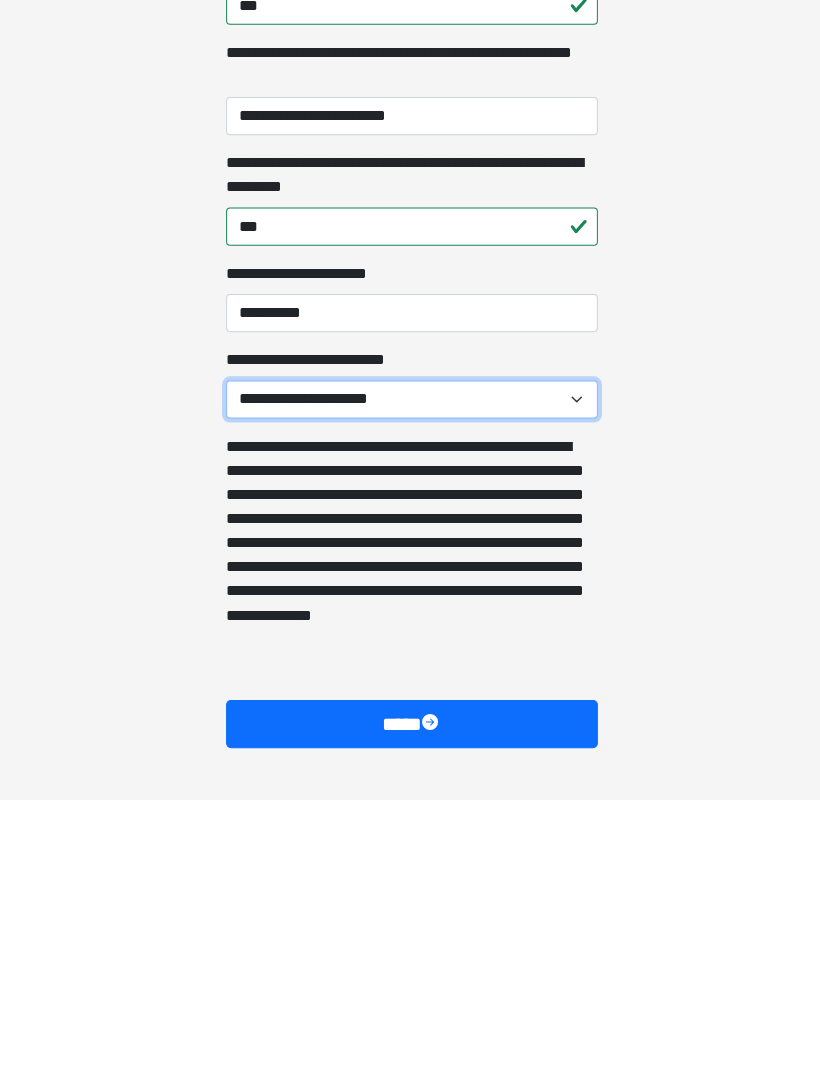 scroll, scrollTop: 1066, scrollLeft: 0, axis: vertical 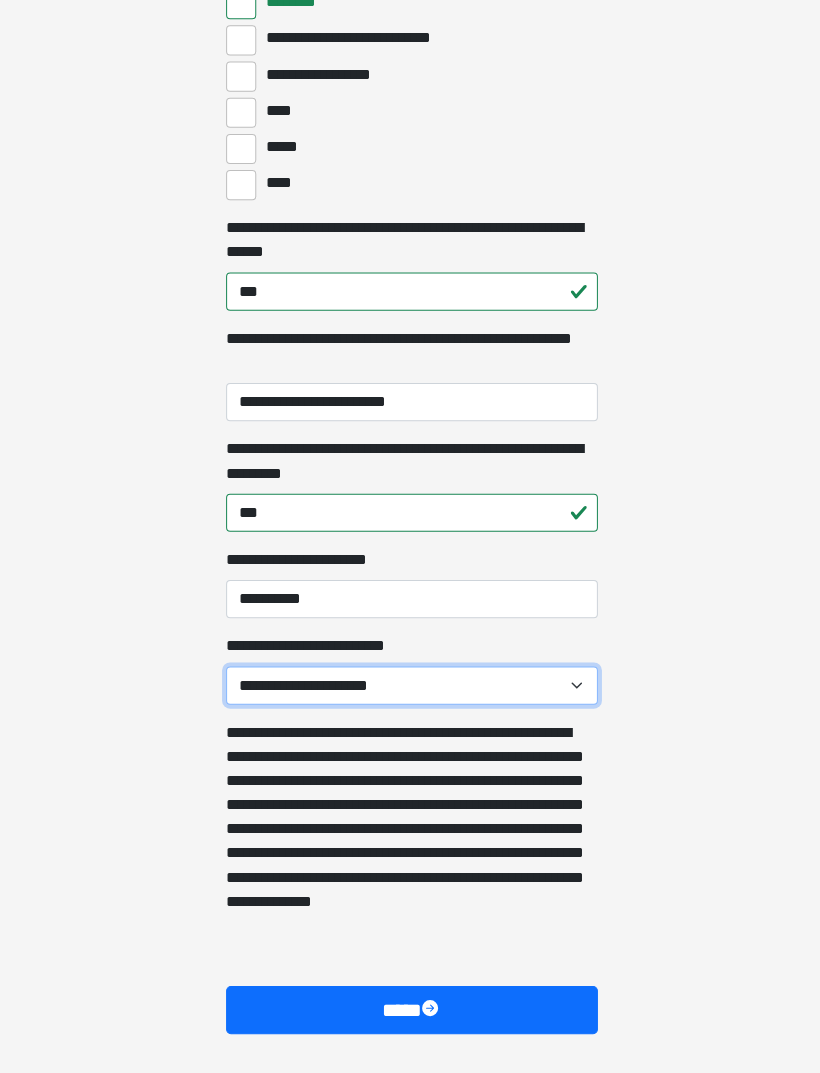 select on "******" 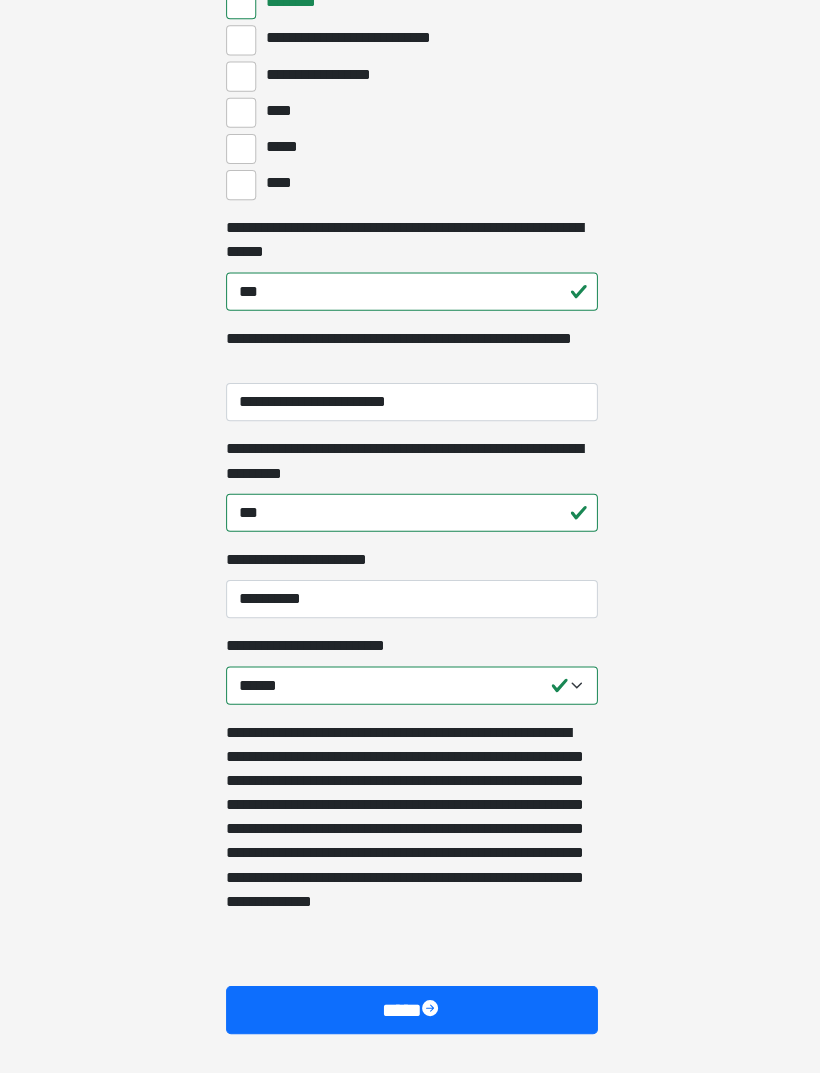 click on "****" at bounding box center [410, 1005] 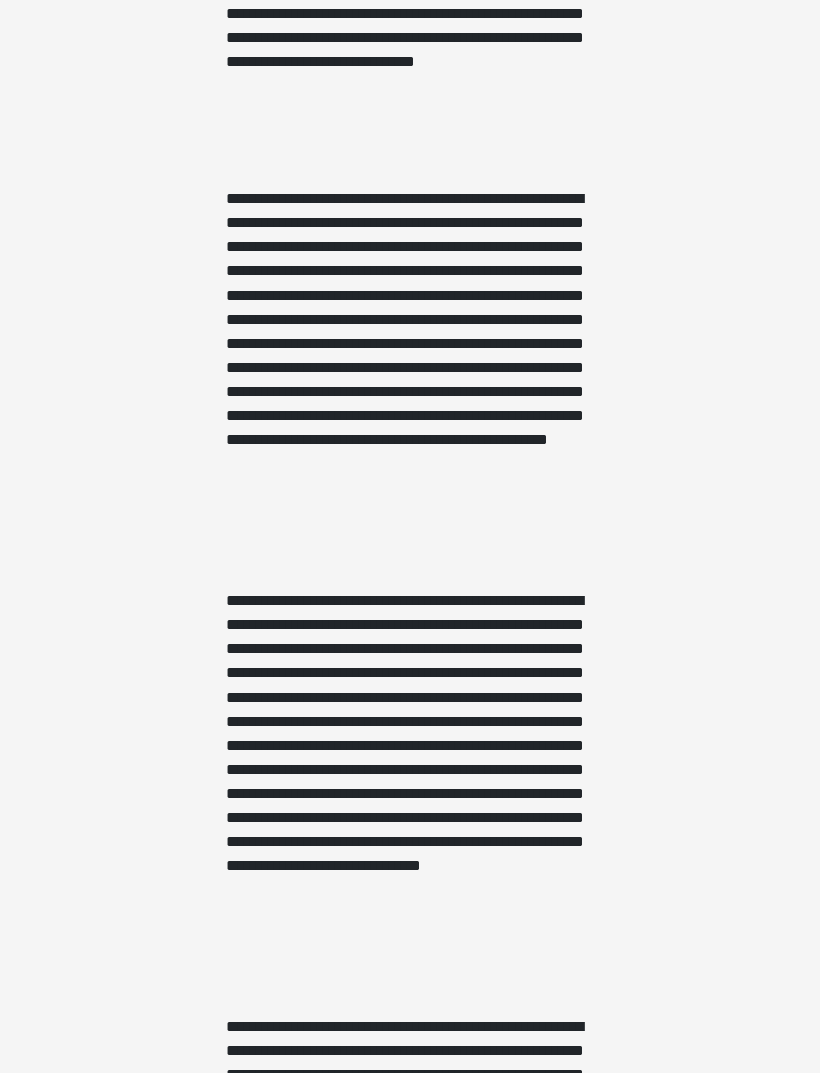 scroll, scrollTop: 0, scrollLeft: 0, axis: both 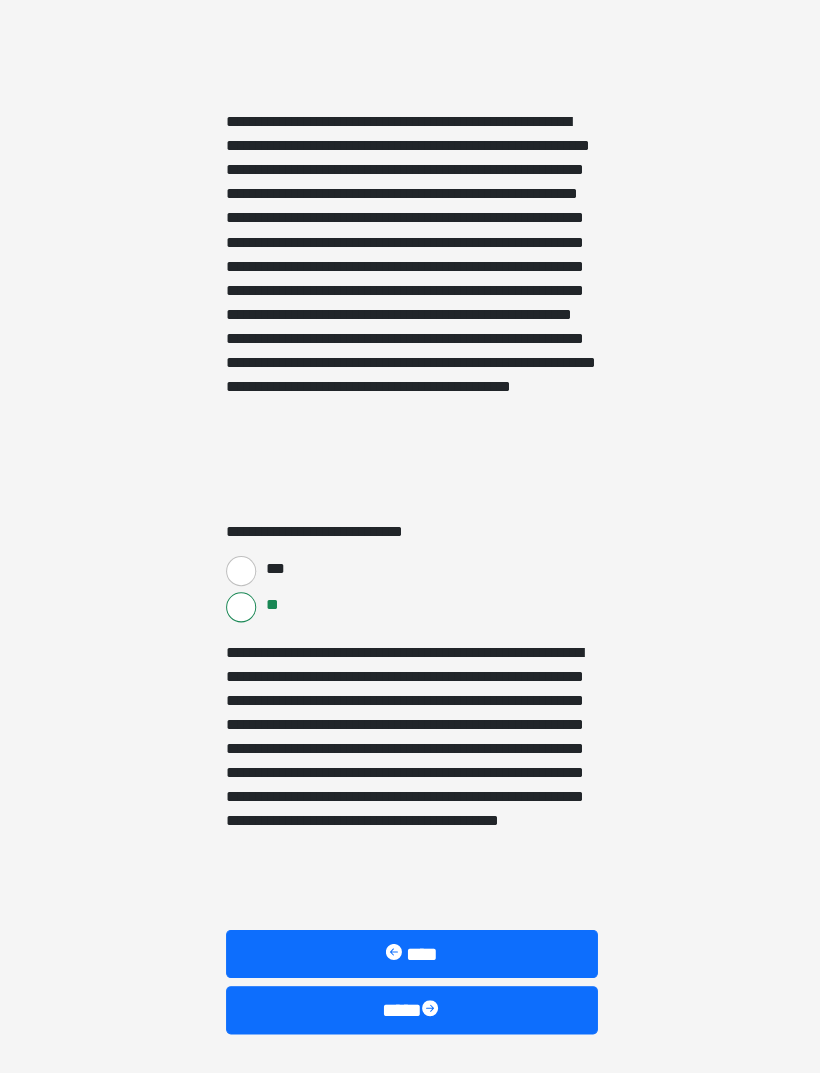 click at bounding box center [430, 1005] 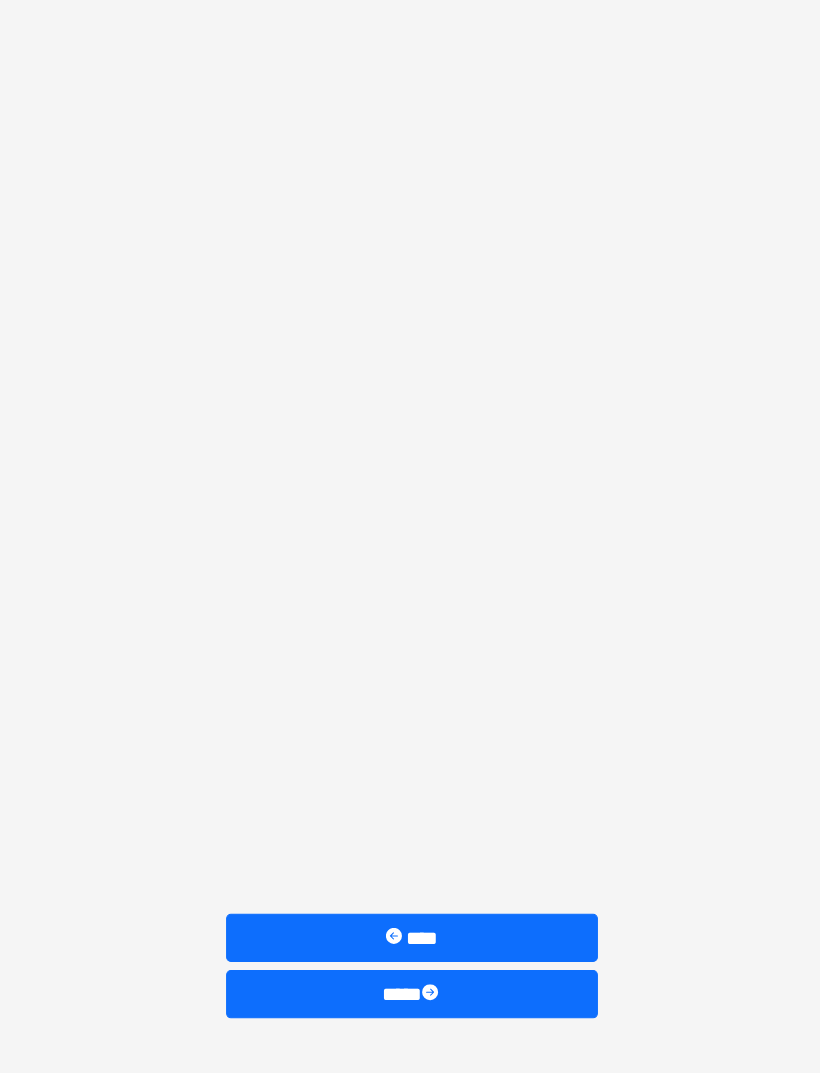 scroll, scrollTop: 1338, scrollLeft: 0, axis: vertical 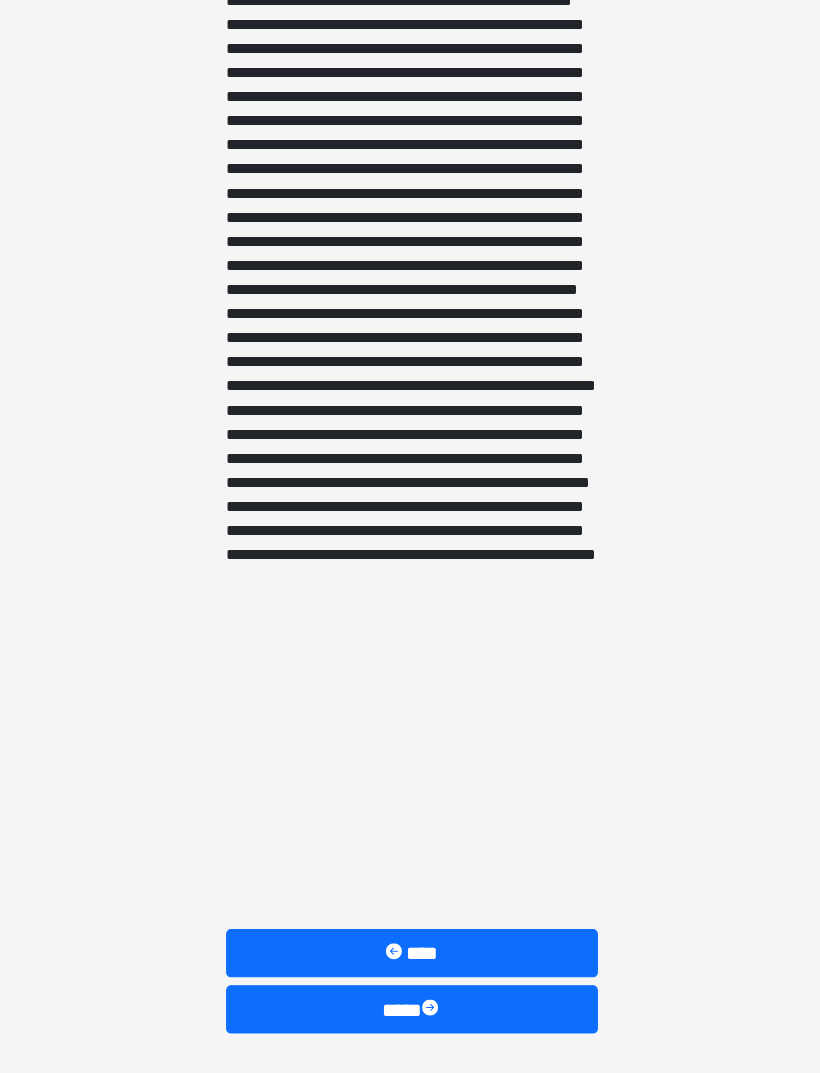 click at bounding box center (430, 1005) 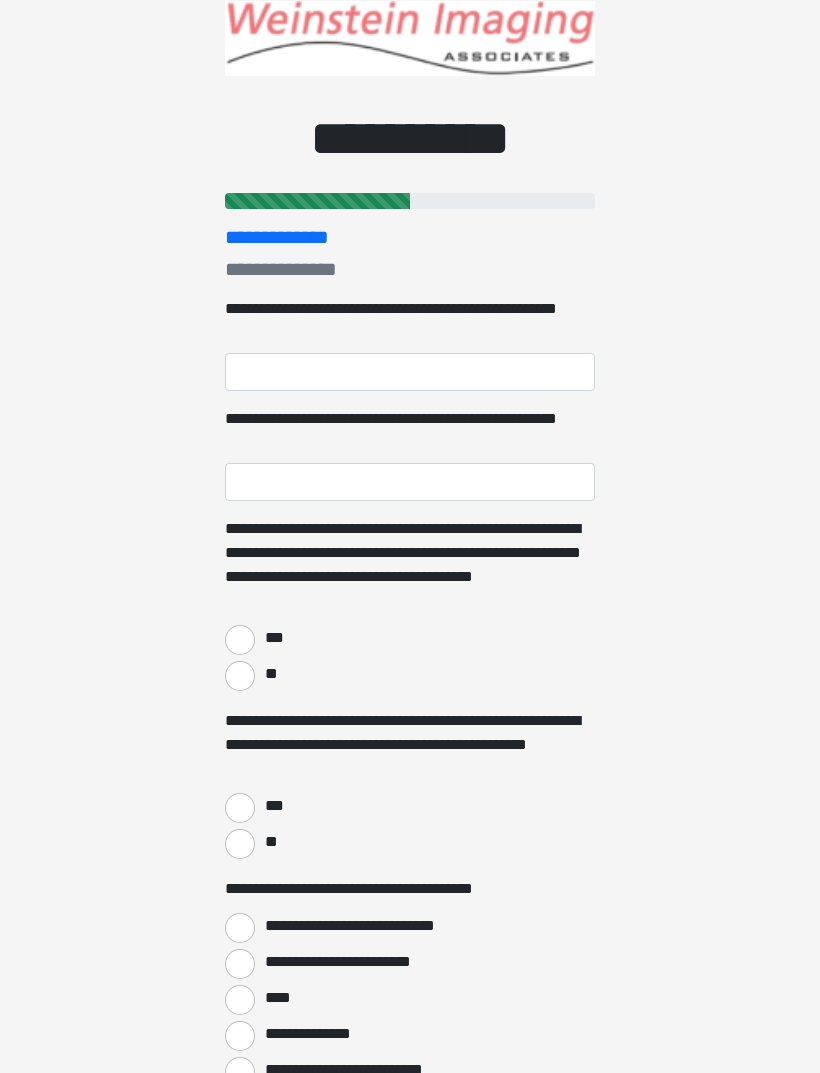 scroll, scrollTop: 56, scrollLeft: 0, axis: vertical 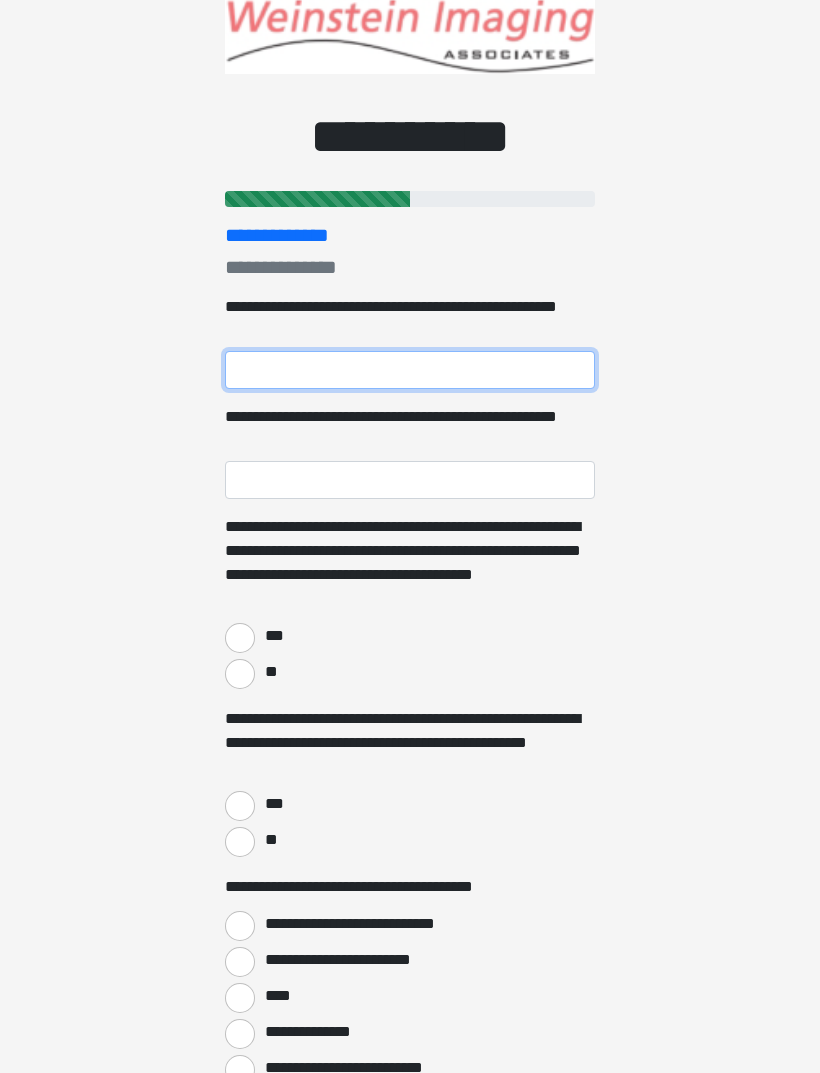 click on "**********" at bounding box center [410, 370] 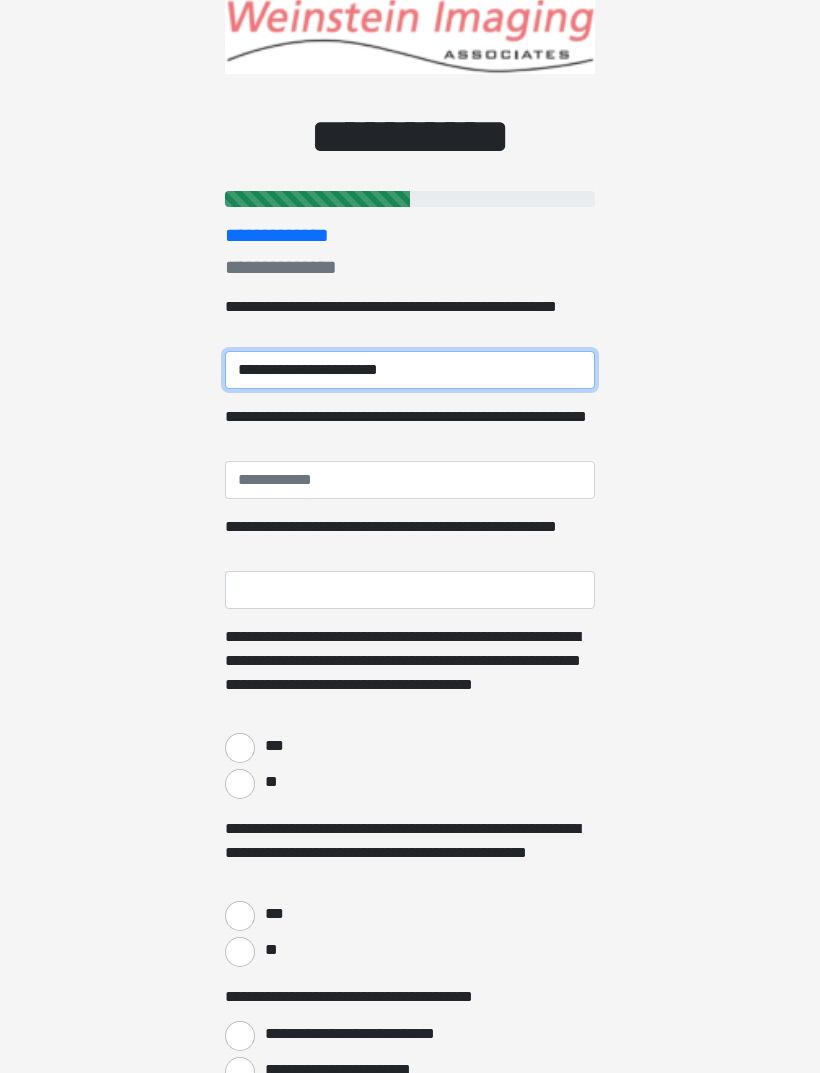 type on "**********" 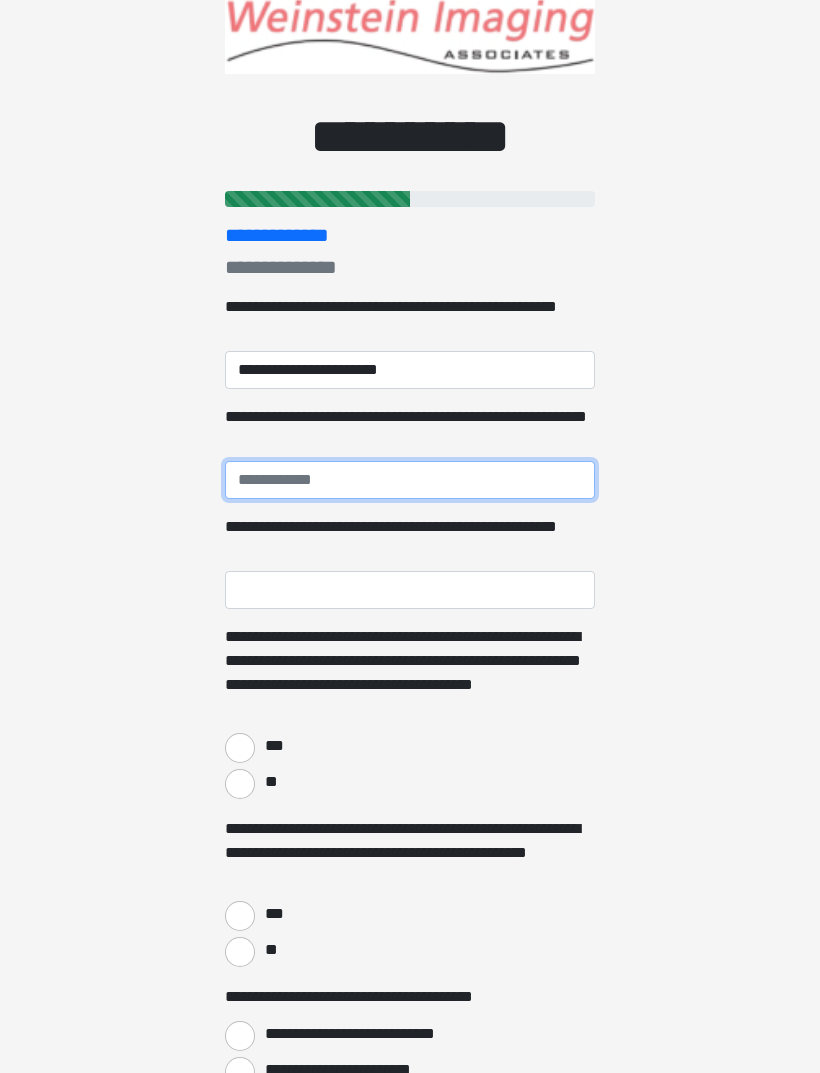 click on "**********" at bounding box center [410, 480] 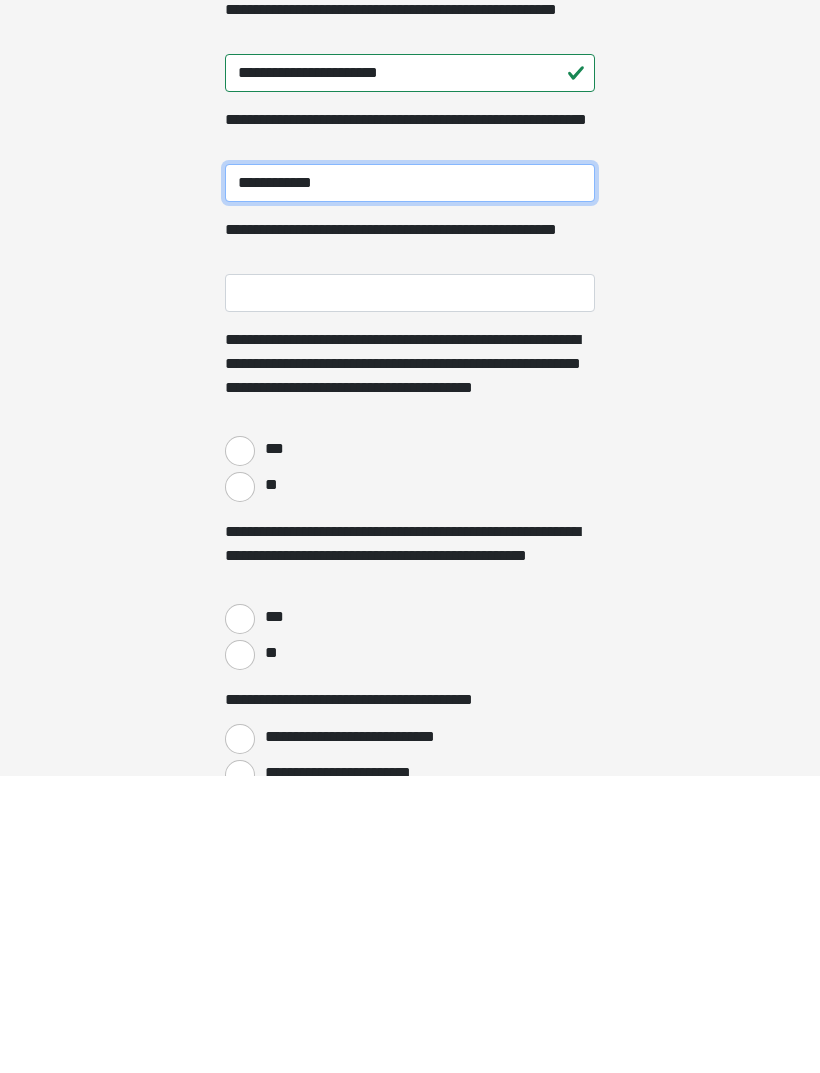 type on "**********" 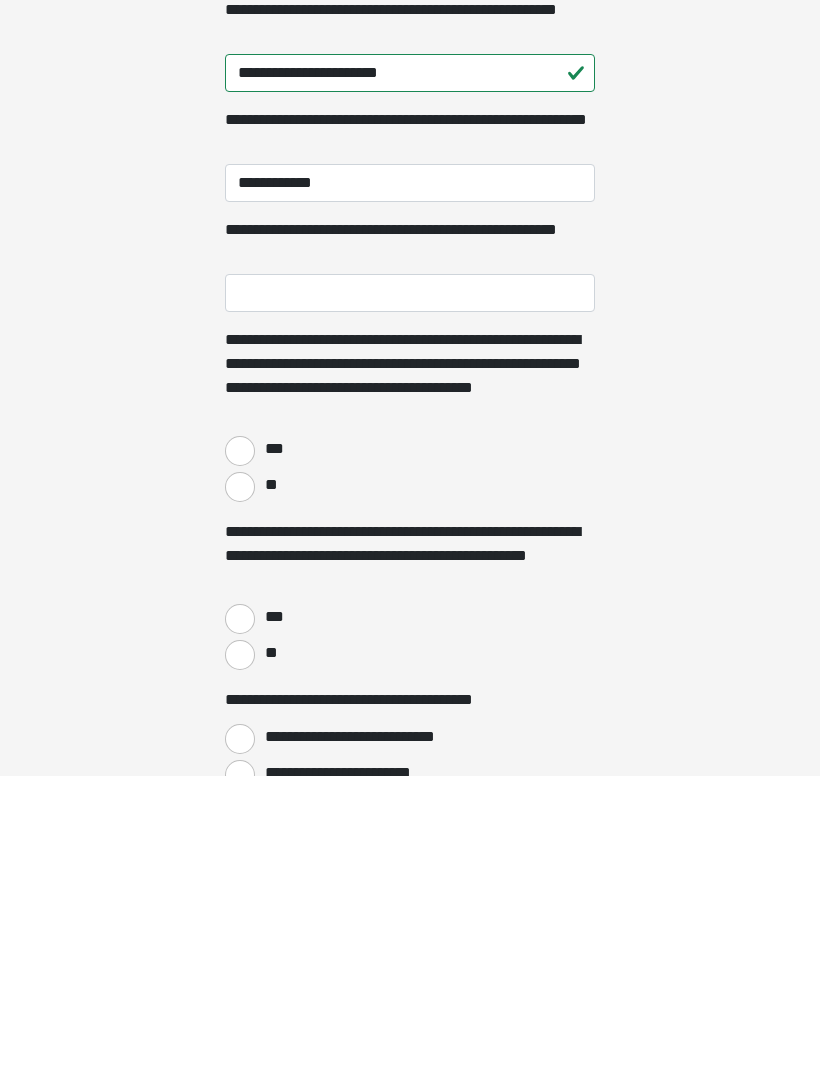 click on "***" at bounding box center (240, 748) 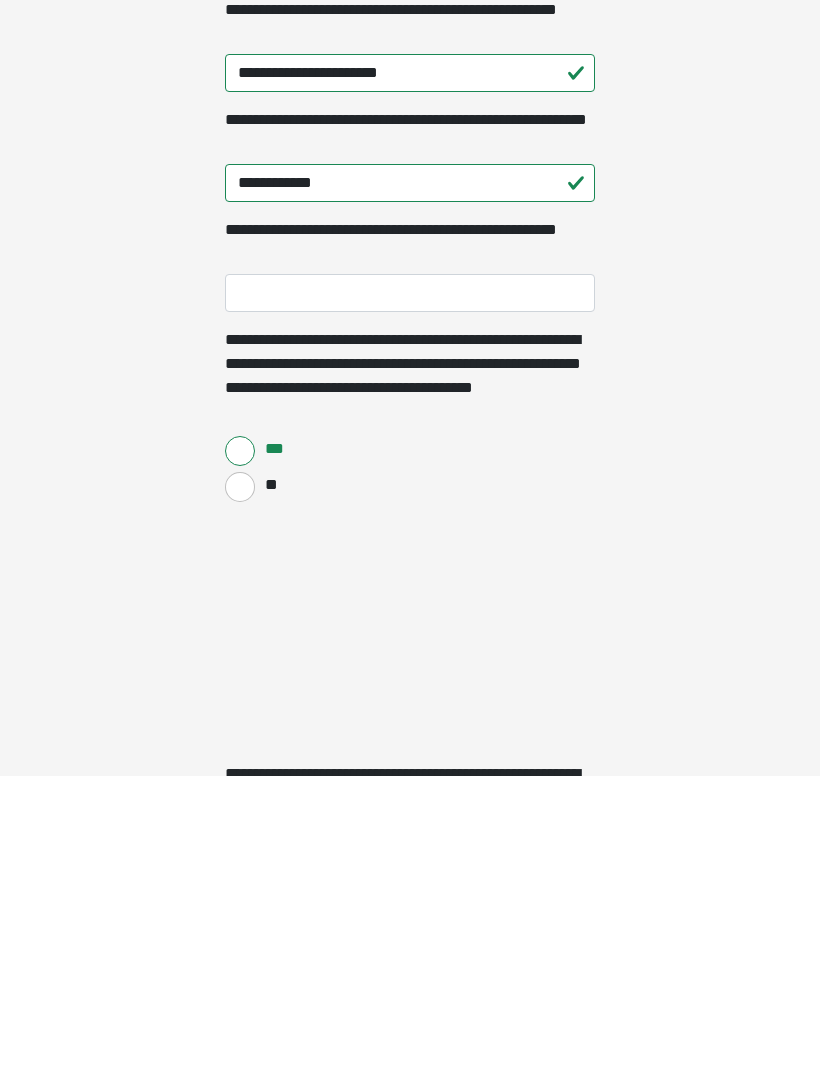scroll, scrollTop: 353, scrollLeft: 0, axis: vertical 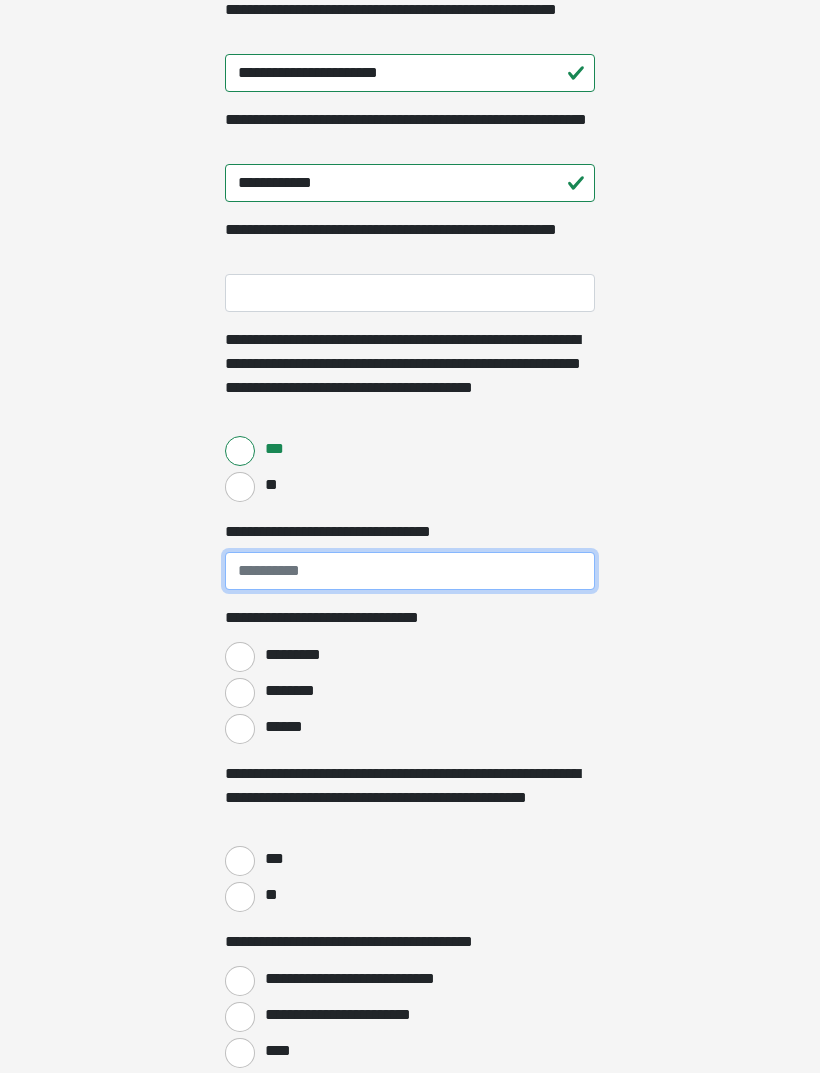 click on "**********" at bounding box center [410, 571] 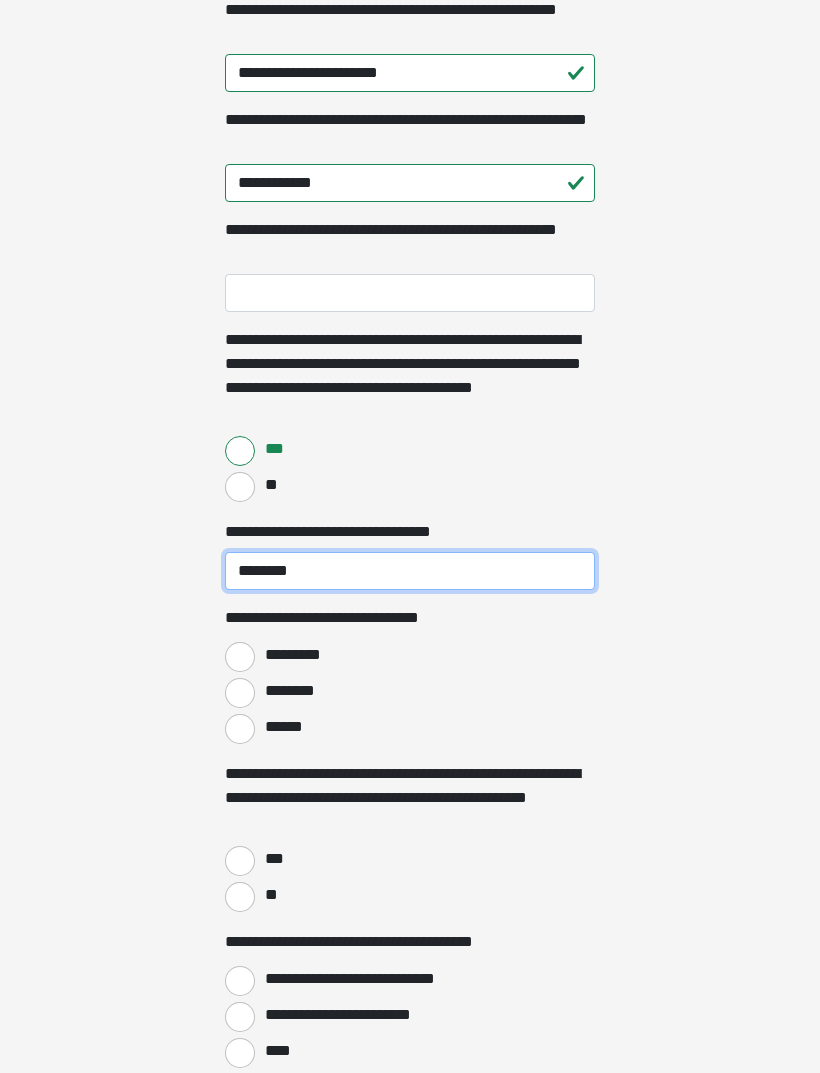 type on "********" 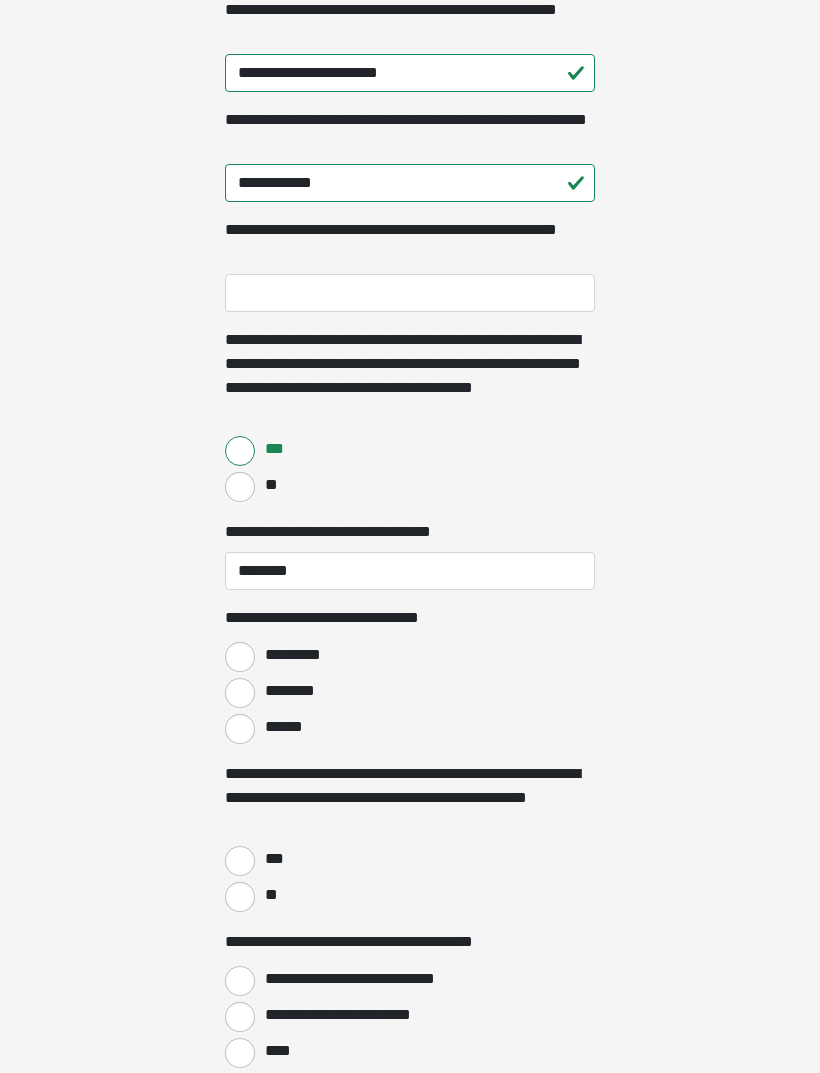 click on "********" at bounding box center (240, 693) 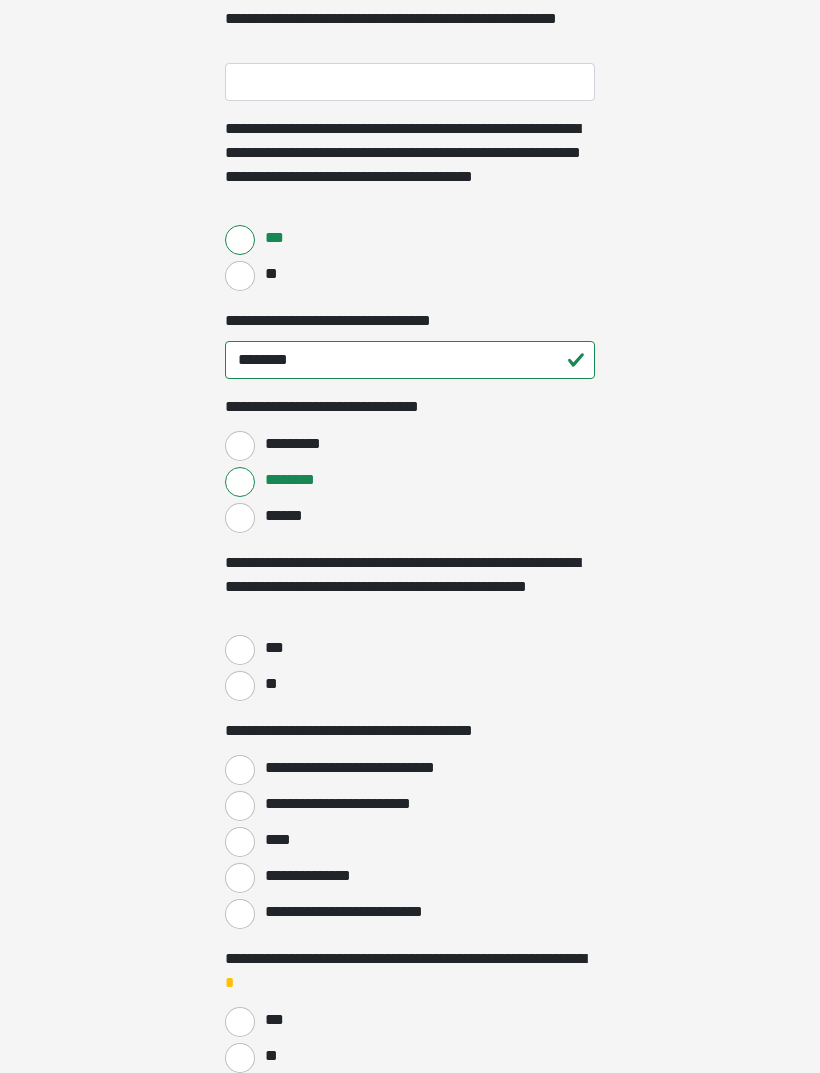 scroll, scrollTop: 564, scrollLeft: 0, axis: vertical 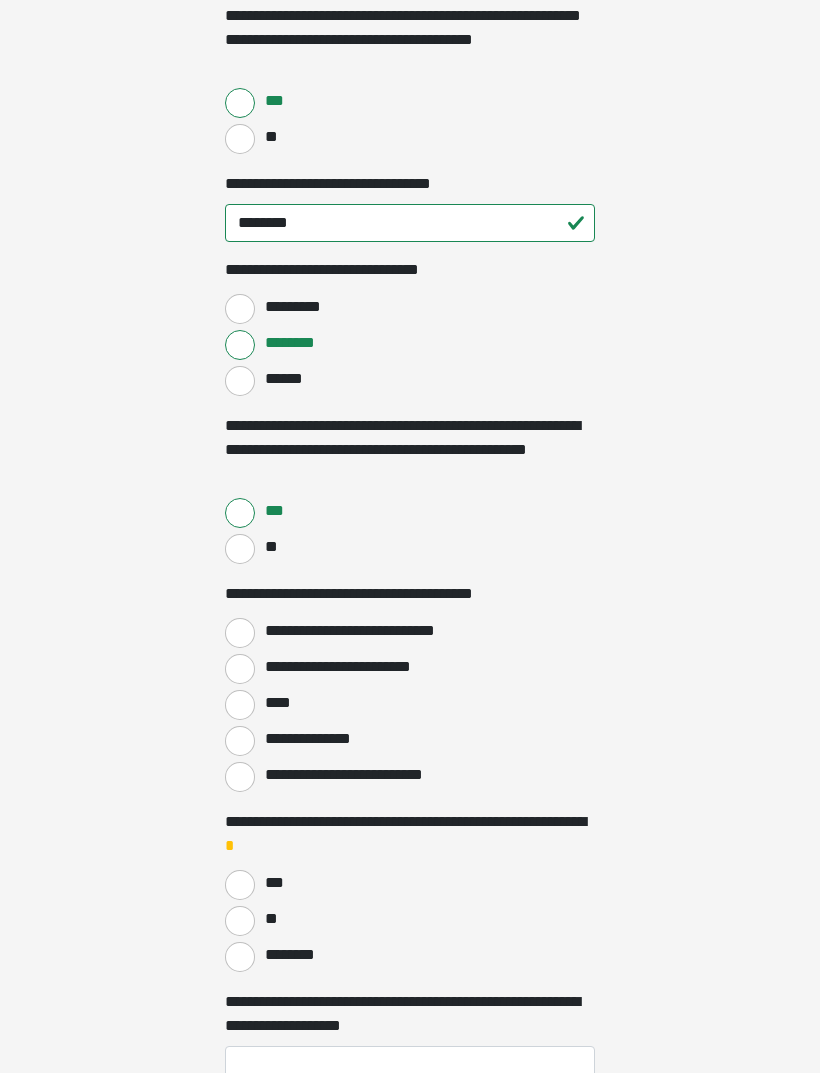 click on "**********" at bounding box center (240, 634) 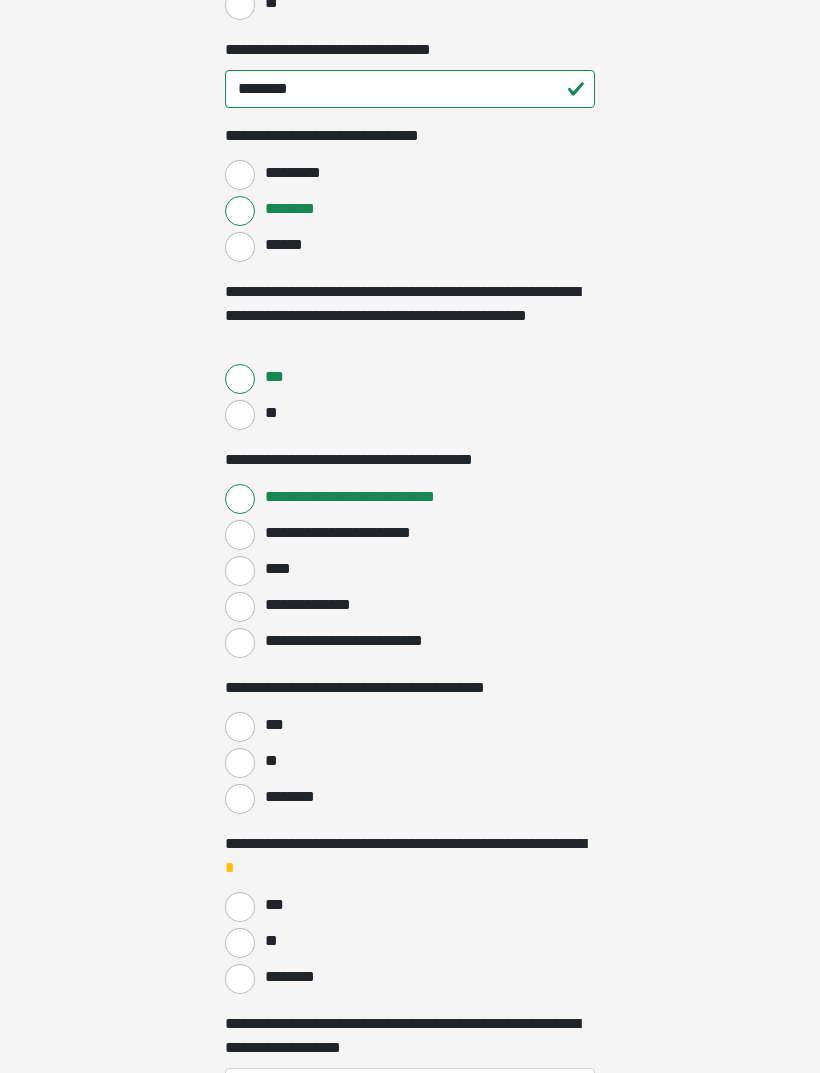 scroll, scrollTop: 835, scrollLeft: 0, axis: vertical 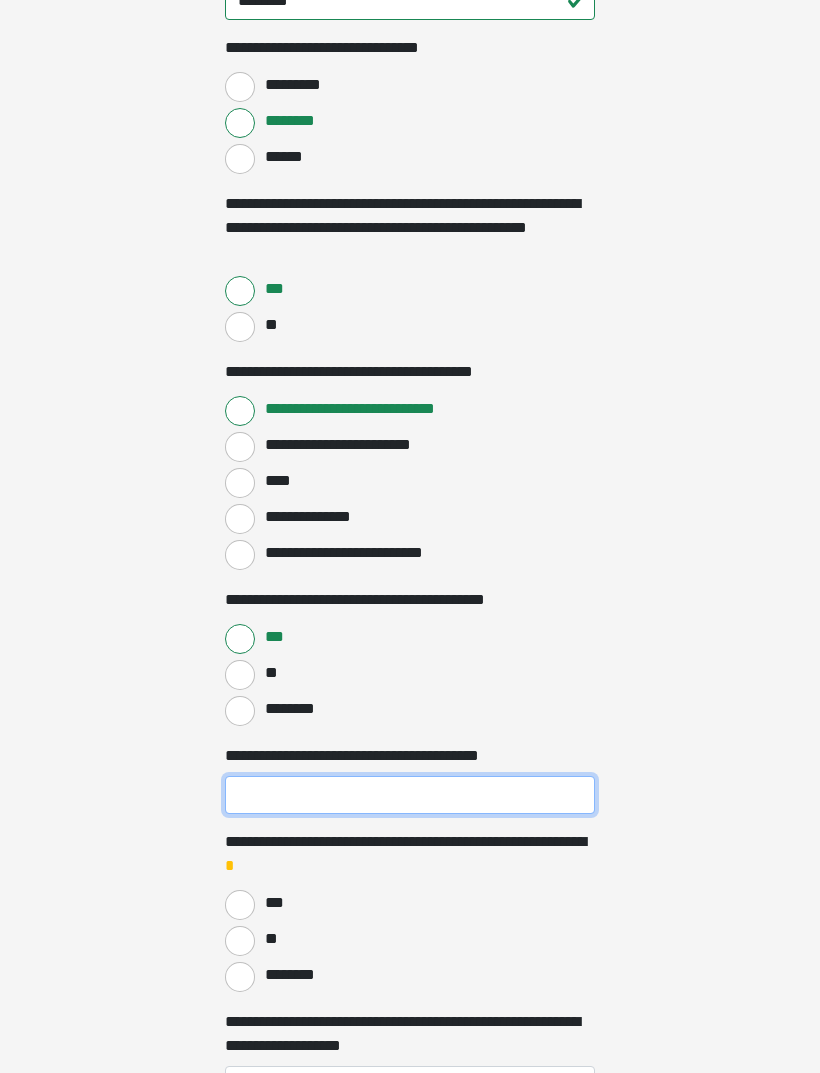 click on "**********" at bounding box center (410, 795) 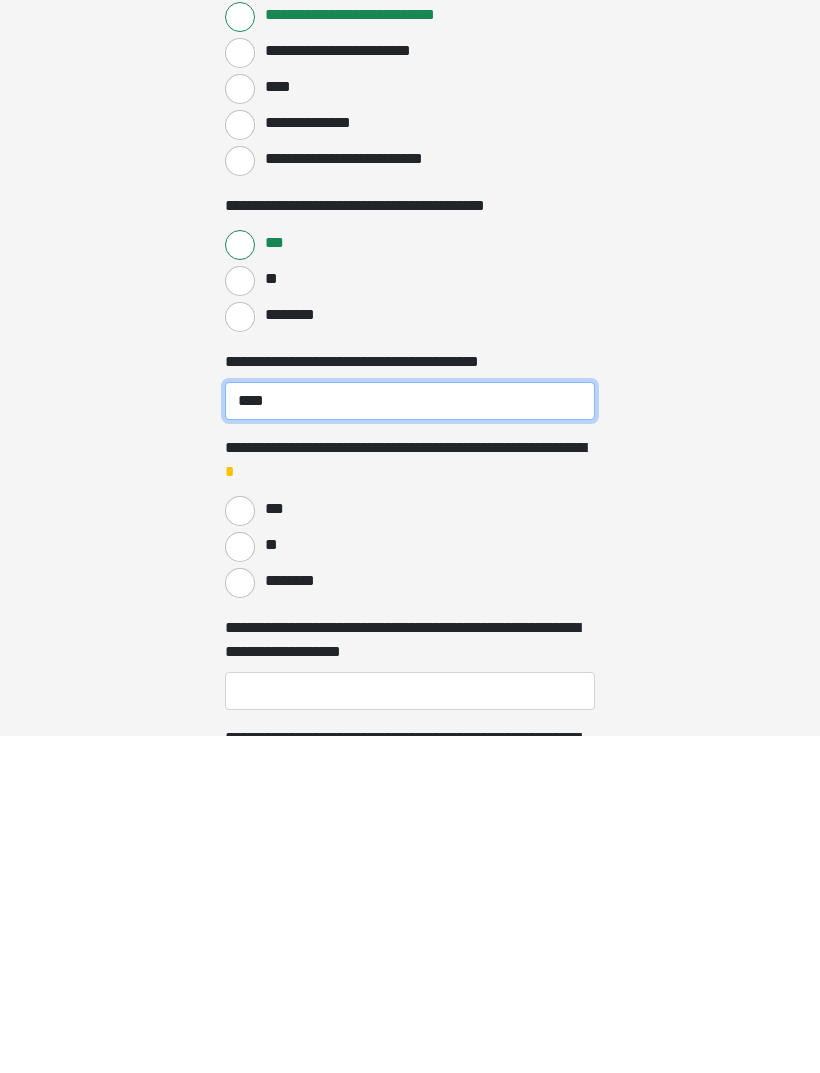 type on "****" 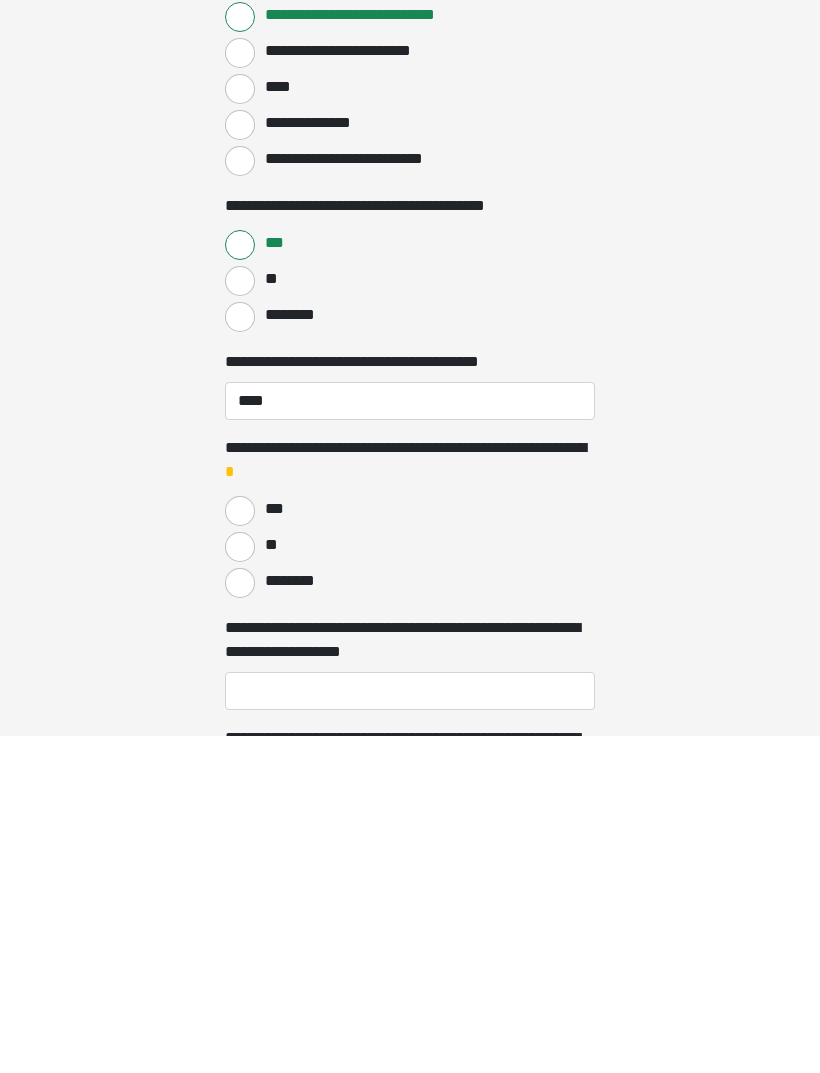 click on "**" at bounding box center (240, 884) 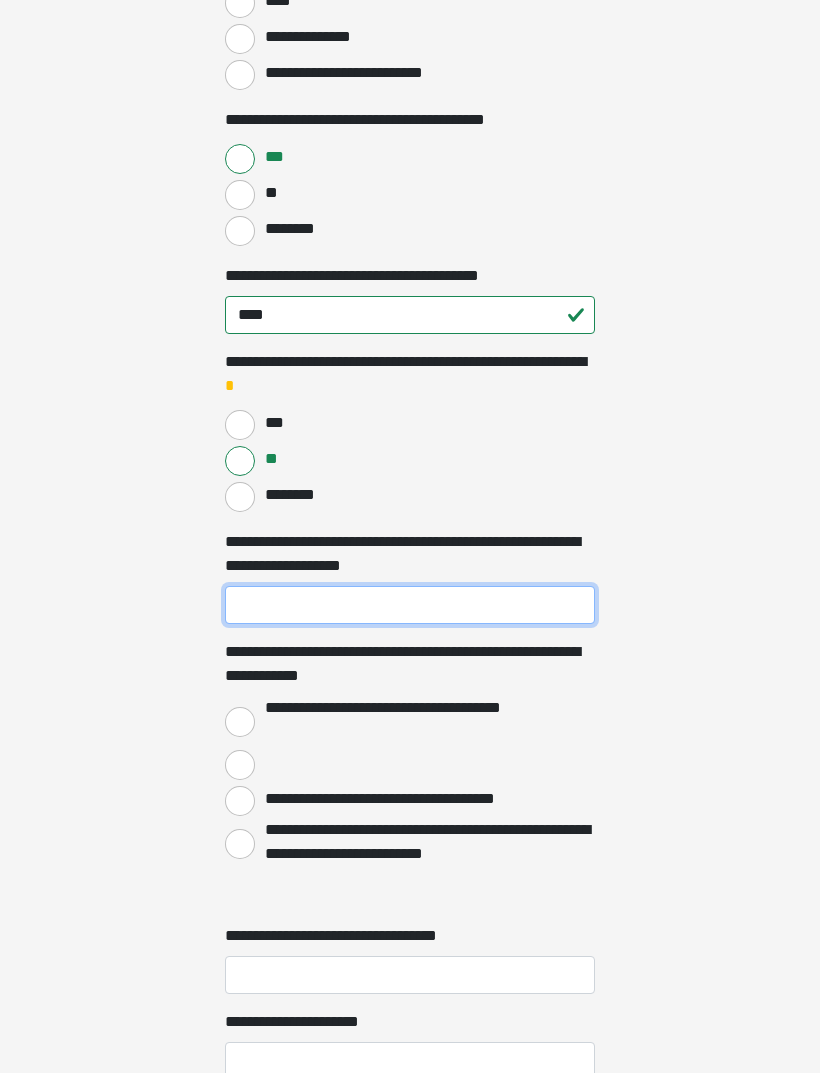 click on "**********" at bounding box center [410, 606] 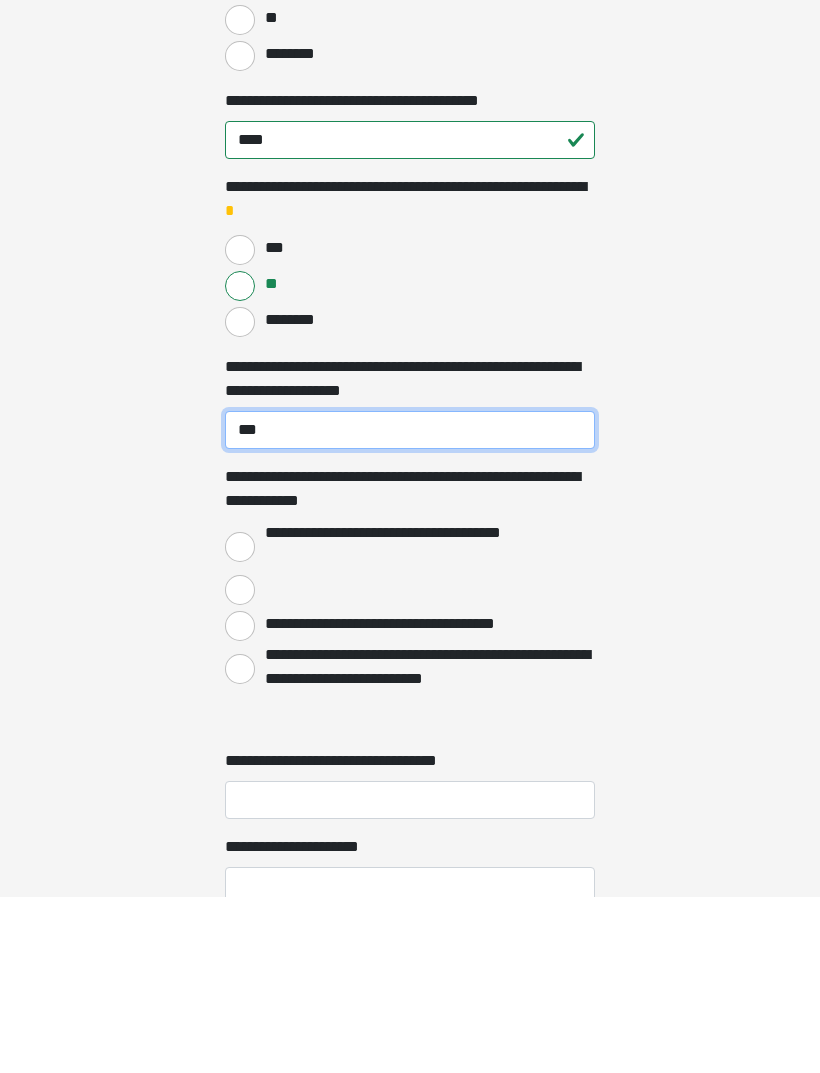type on "***" 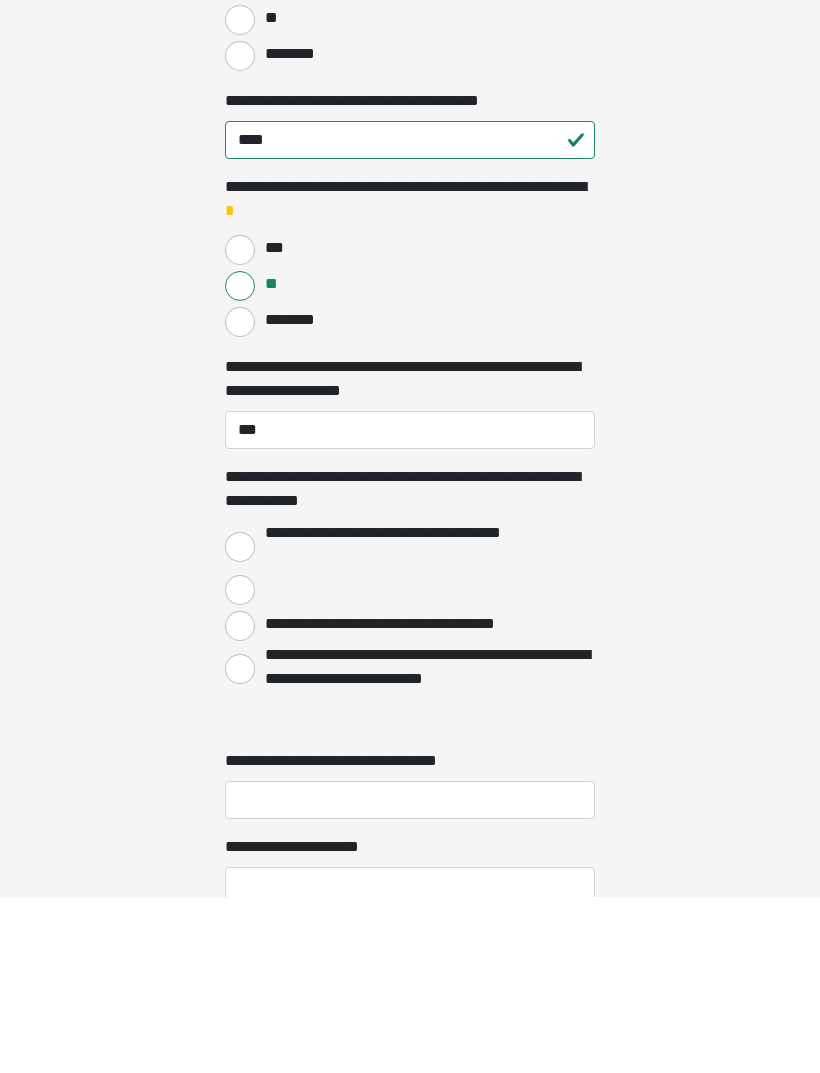 click on "**********" at bounding box center [240, 723] 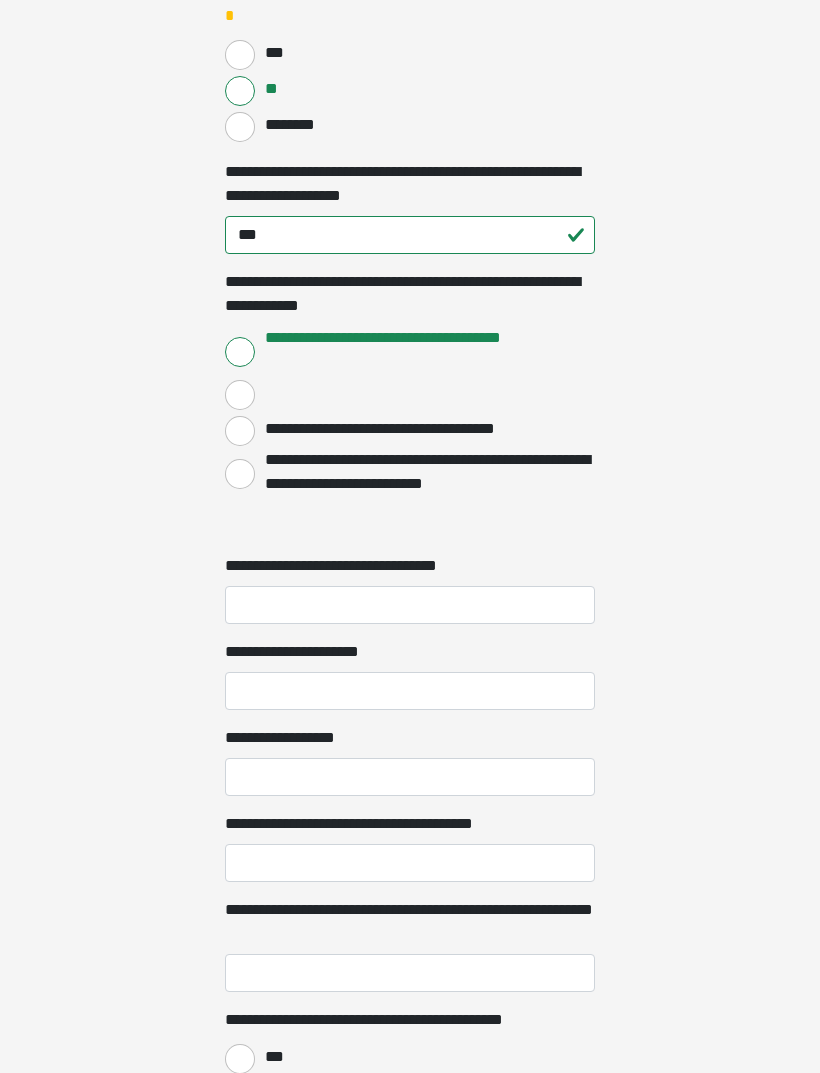 scroll, scrollTop: 1774, scrollLeft: 0, axis: vertical 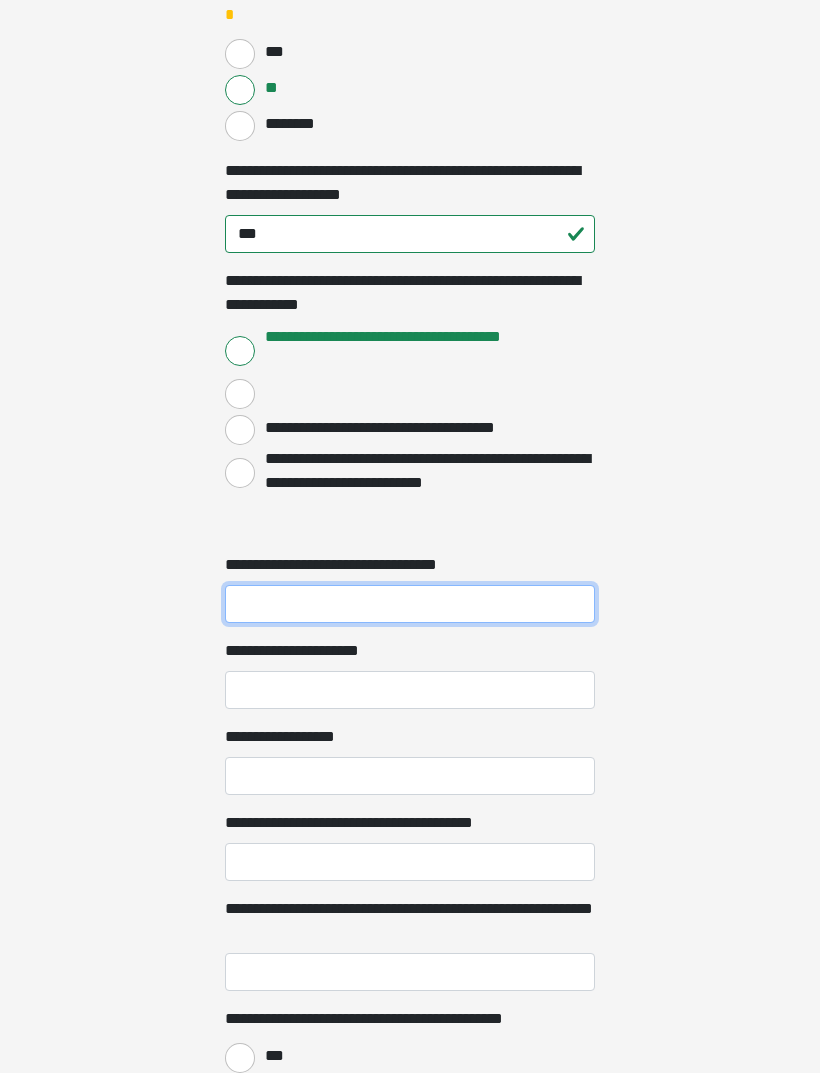 click on "**********" at bounding box center [410, 604] 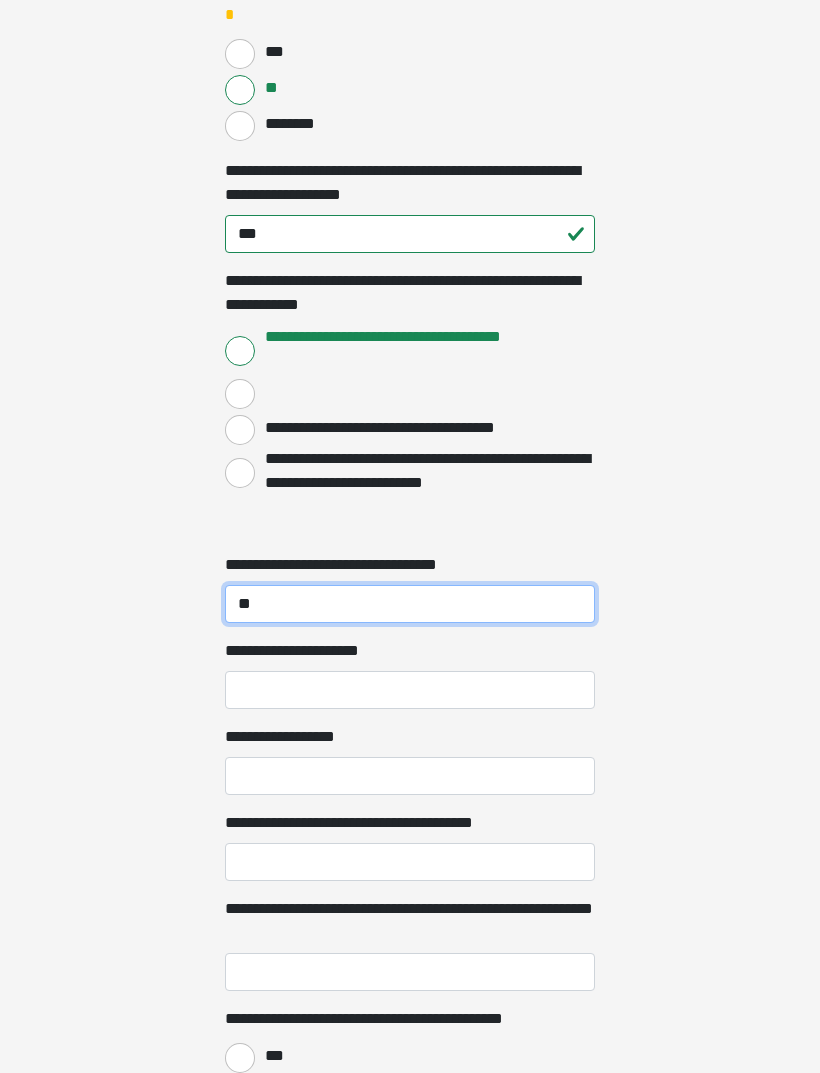 type on "**" 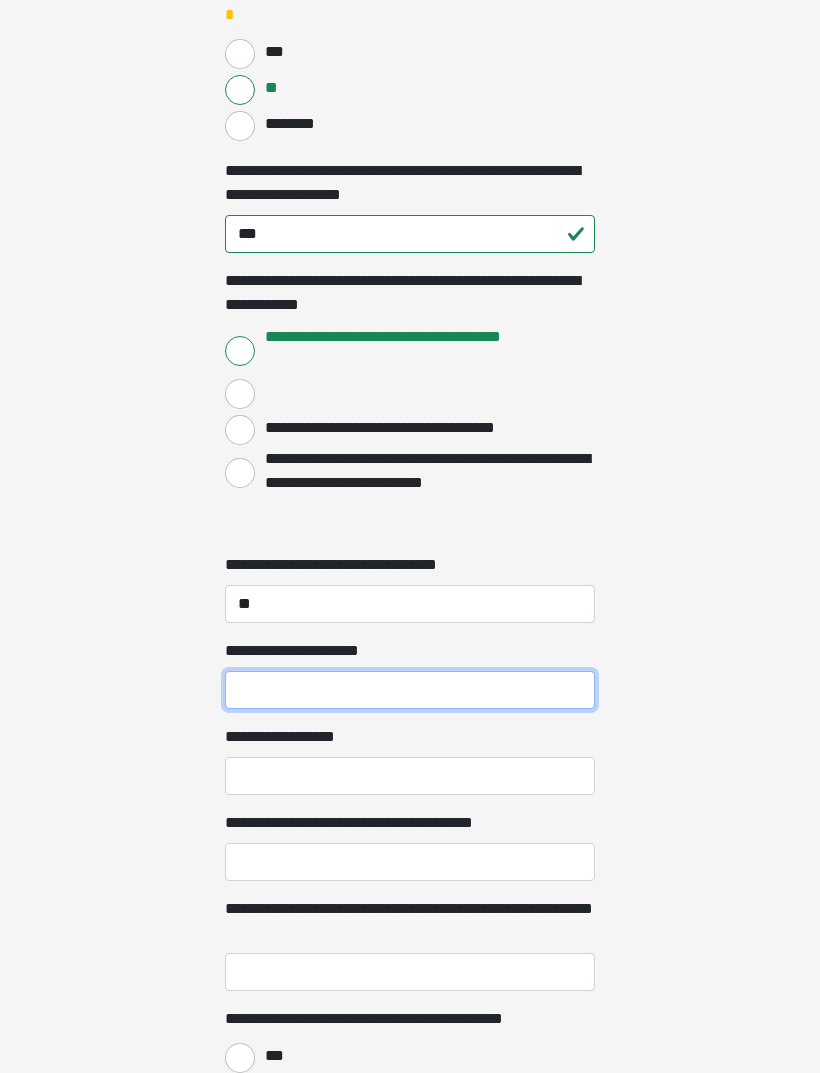 click on "**********" at bounding box center (410, 690) 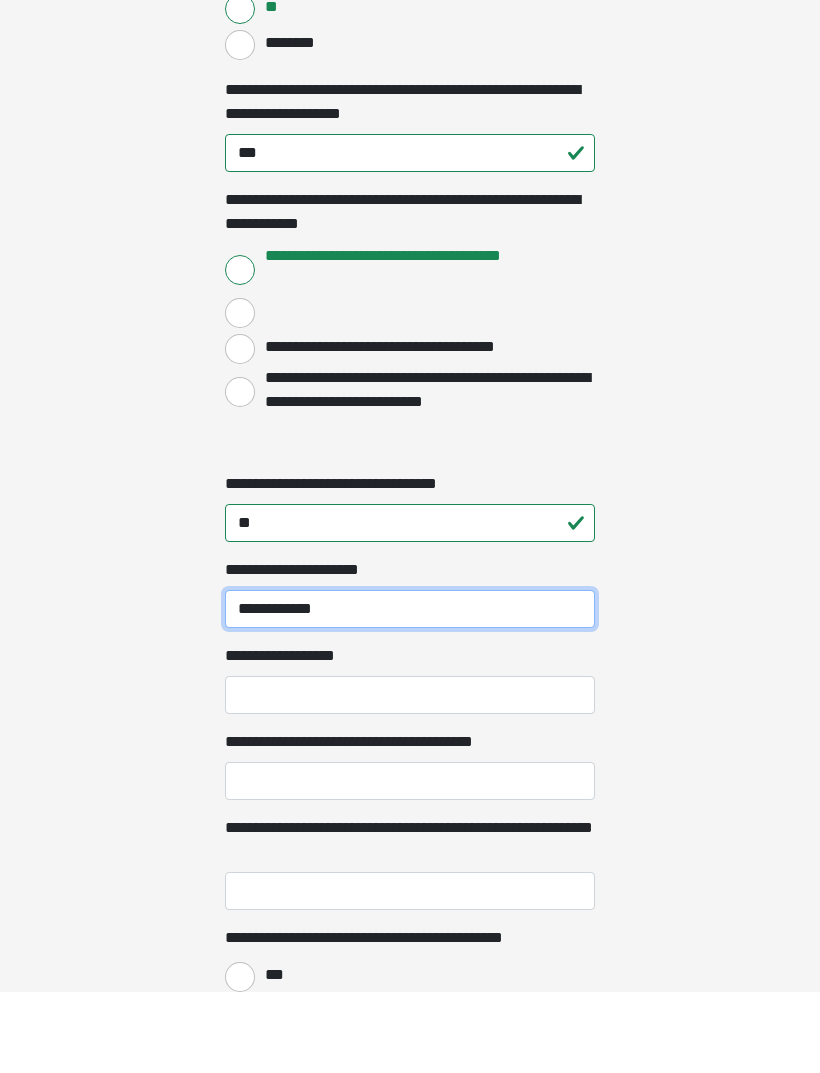 type on "**********" 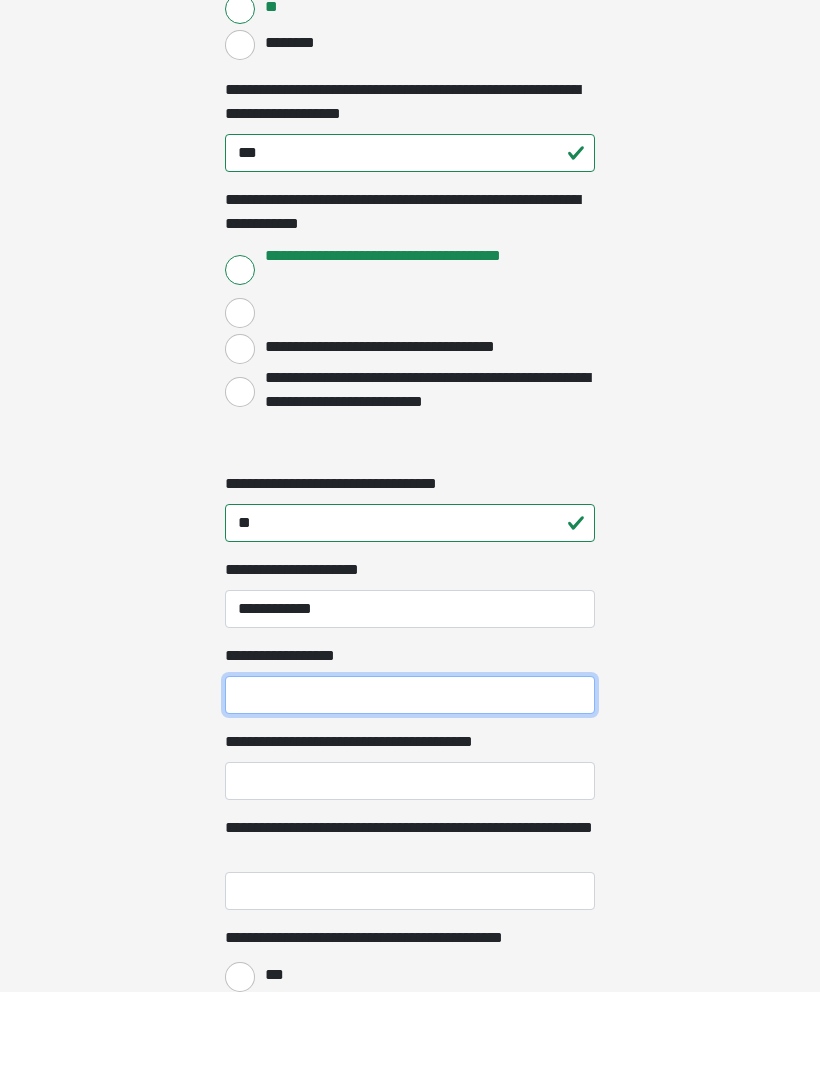 click on "**********" at bounding box center [410, 776] 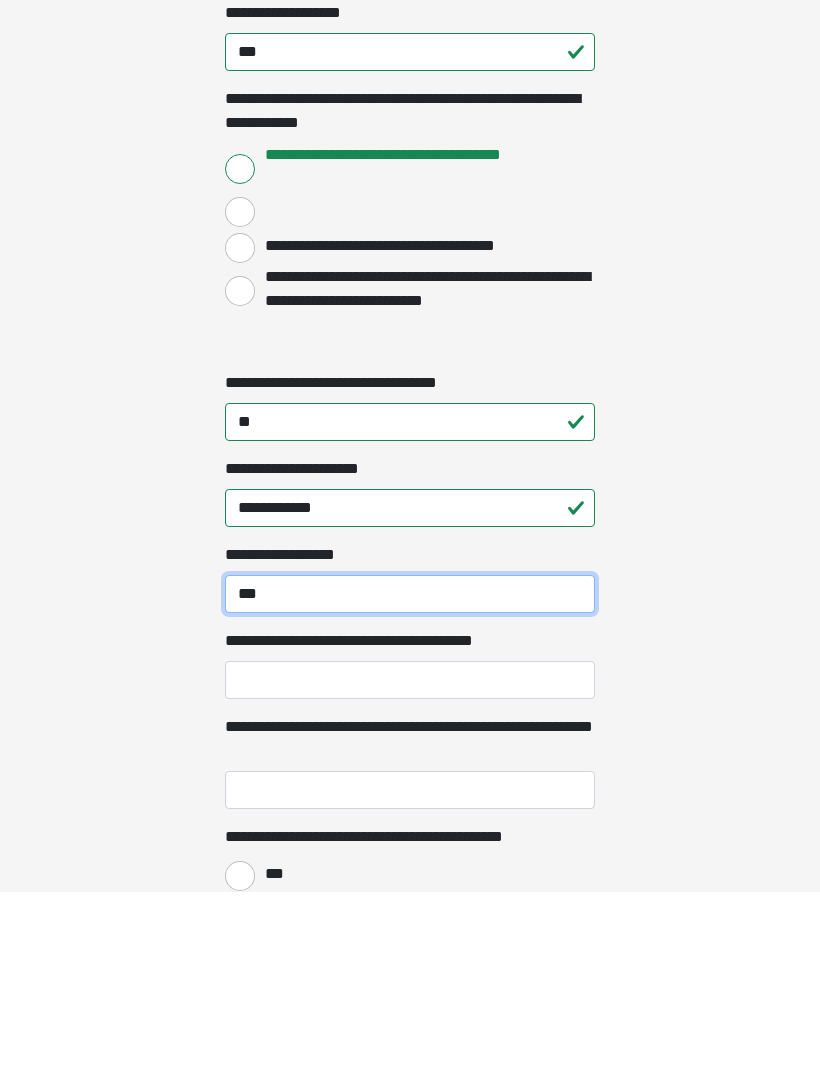 type on "***" 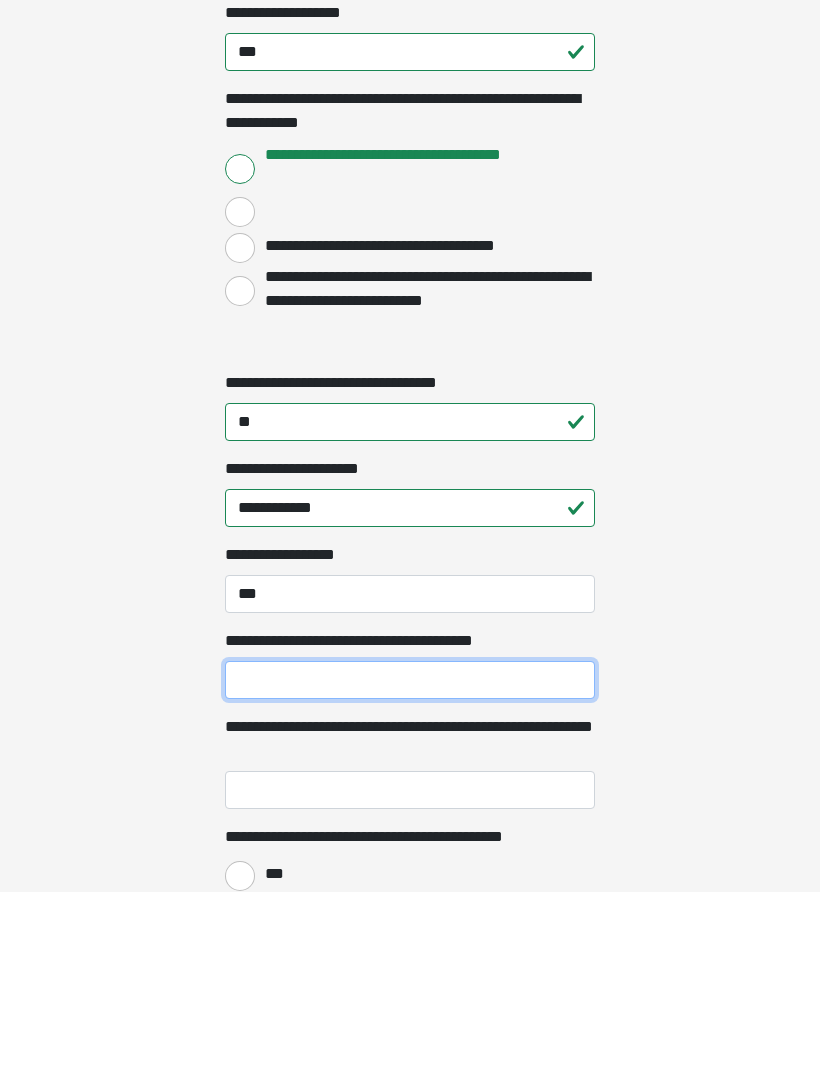 click on "**********" at bounding box center [410, 862] 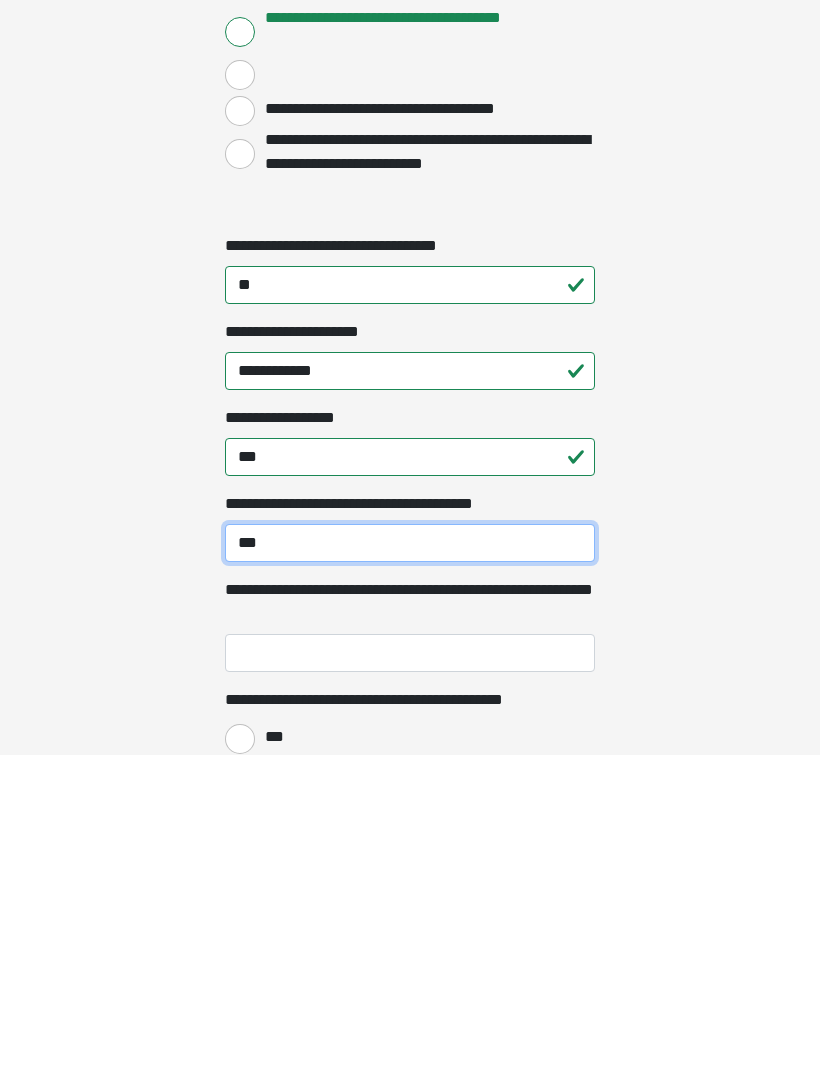 type on "***" 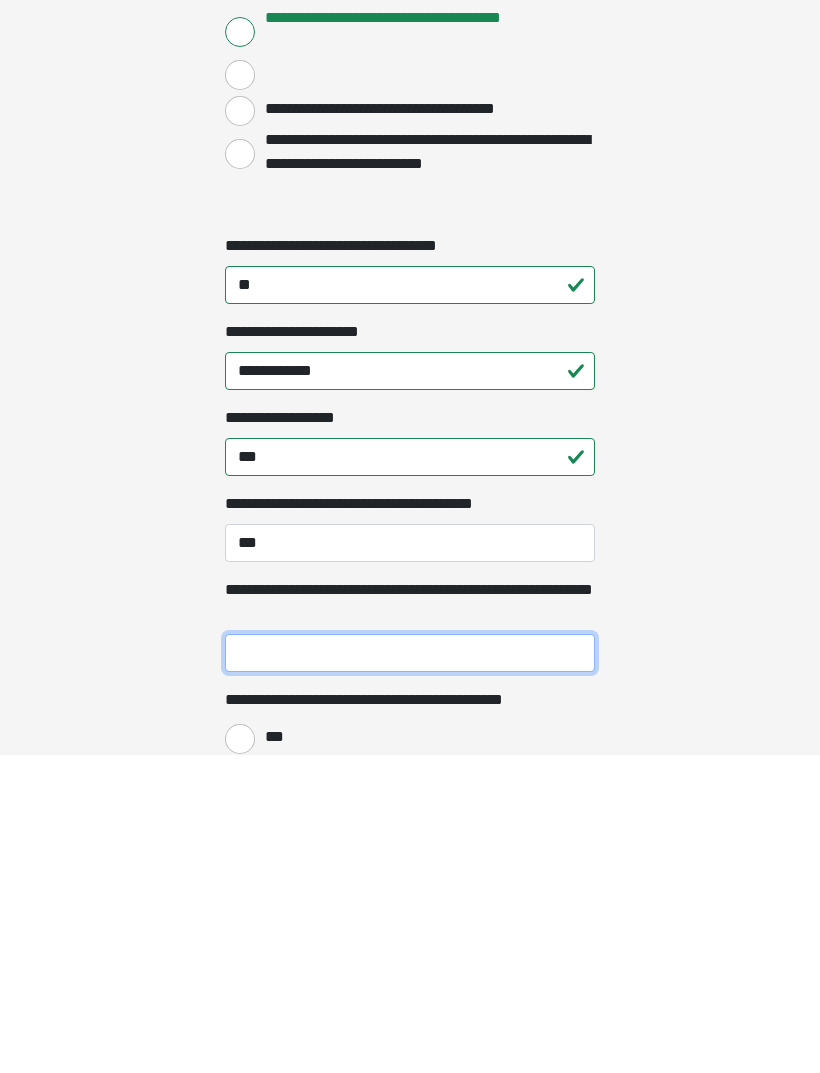 click on "**********" at bounding box center (410, 972) 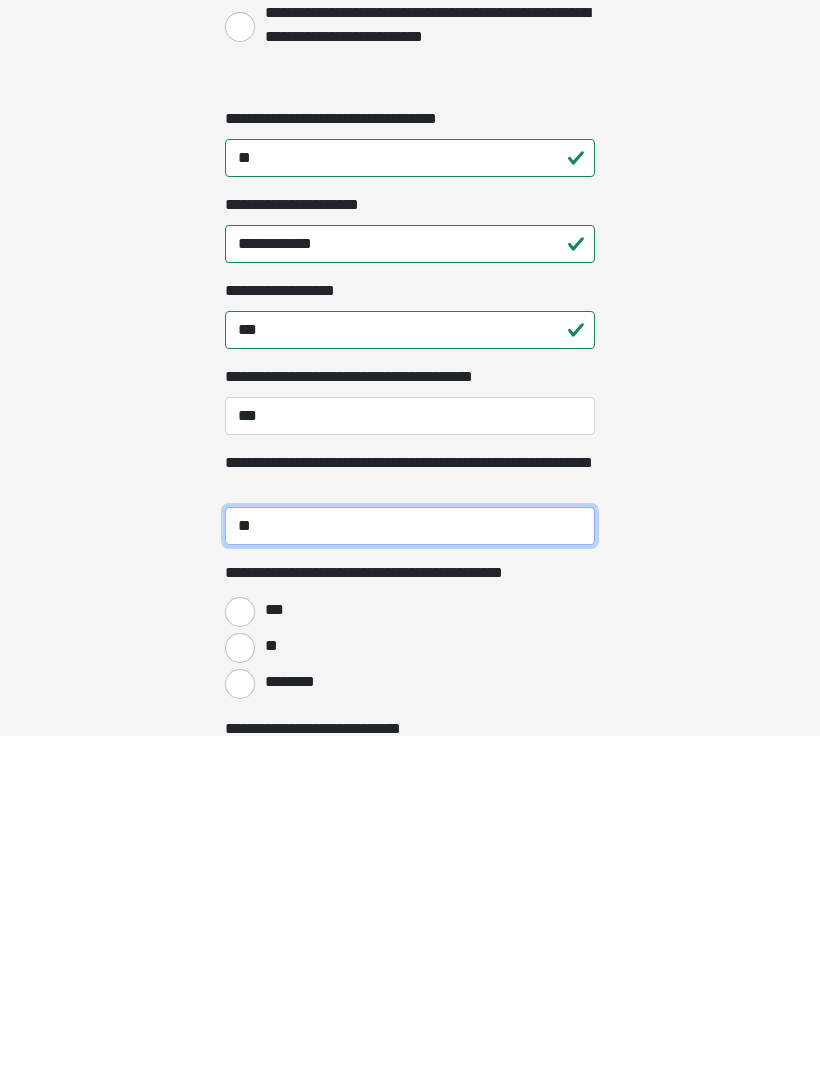 scroll, scrollTop: 1890, scrollLeft: 0, axis: vertical 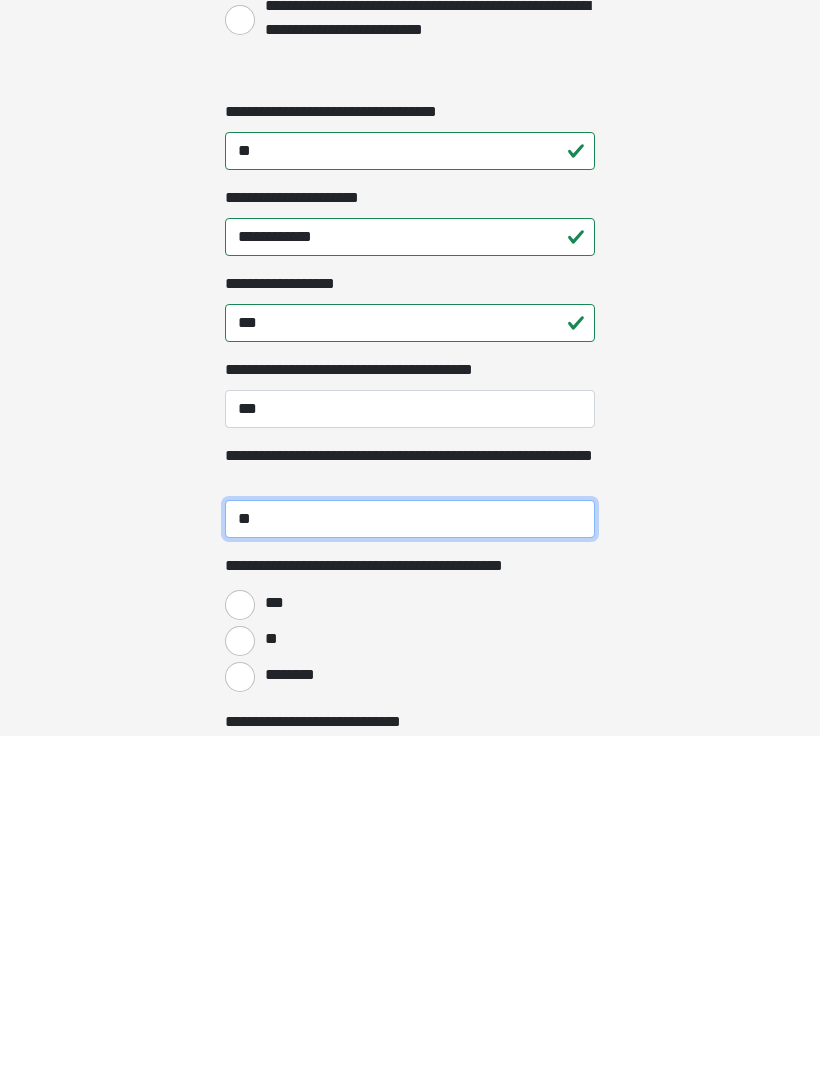 type on "**" 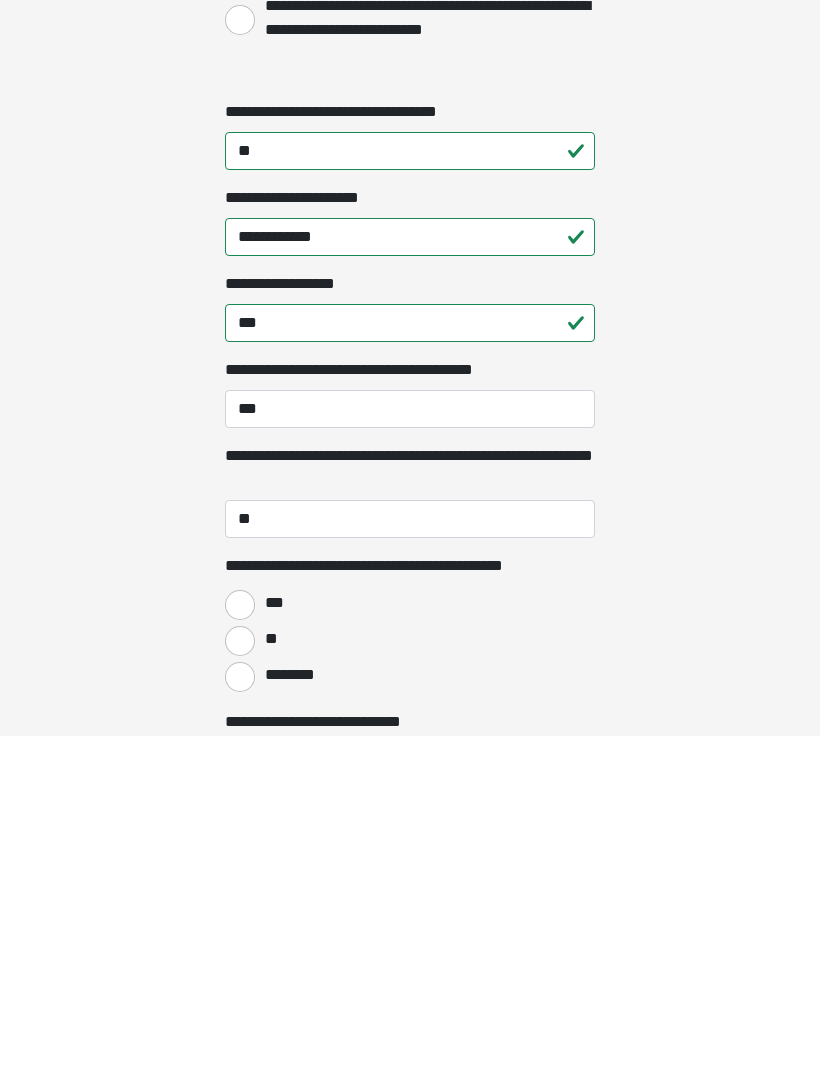 click on "**" at bounding box center (240, 978) 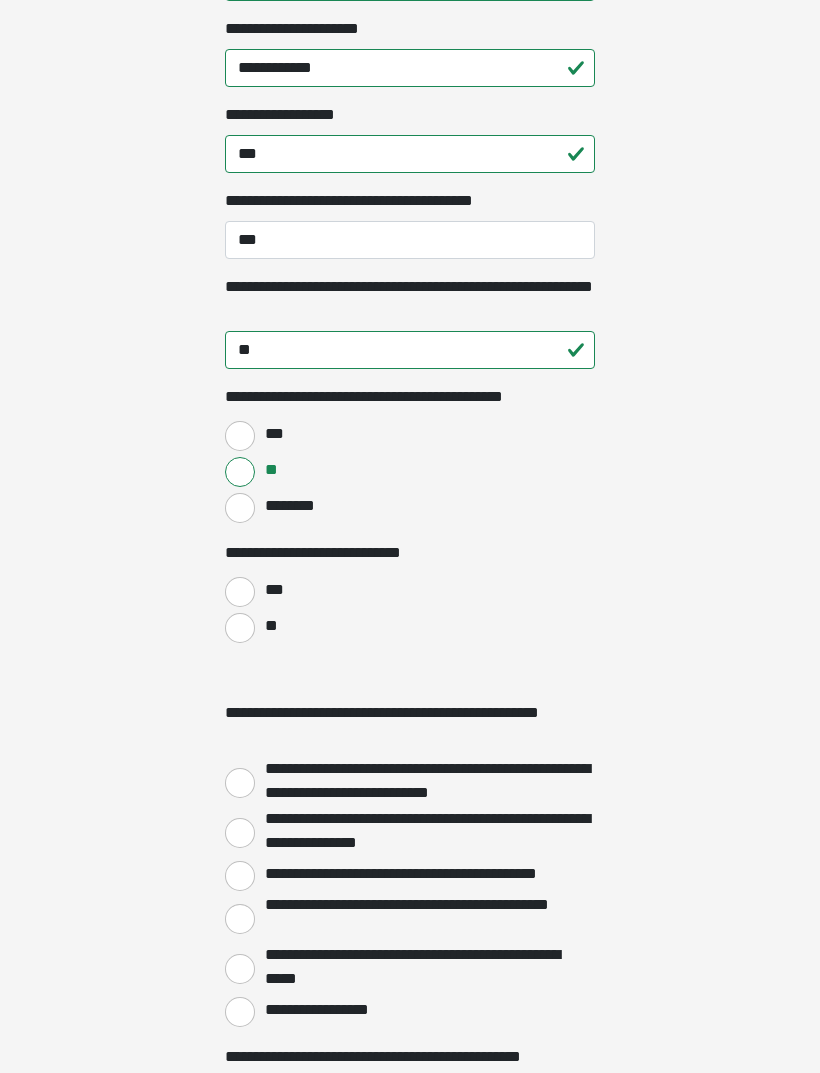 scroll, scrollTop: 2396, scrollLeft: 0, axis: vertical 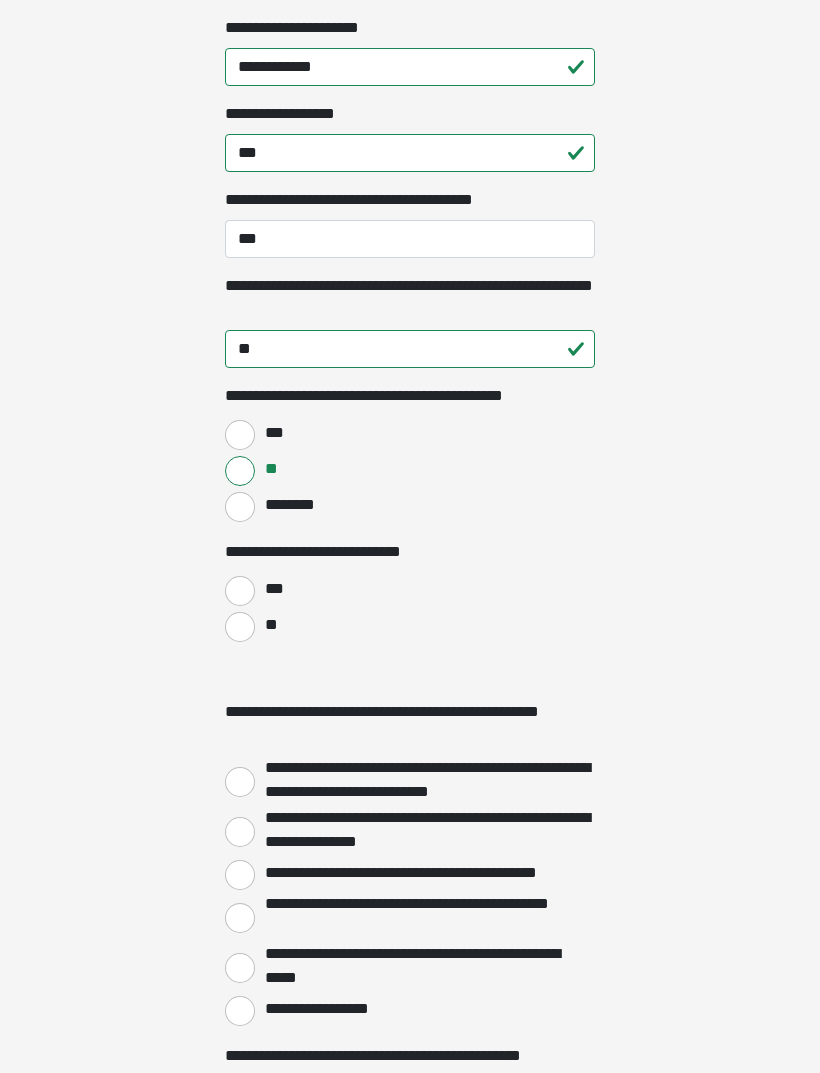 click on "**" at bounding box center [240, 628] 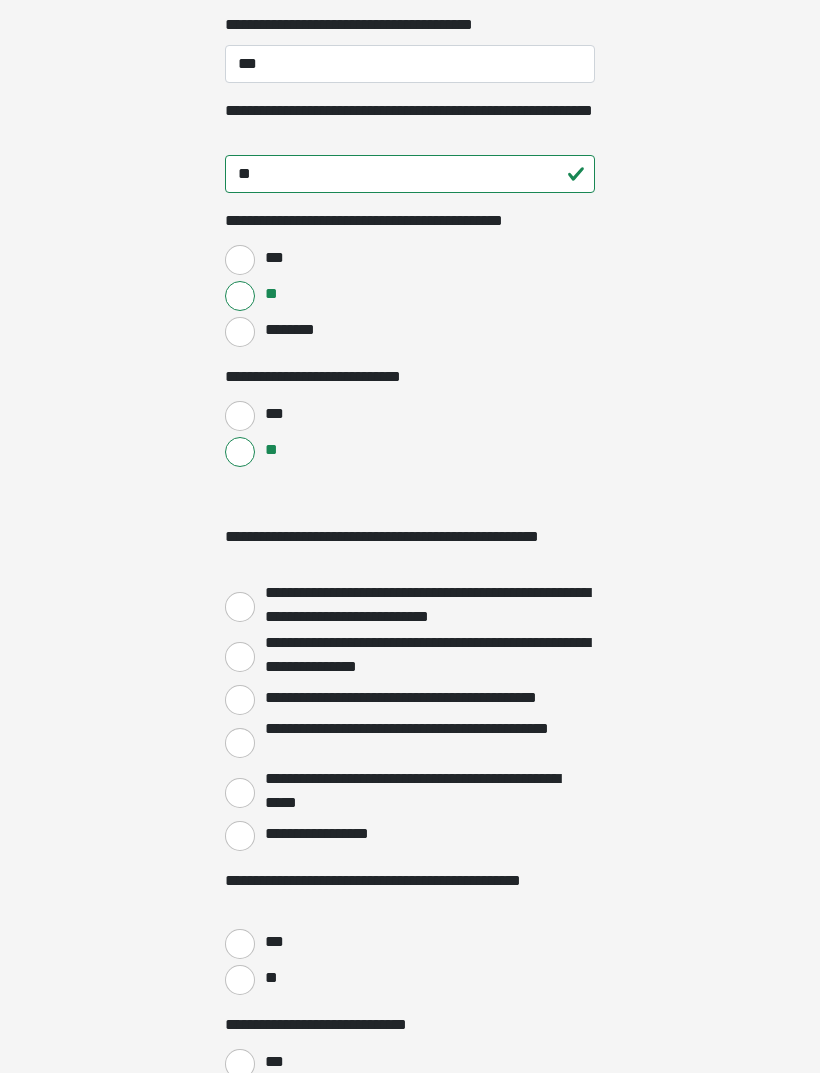 scroll, scrollTop: 2572, scrollLeft: 0, axis: vertical 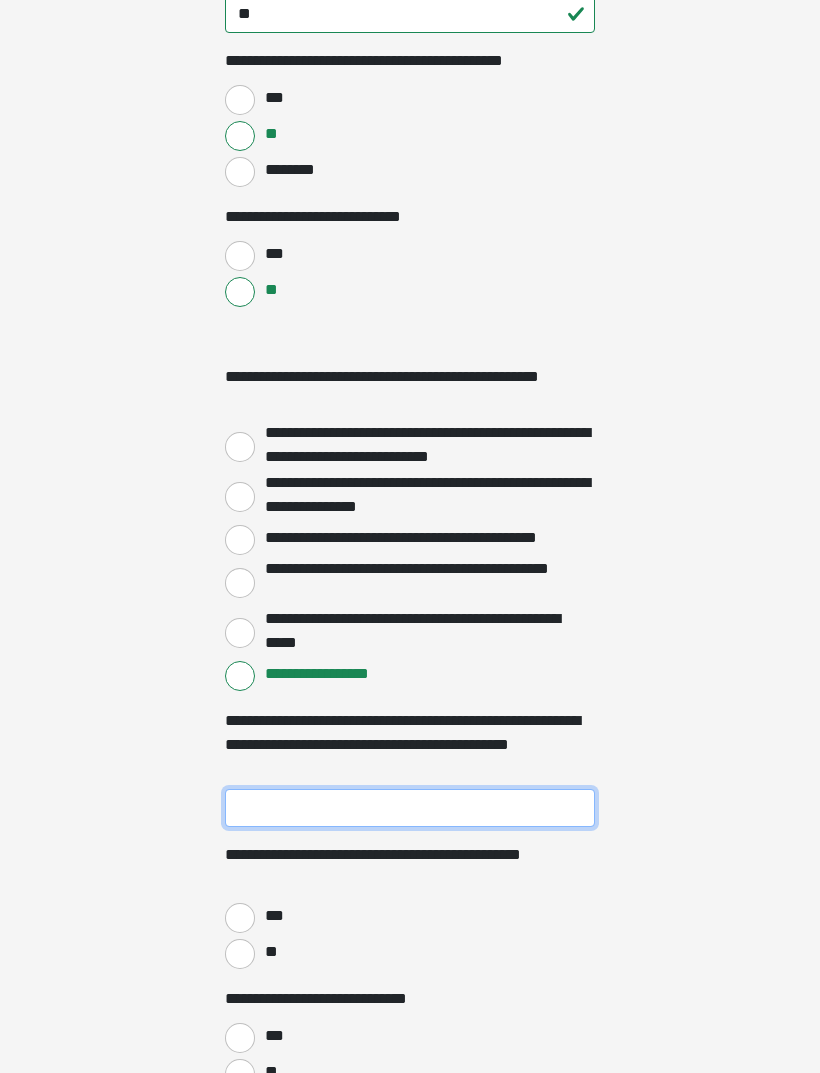 click on "**********" at bounding box center [410, 808] 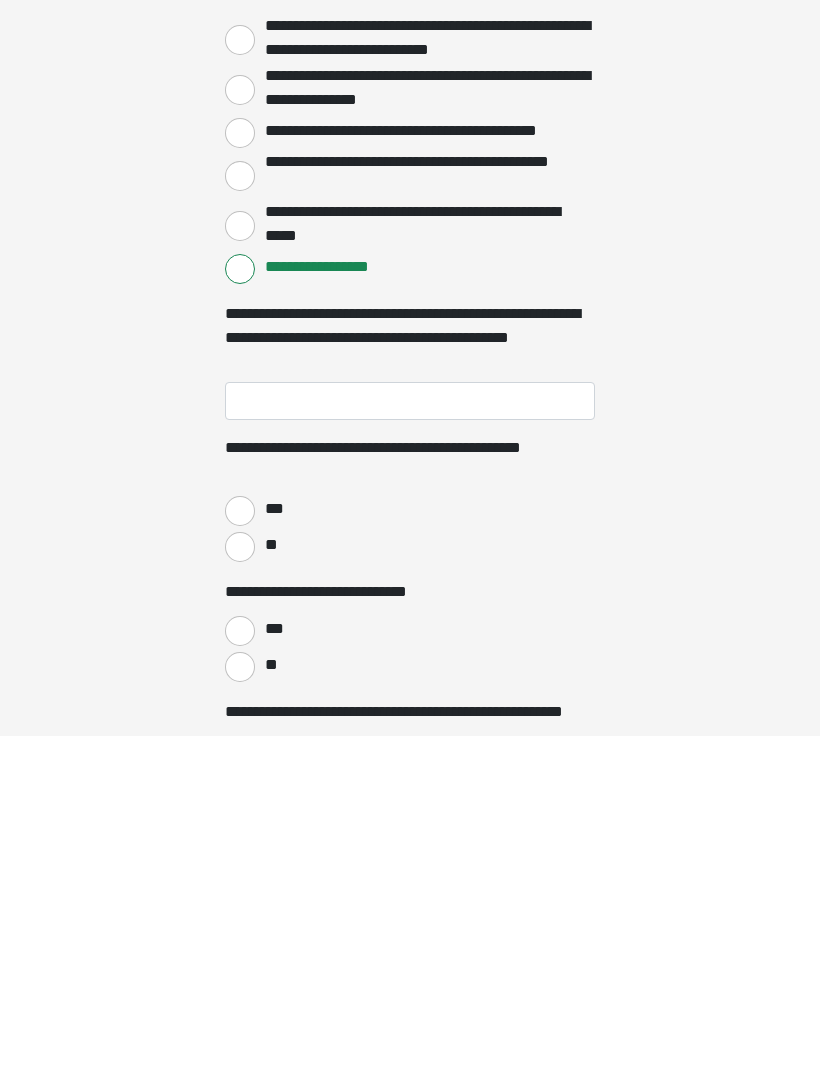 click on "***" at bounding box center (240, 848) 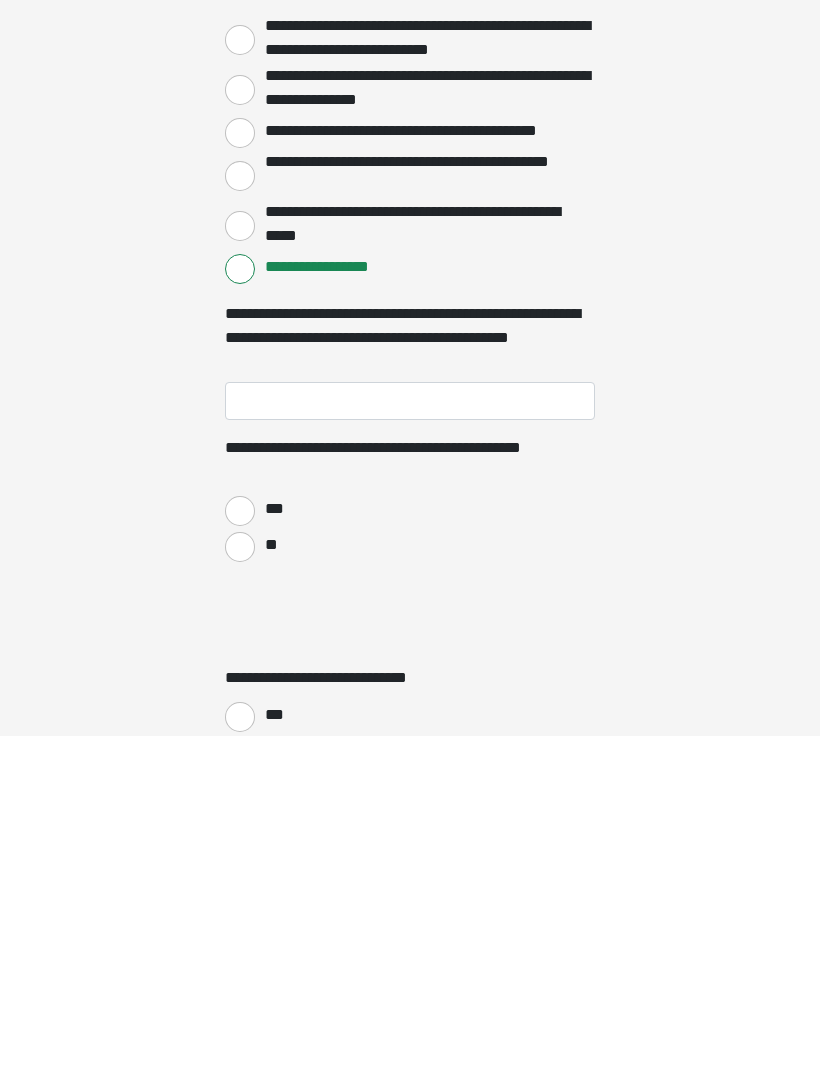 scroll, scrollTop: 3140, scrollLeft: 0, axis: vertical 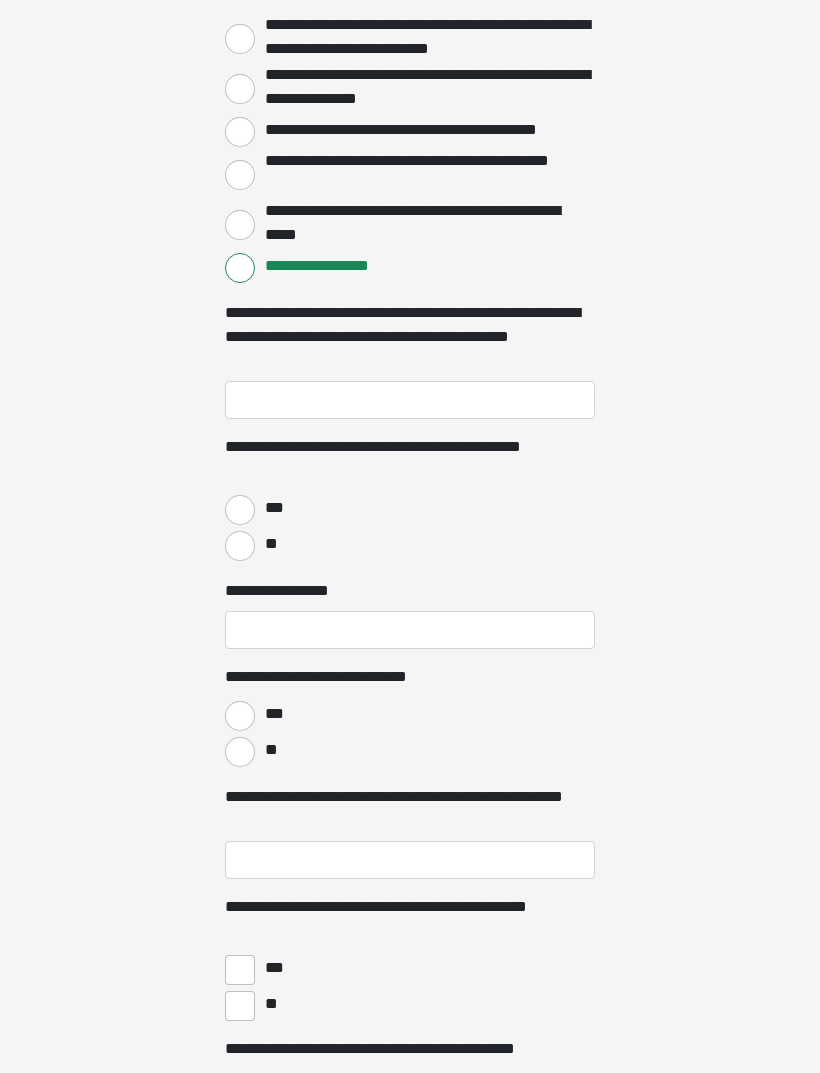 click on "**" at bounding box center (240, 752) 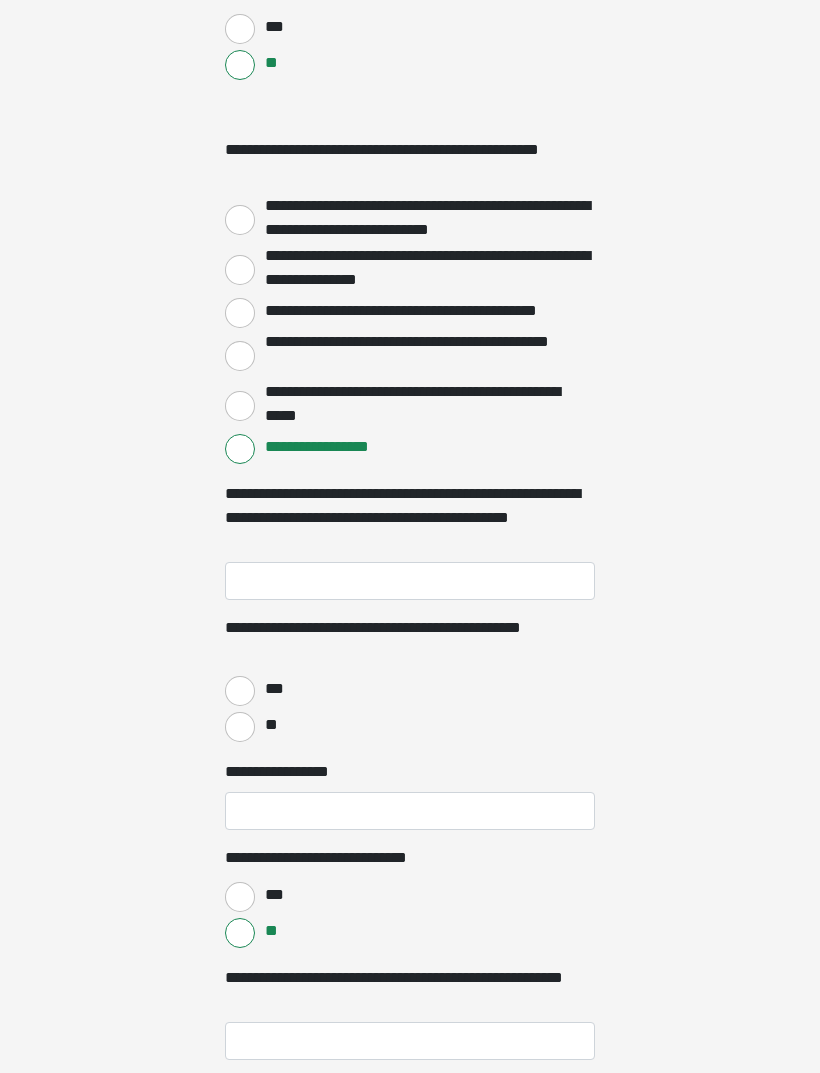 scroll, scrollTop: 2956, scrollLeft: 0, axis: vertical 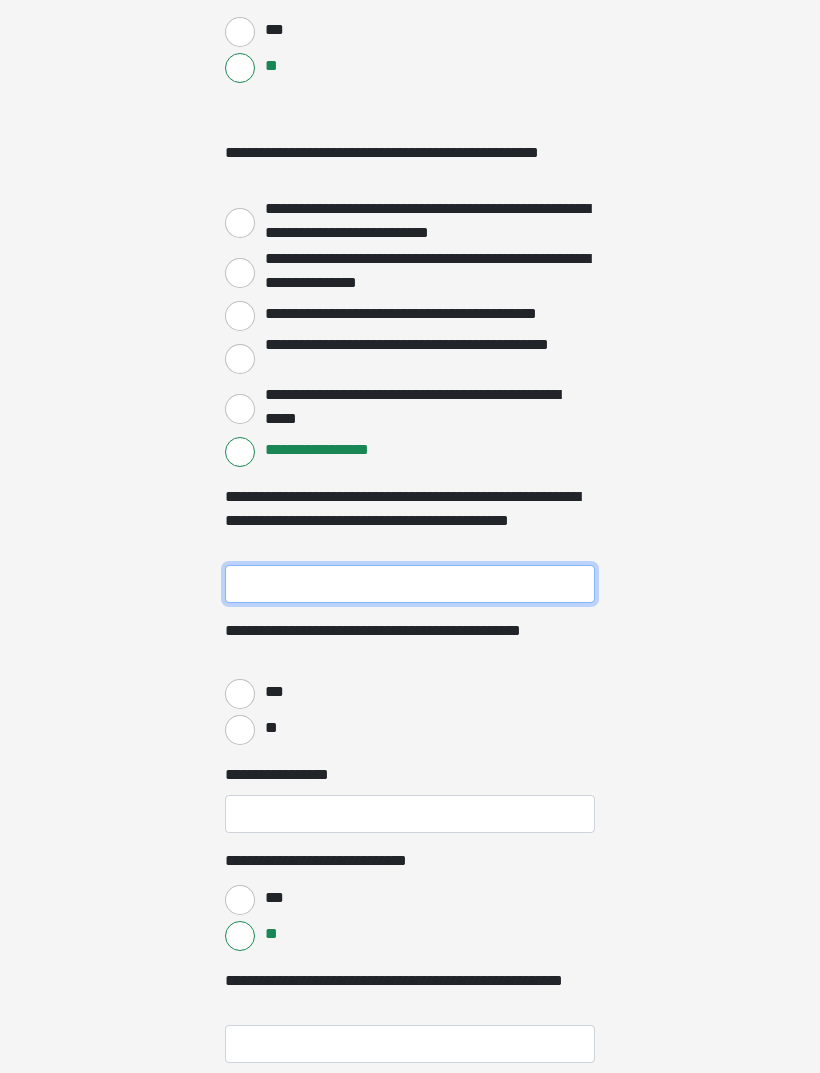 click on "**********" at bounding box center (410, 584) 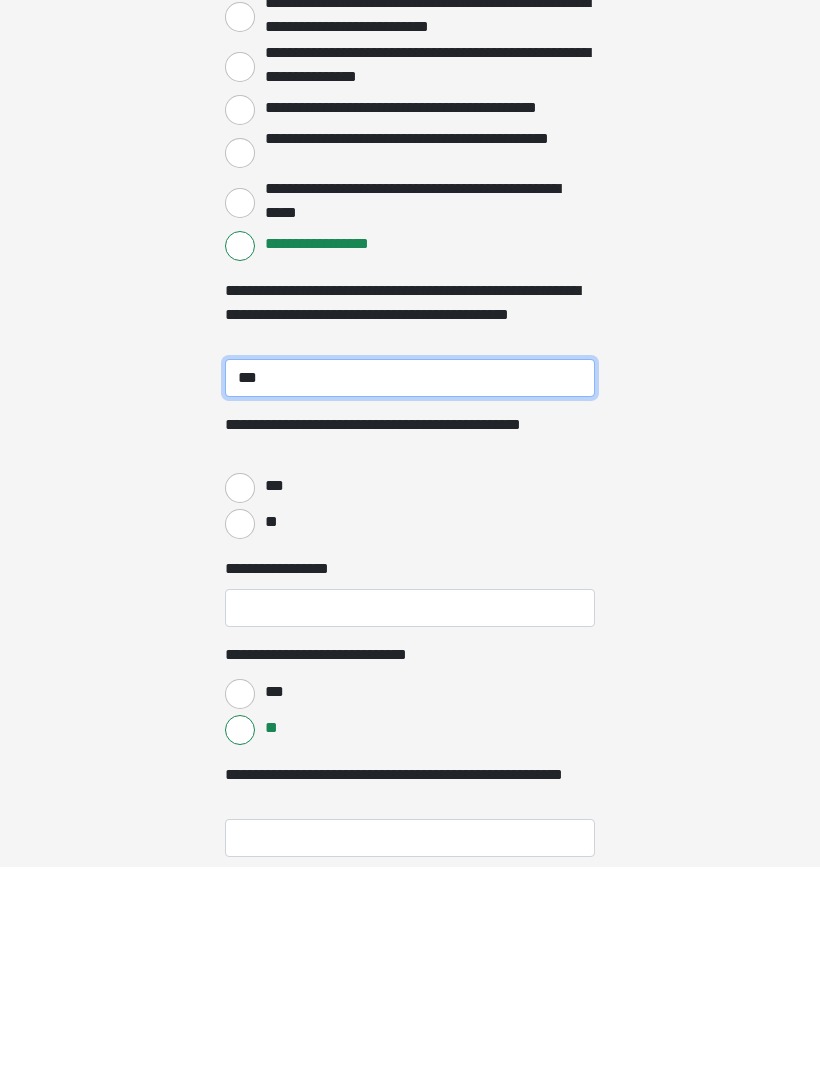 type on "***" 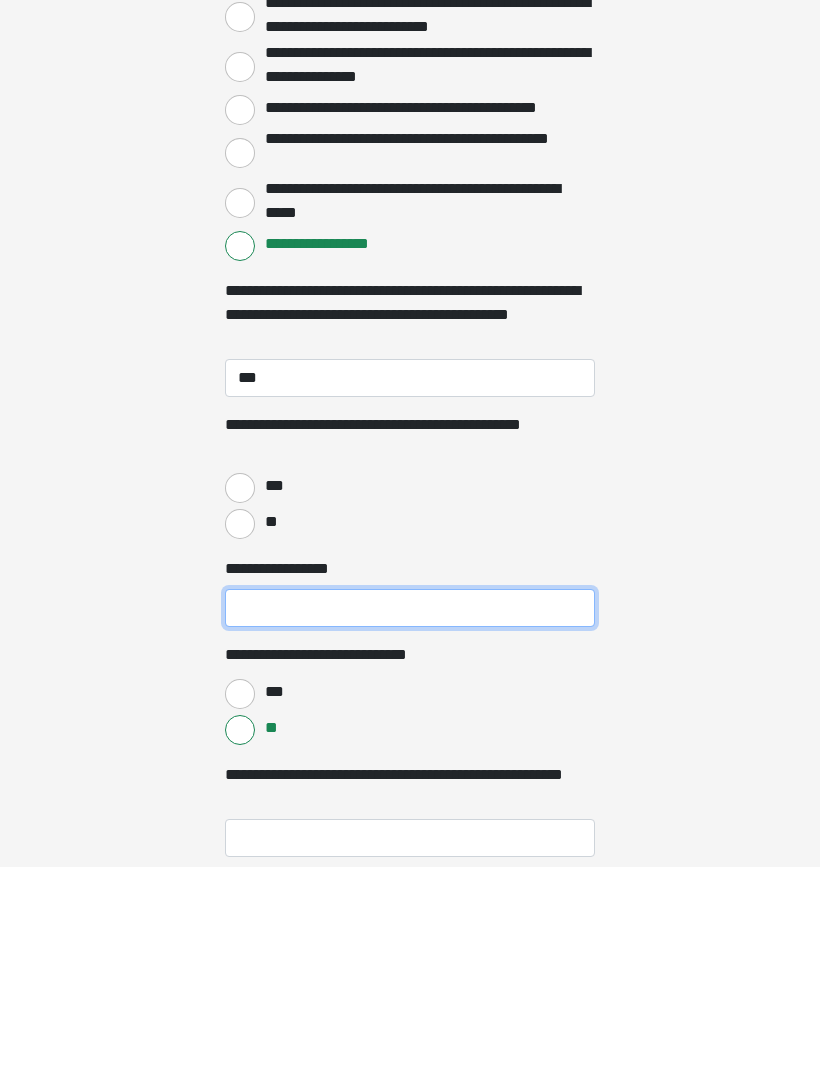 click on "**********" at bounding box center (410, 814) 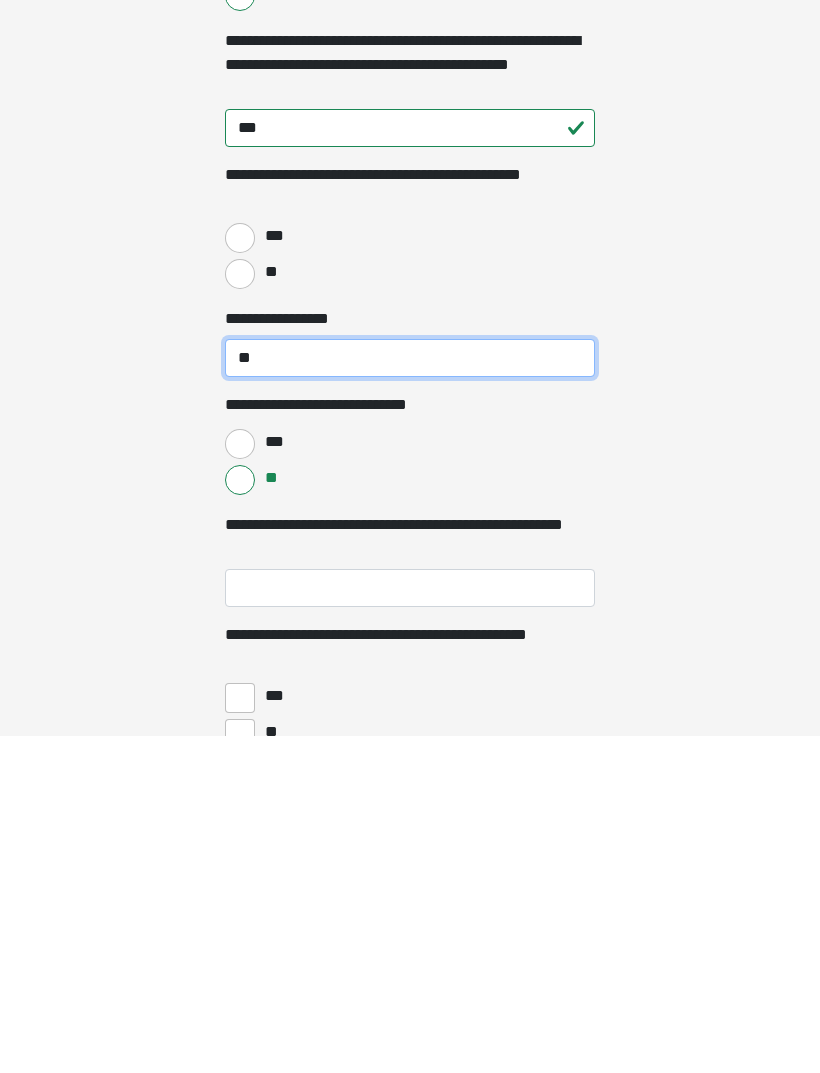 scroll, scrollTop: 3077, scrollLeft: 0, axis: vertical 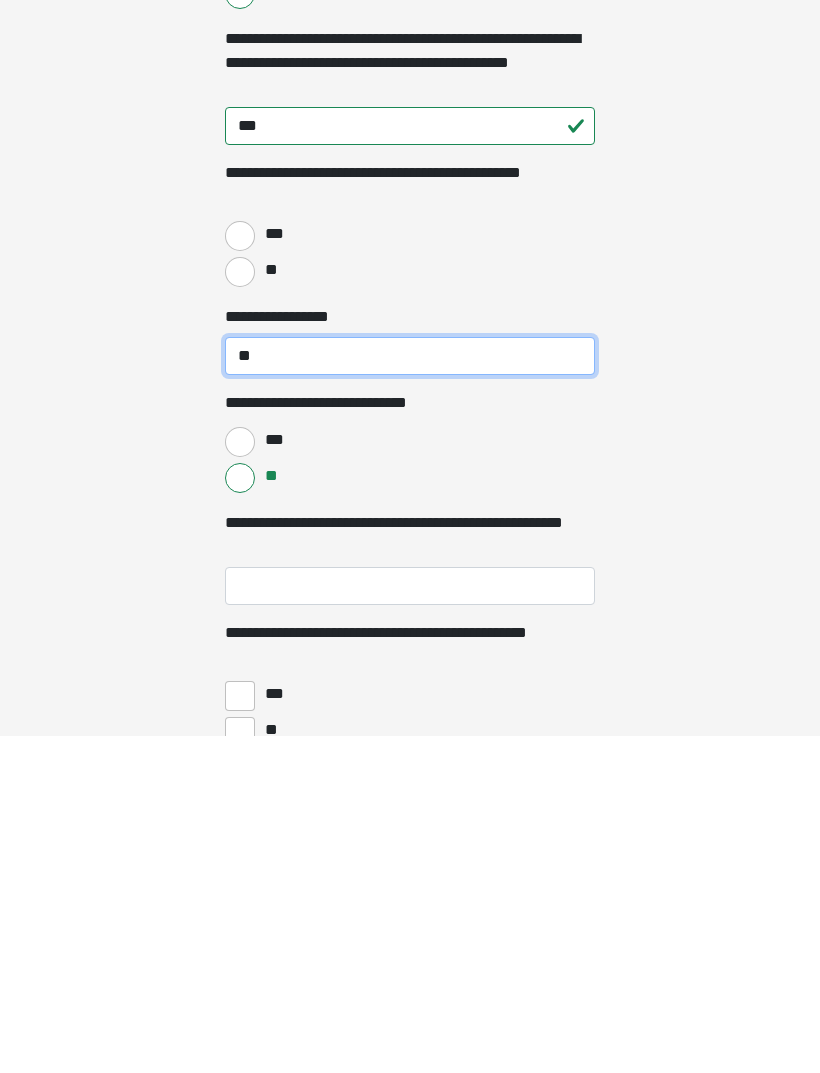 type on "**" 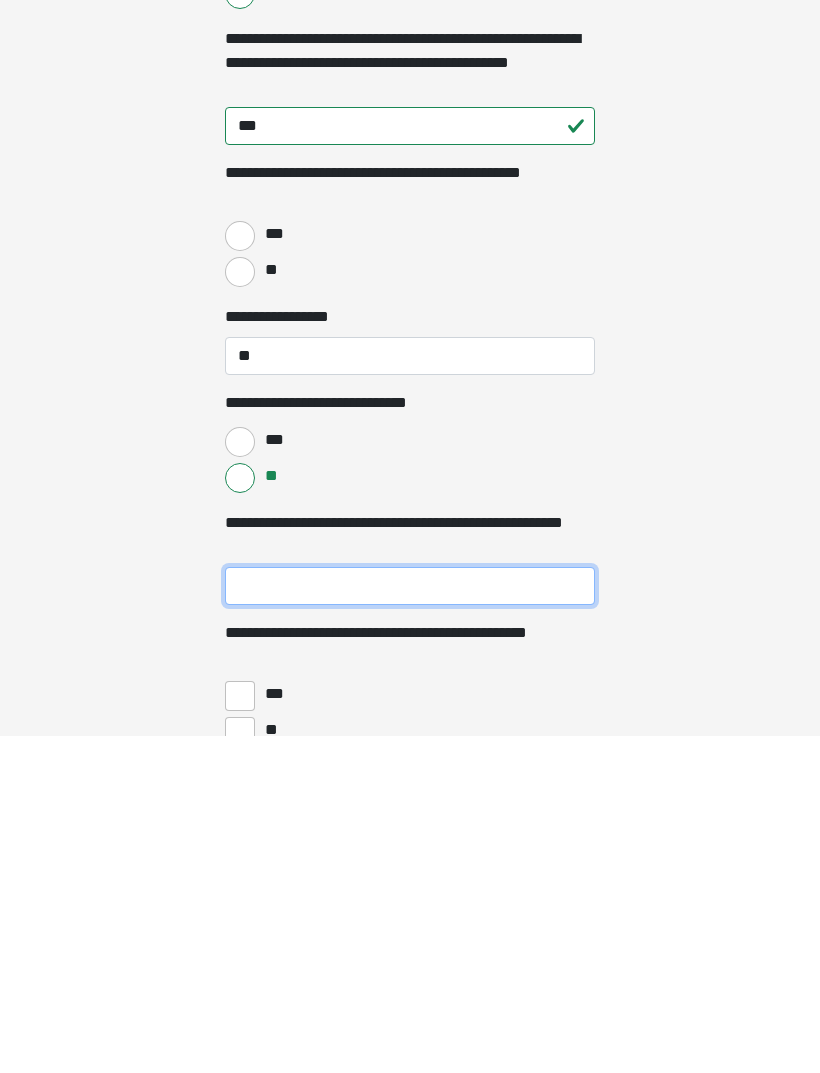 click on "**********" at bounding box center [410, 923] 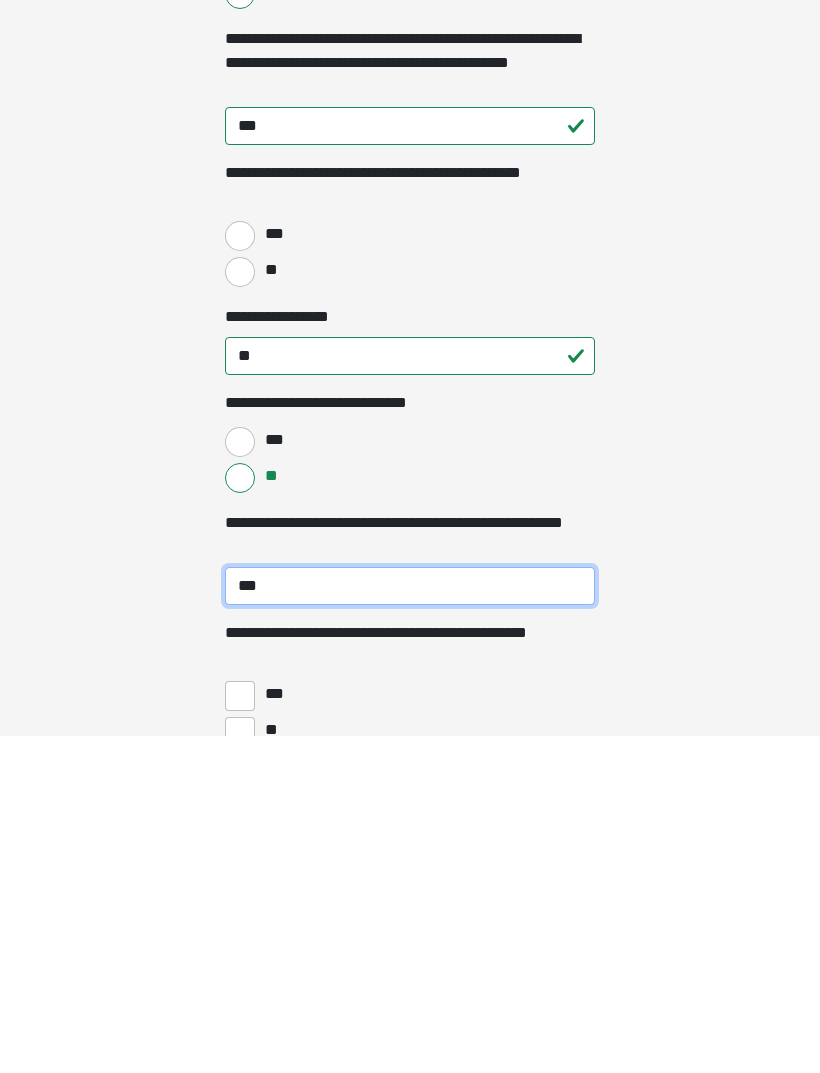 type on "***" 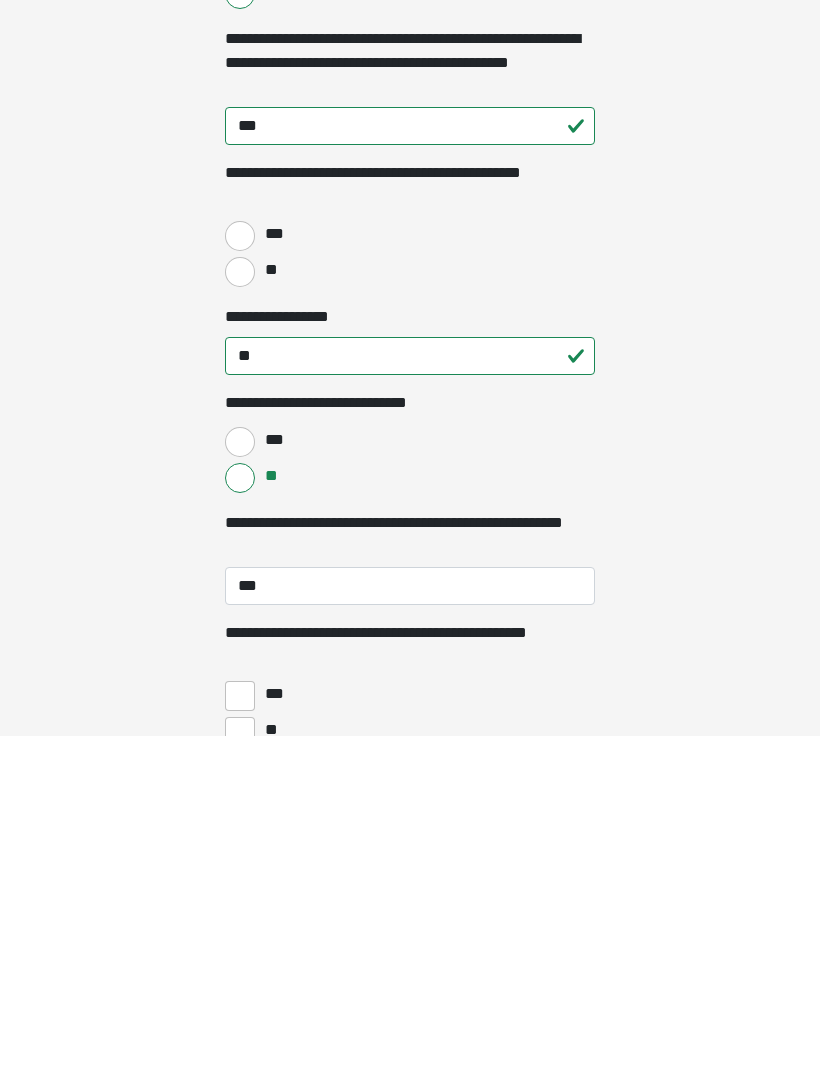 click on "**" at bounding box center (240, 1069) 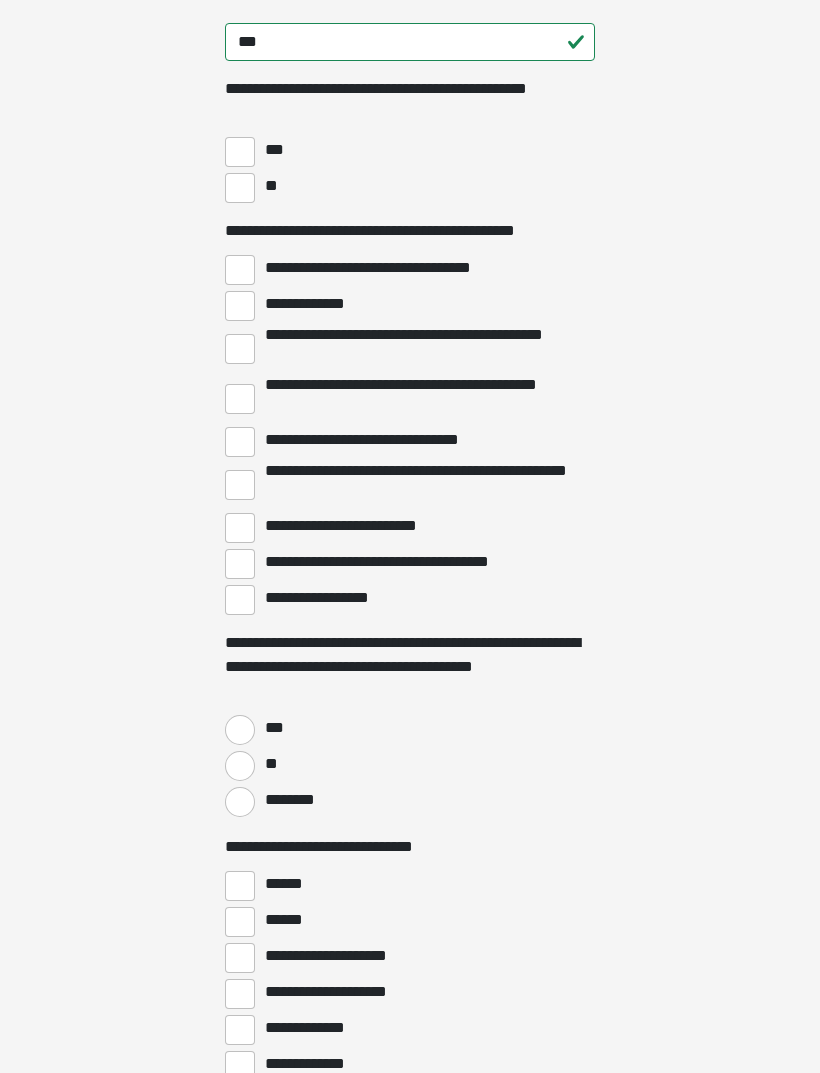 scroll, scrollTop: 3977, scrollLeft: 0, axis: vertical 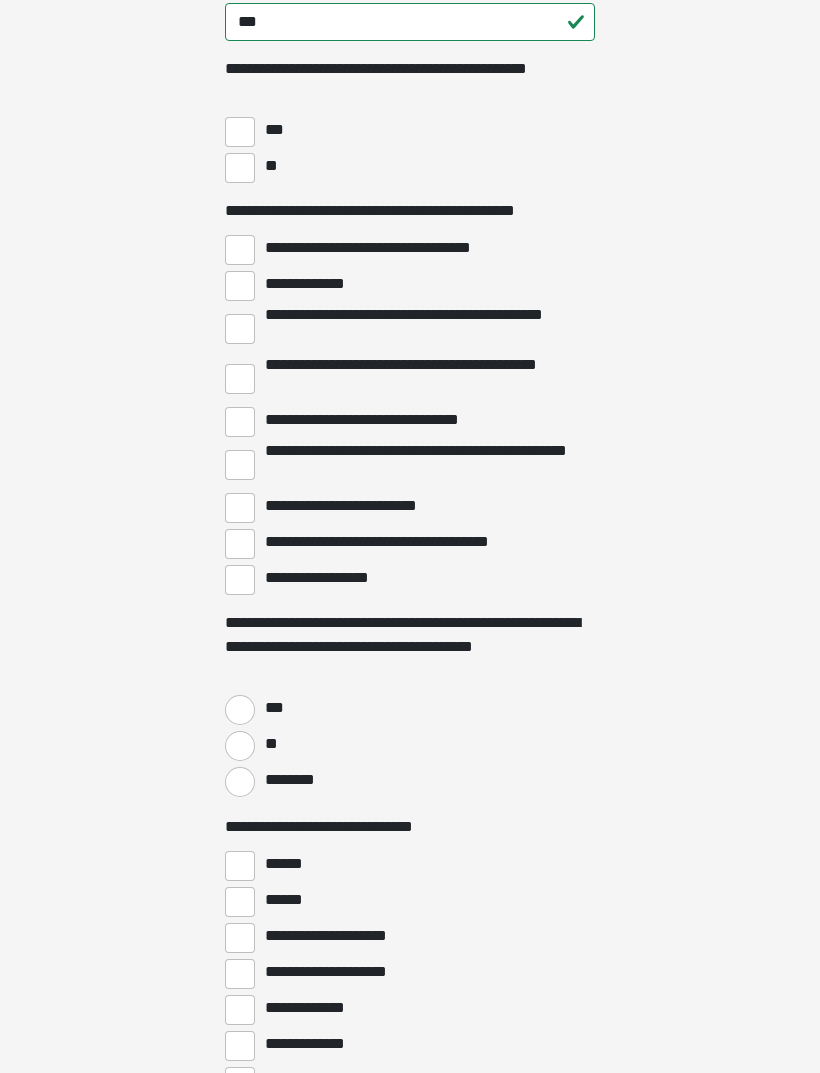 click on "**********" at bounding box center [240, 466] 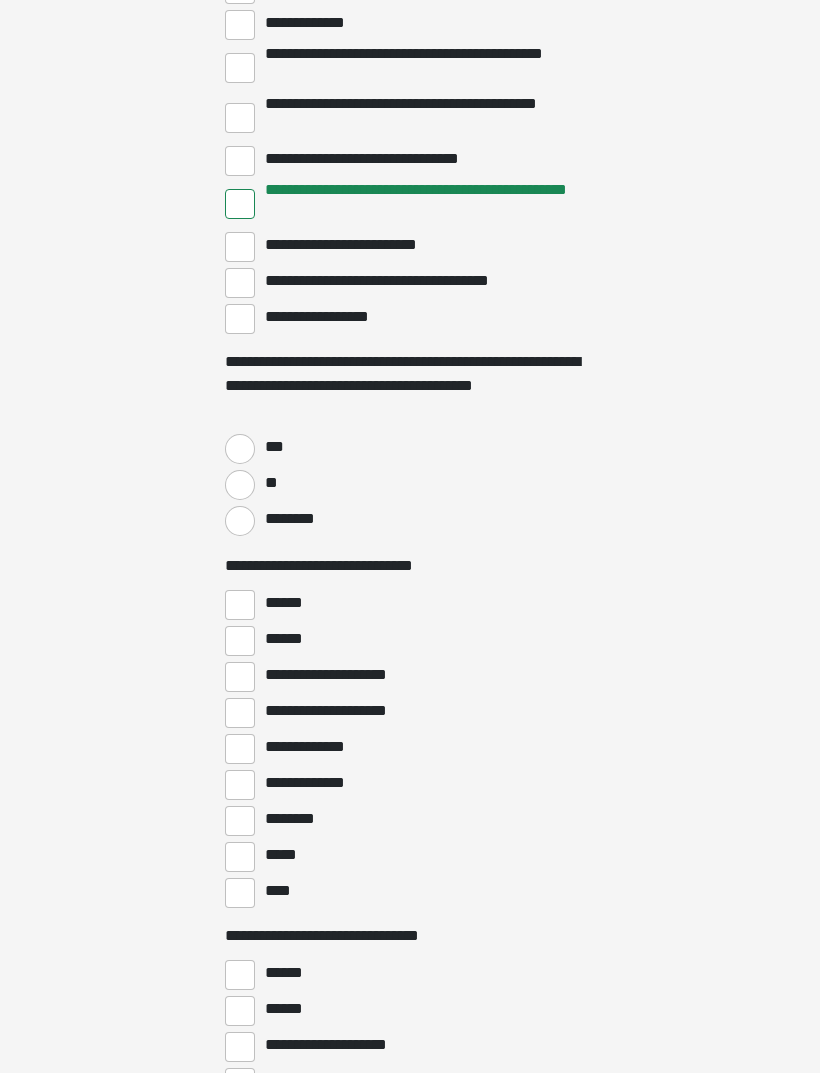 scroll, scrollTop: 4239, scrollLeft: 0, axis: vertical 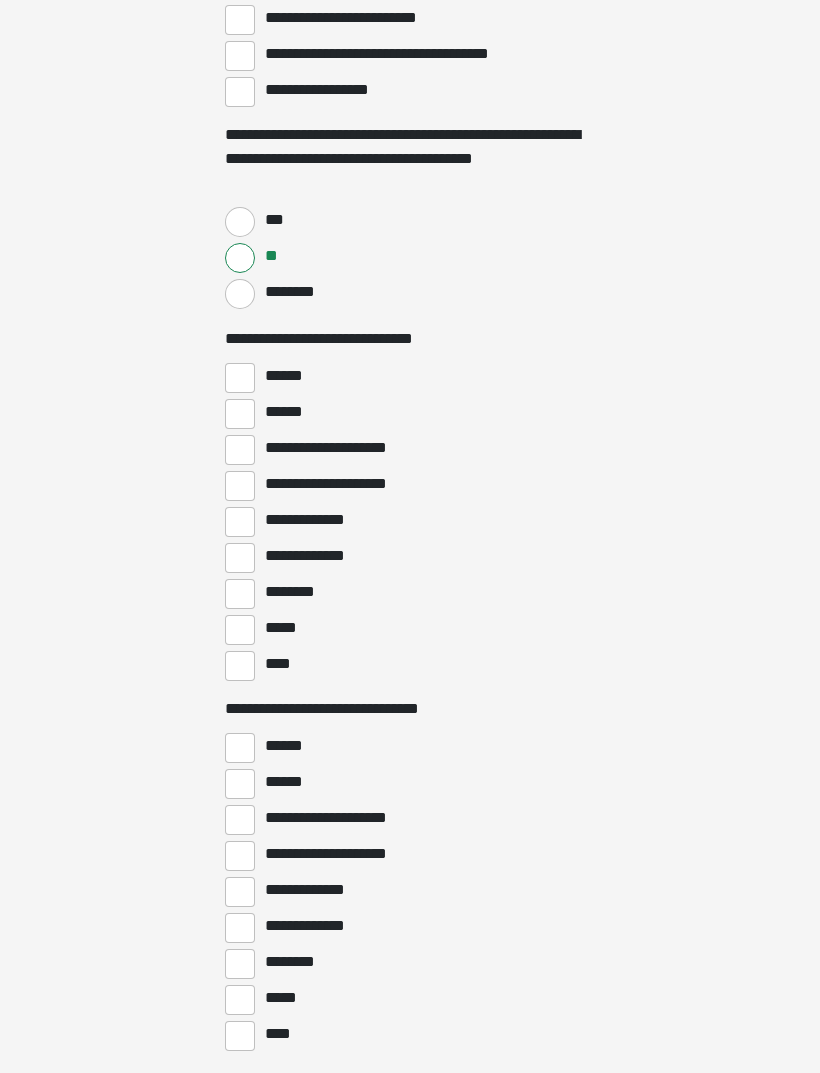 click on "**********" at bounding box center [240, 559] 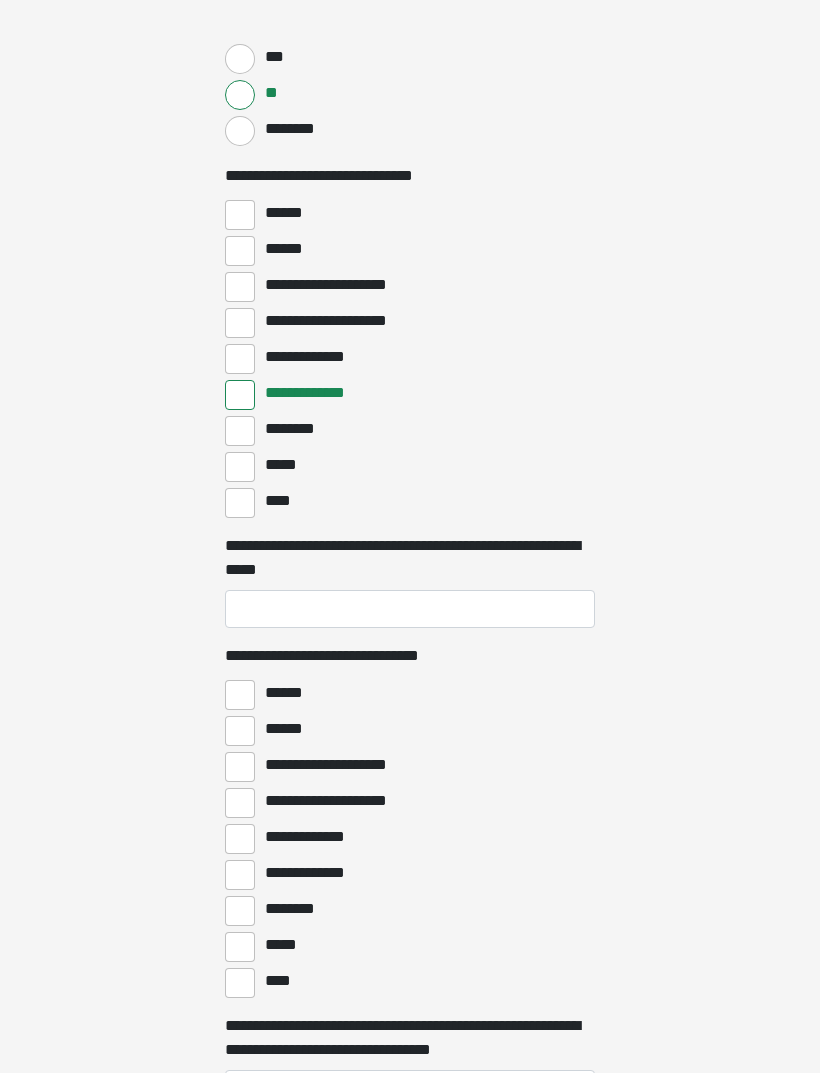scroll, scrollTop: 4629, scrollLeft: 0, axis: vertical 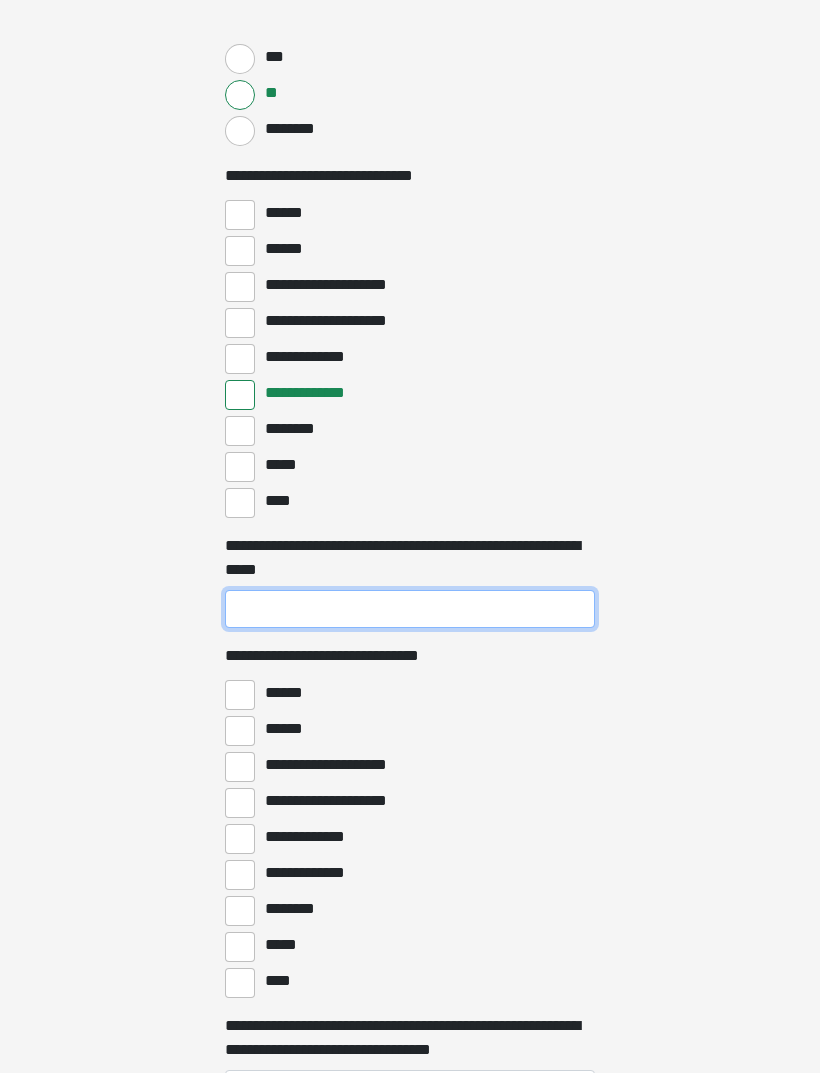 click on "**********" at bounding box center [410, 609] 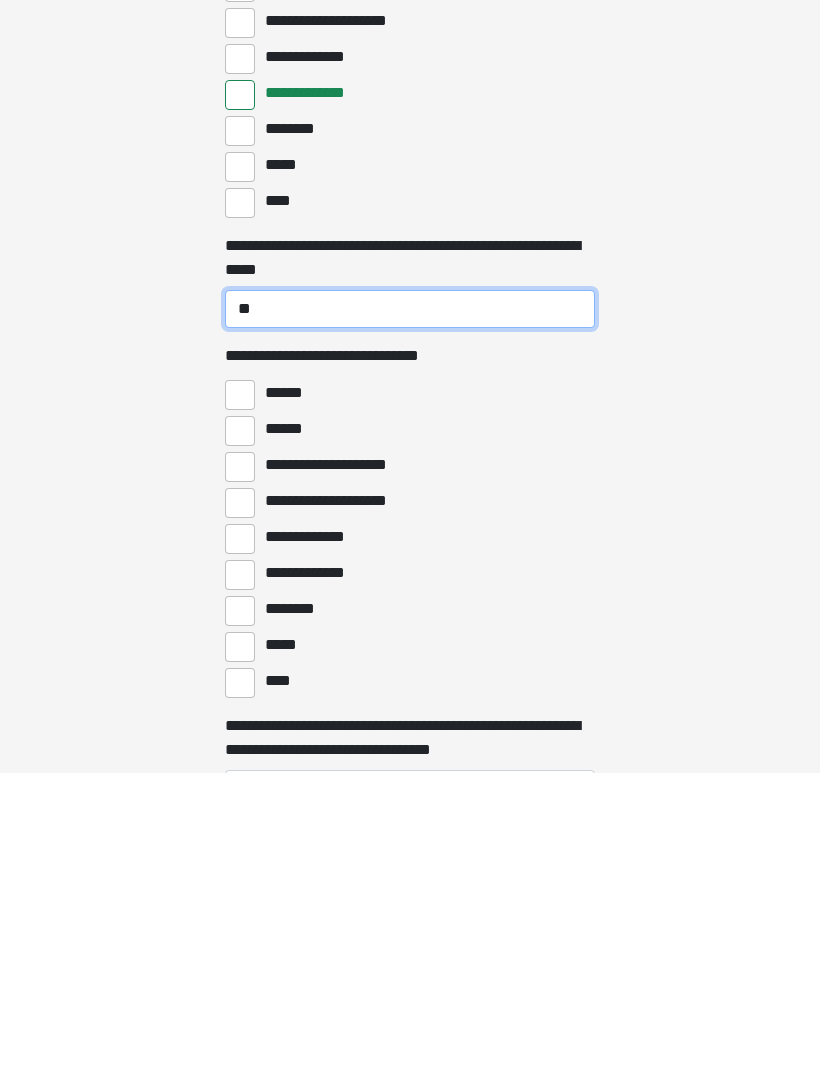 type on "**" 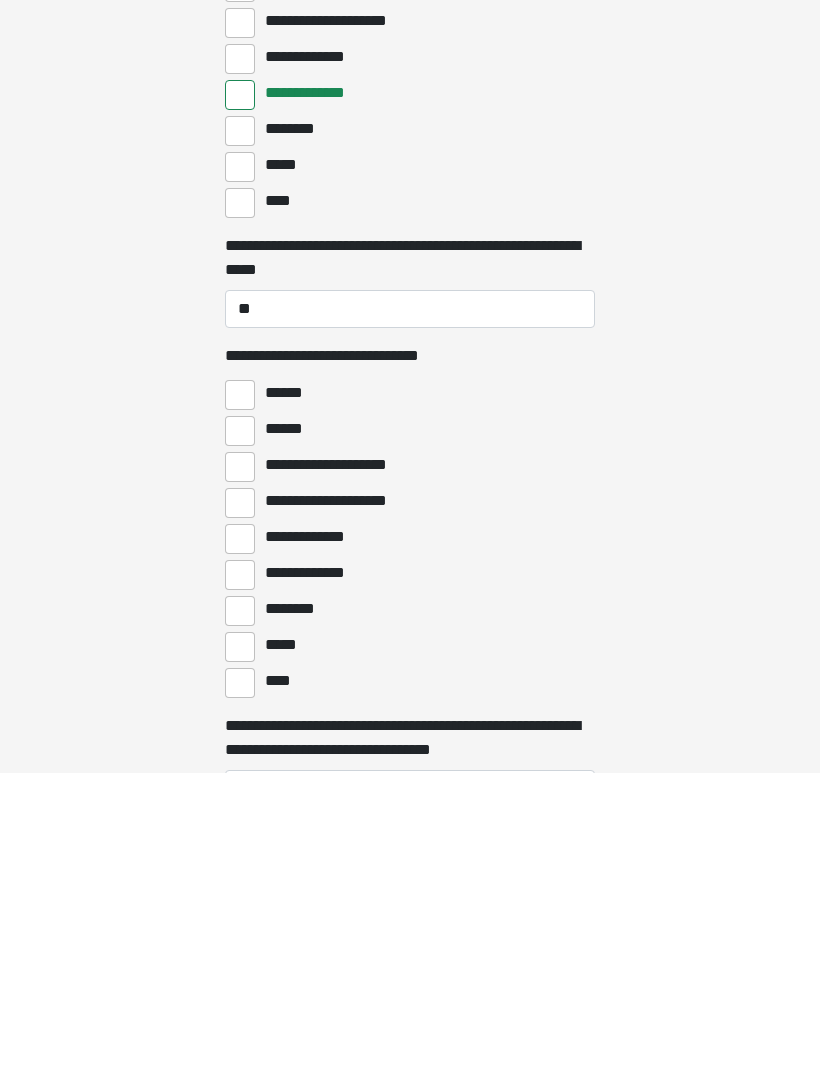 click on "****" at bounding box center (240, 983) 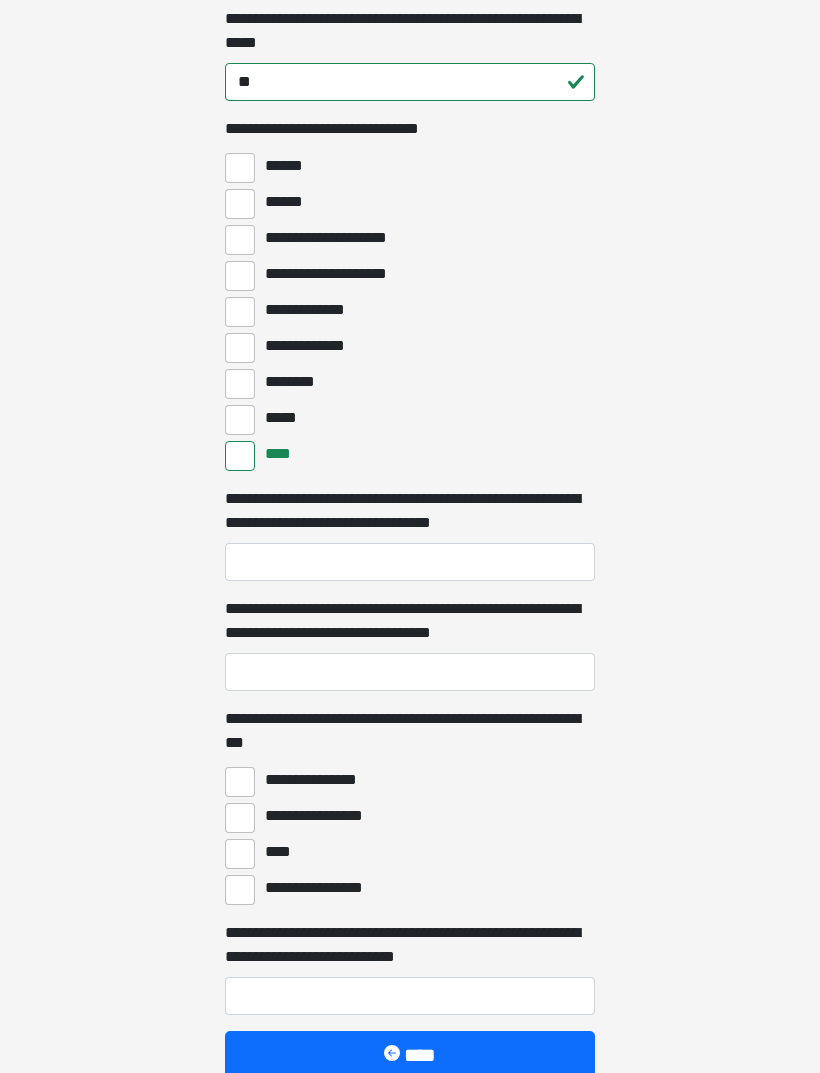 scroll, scrollTop: 5156, scrollLeft: 0, axis: vertical 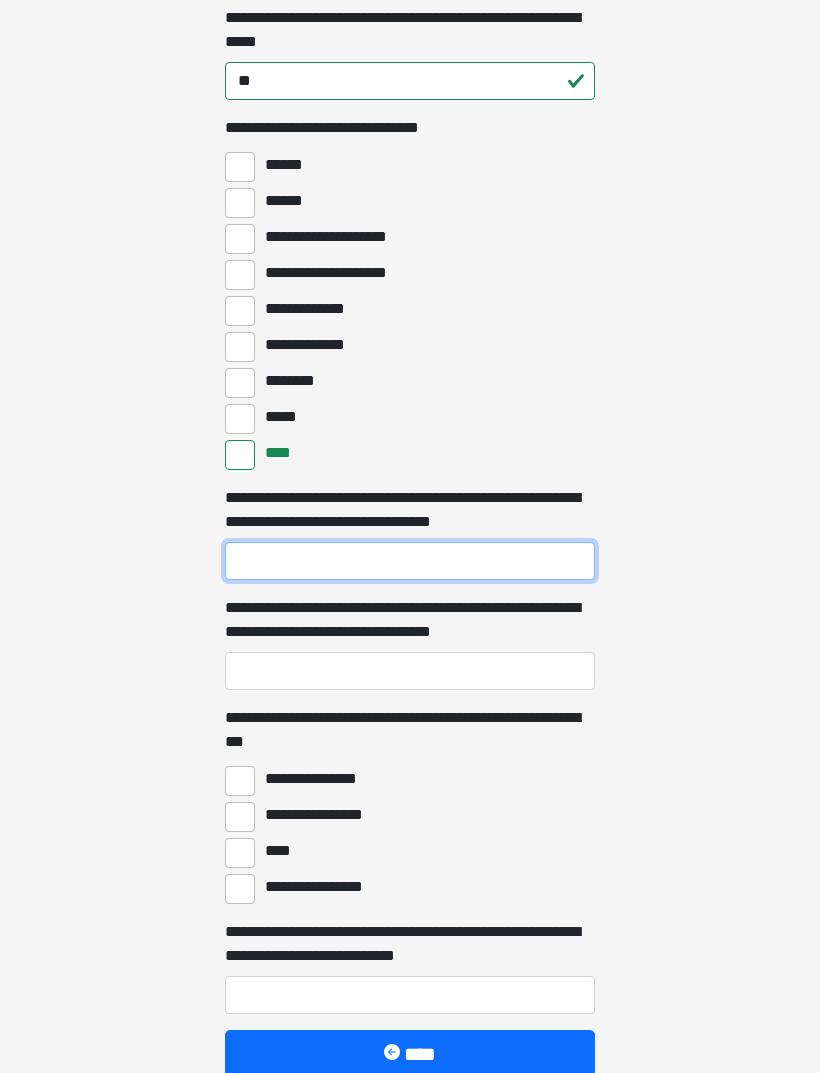 click on "**********" at bounding box center [410, 562] 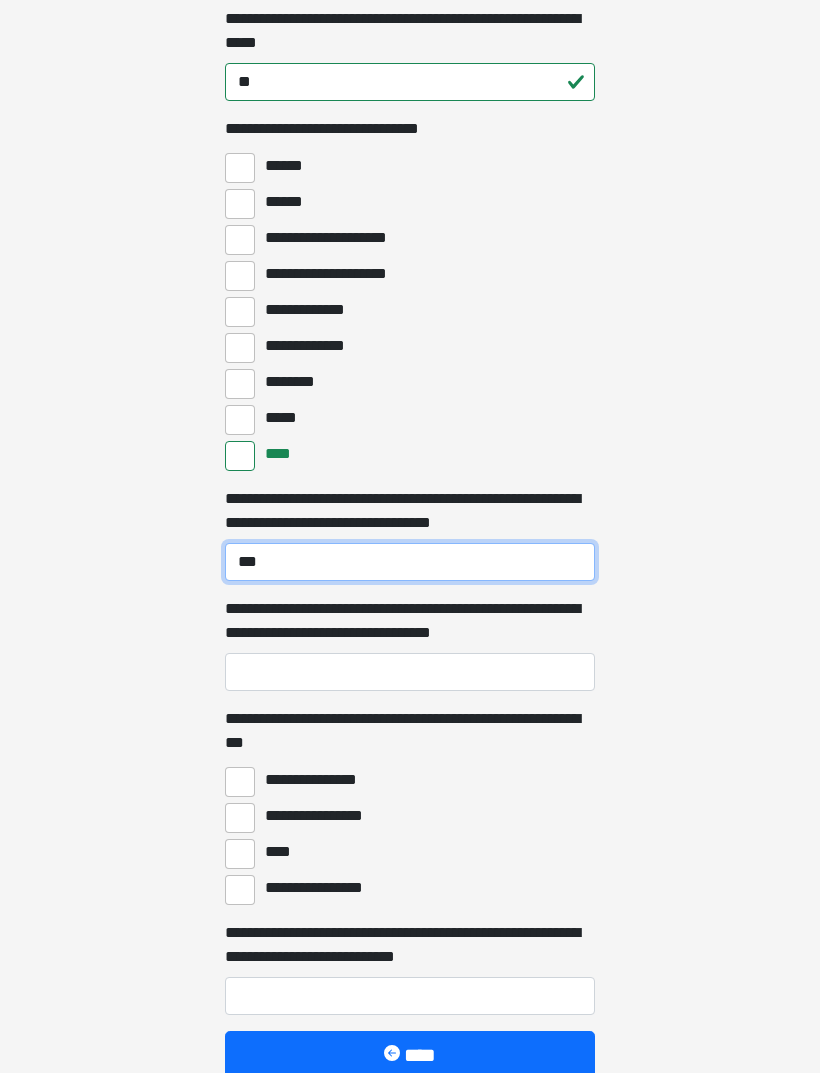 type on "***" 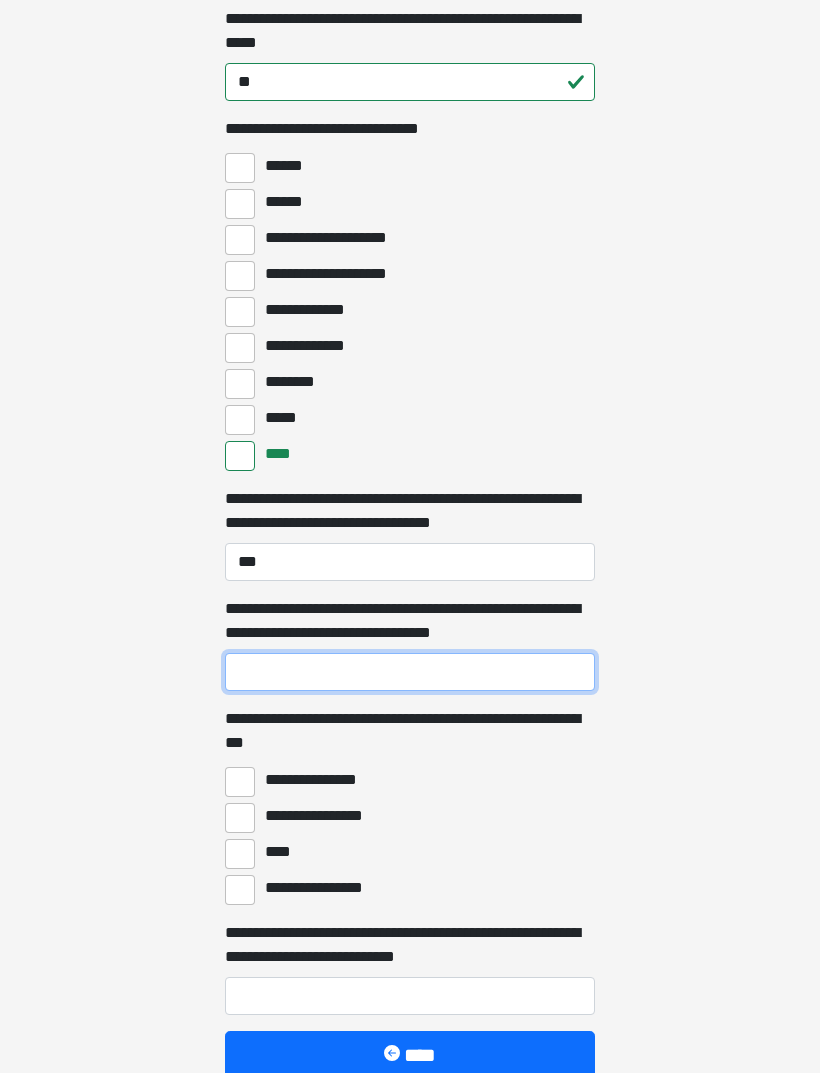 click on "**********" at bounding box center (410, 672) 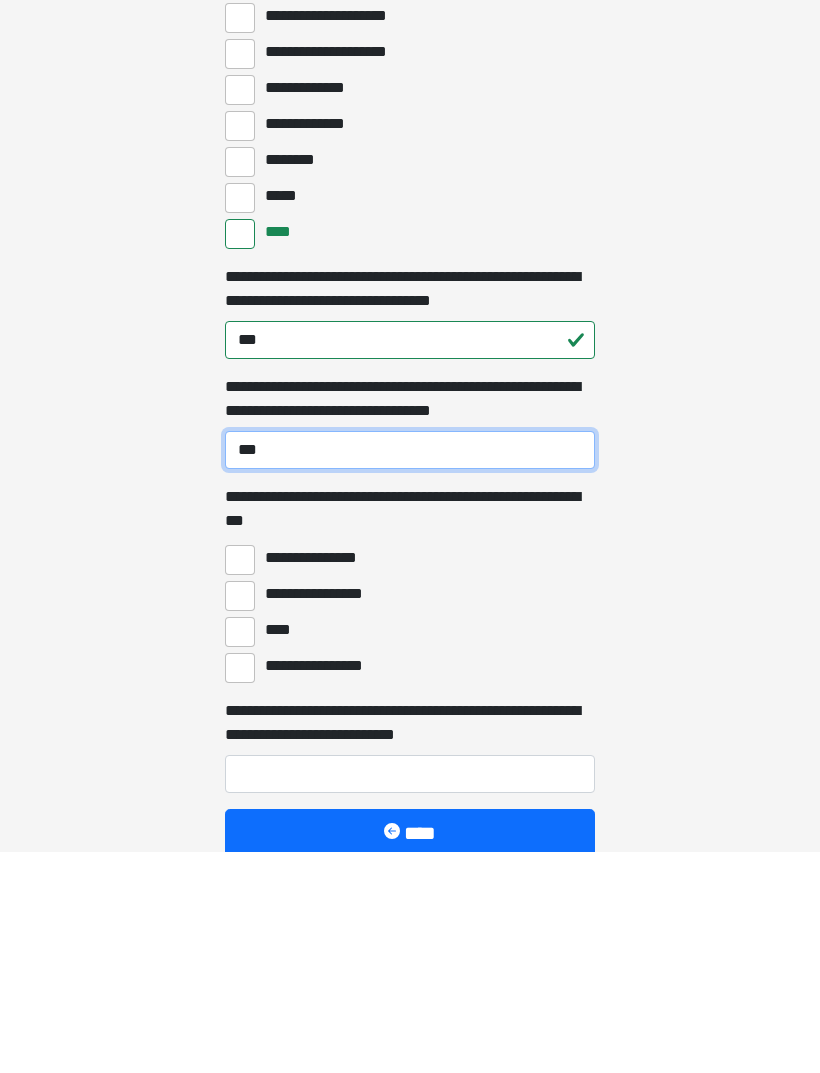 type on "***" 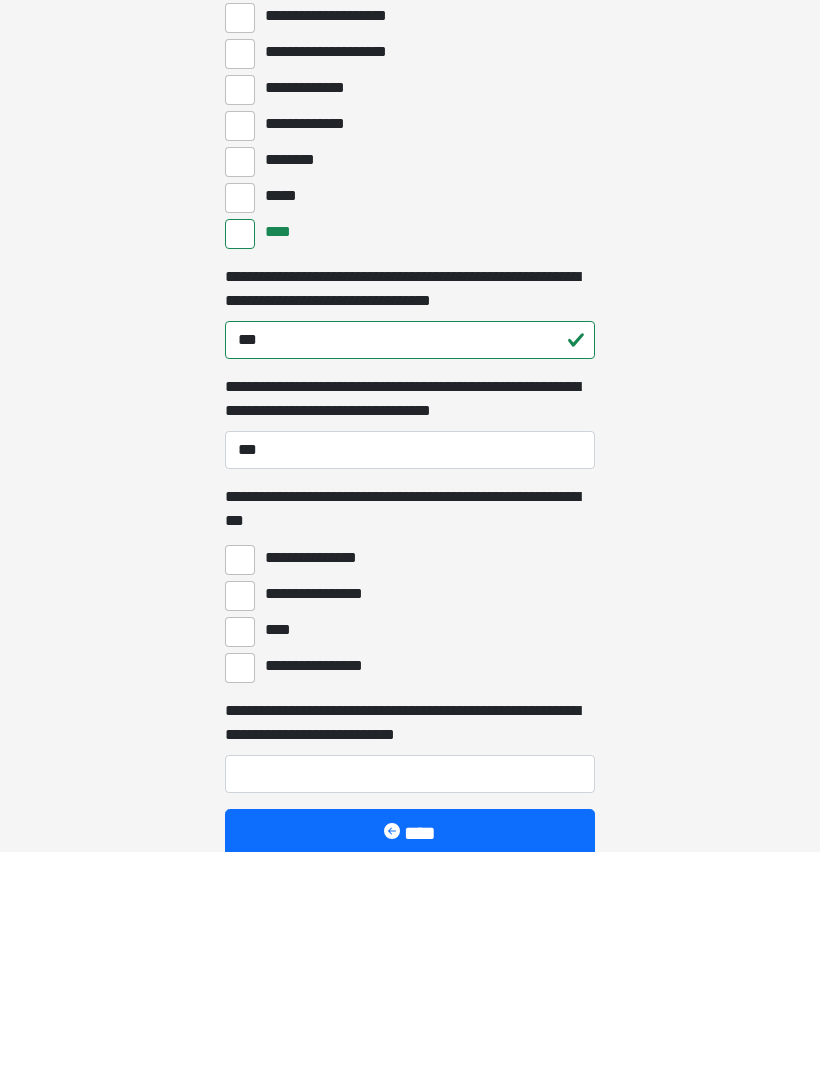 click on "****" at bounding box center (240, 854) 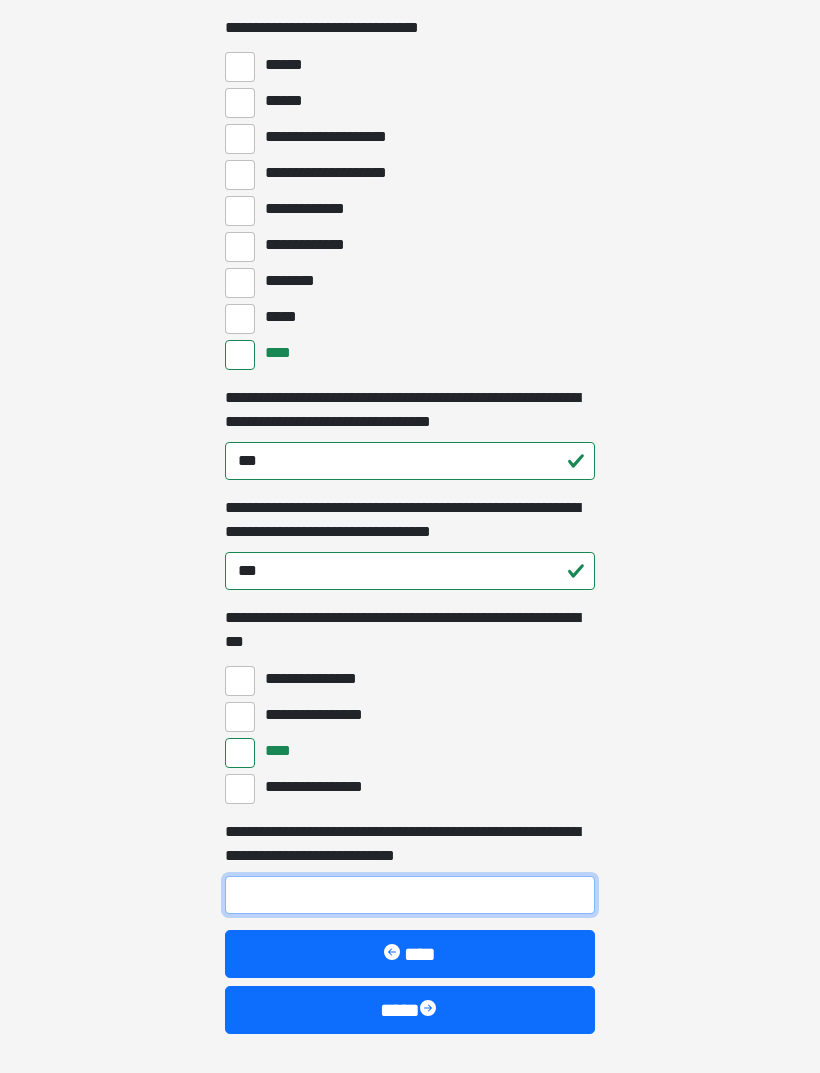 click on "**********" at bounding box center (410, 895) 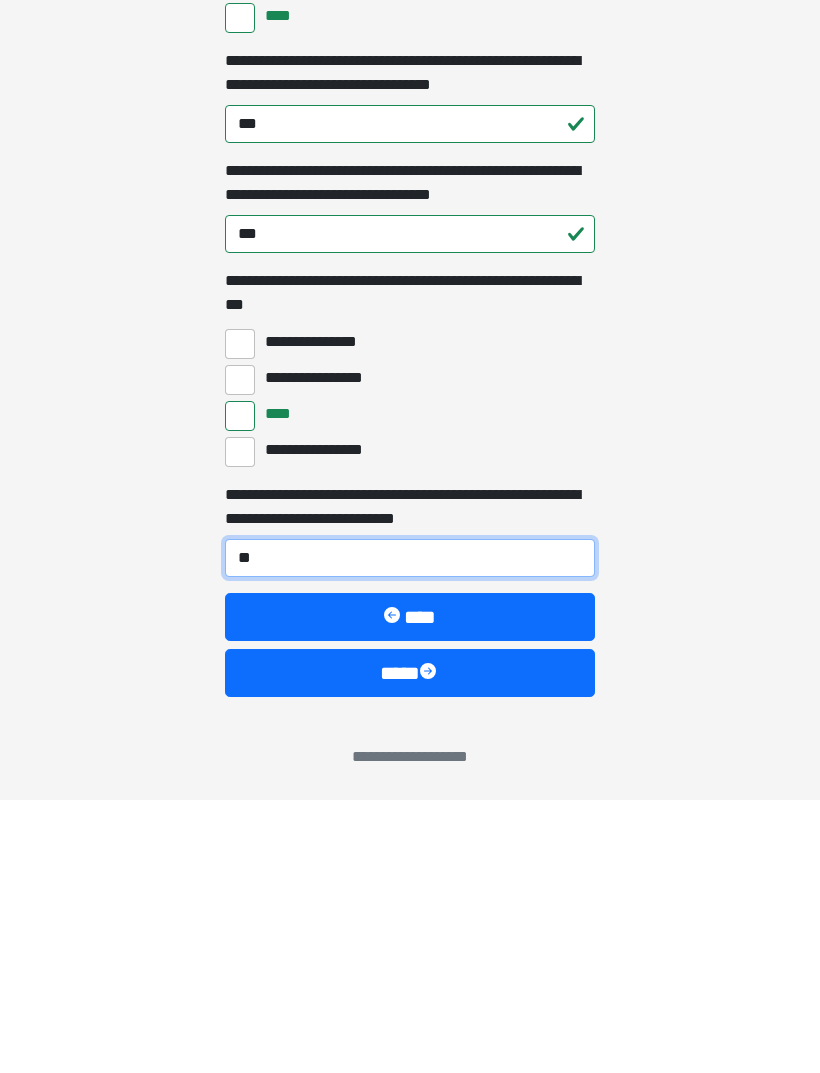type on "***" 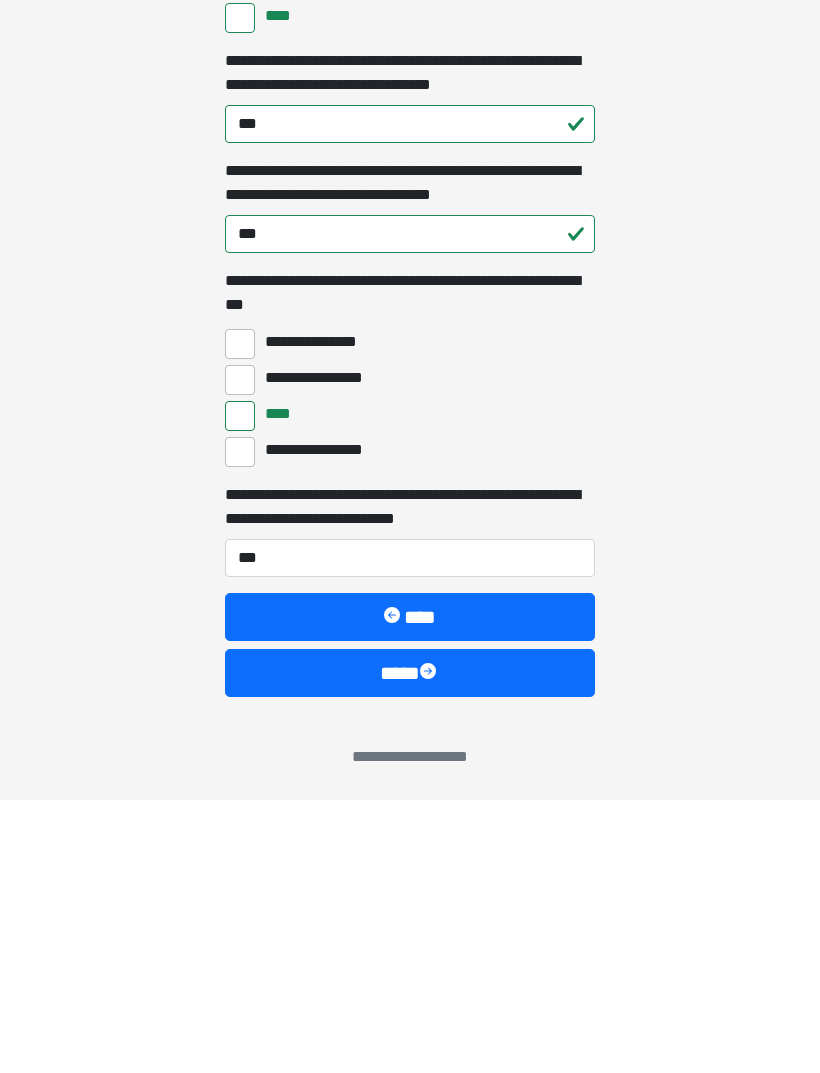 click at bounding box center (430, 946) 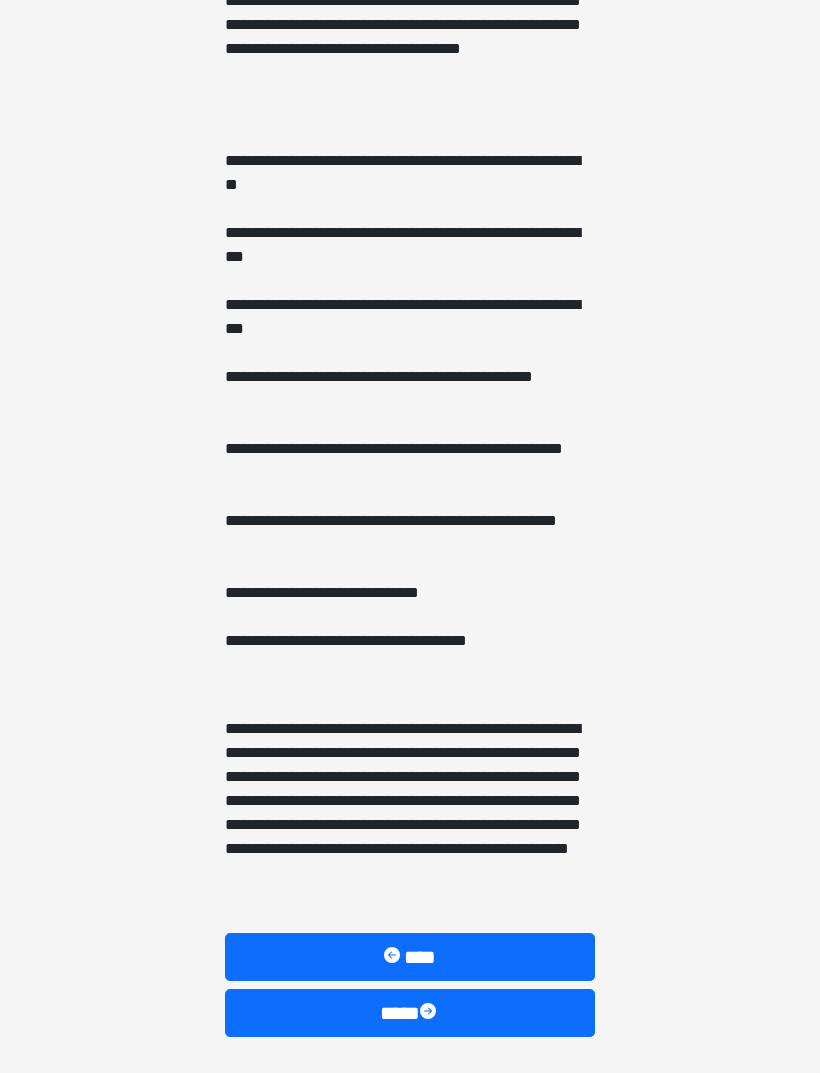 scroll, scrollTop: 1077, scrollLeft: 0, axis: vertical 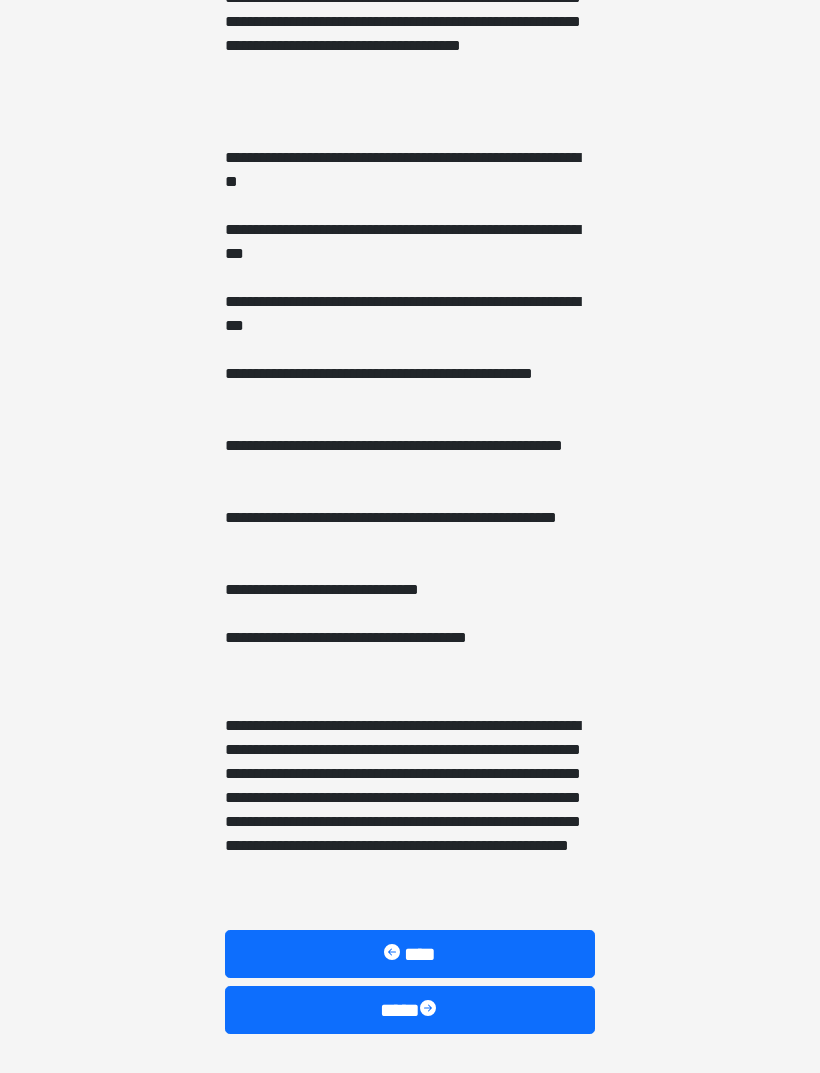 click on "****" at bounding box center (410, 1010) 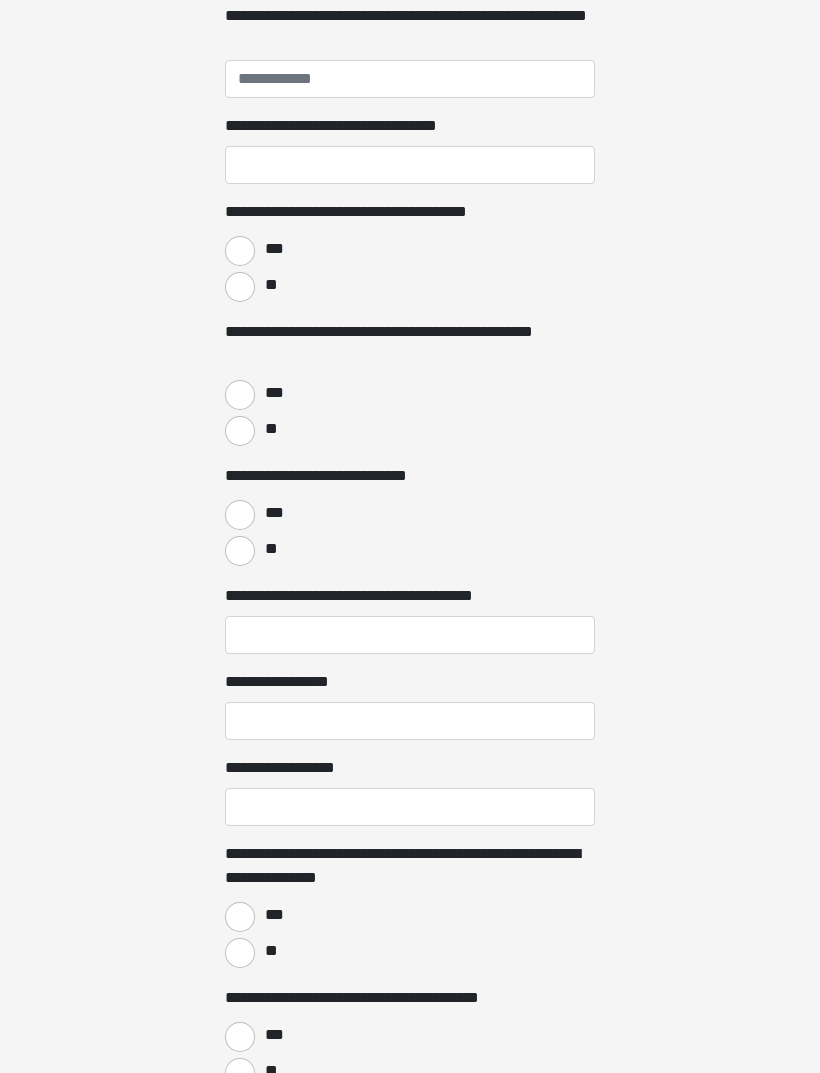 scroll, scrollTop: 0, scrollLeft: 0, axis: both 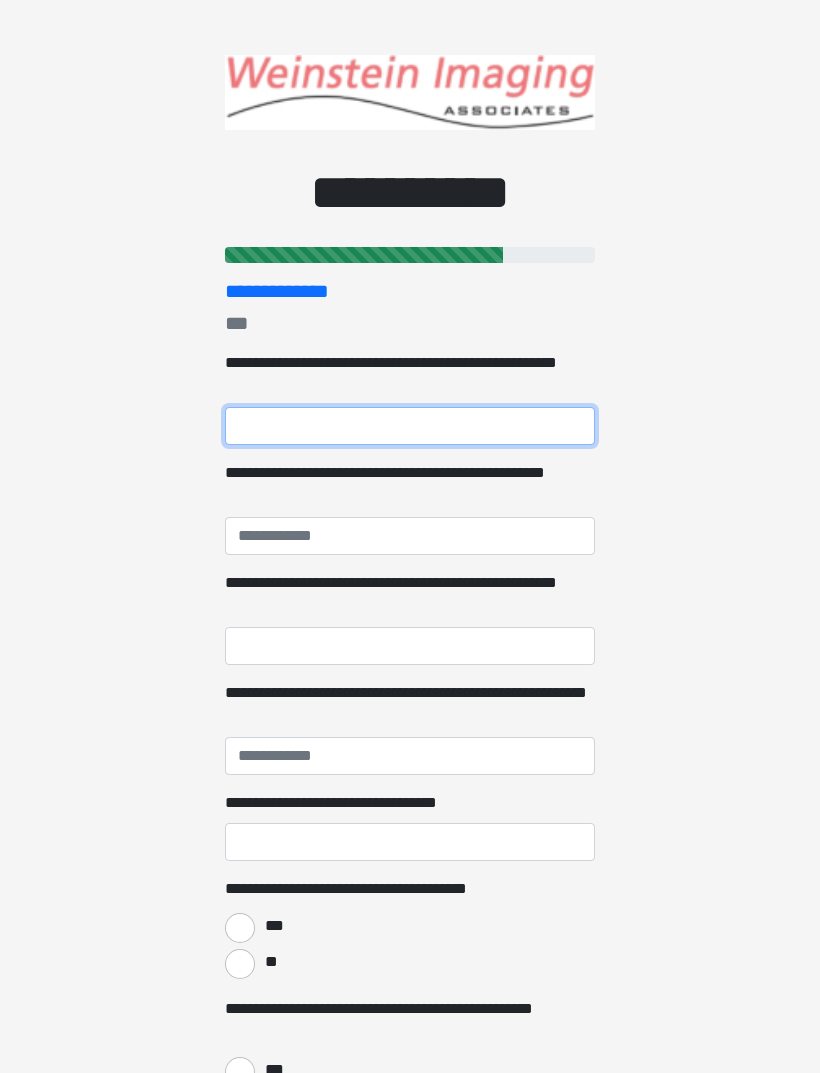 click on "**********" at bounding box center [410, 426] 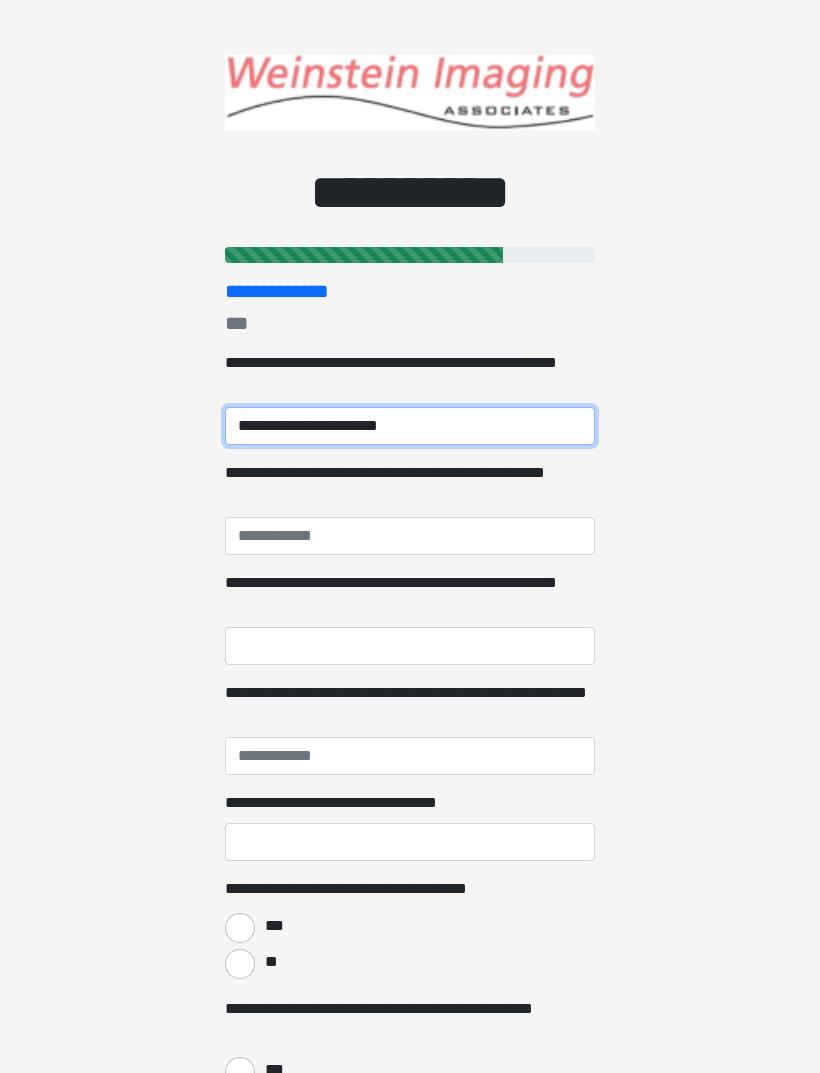 type on "**********" 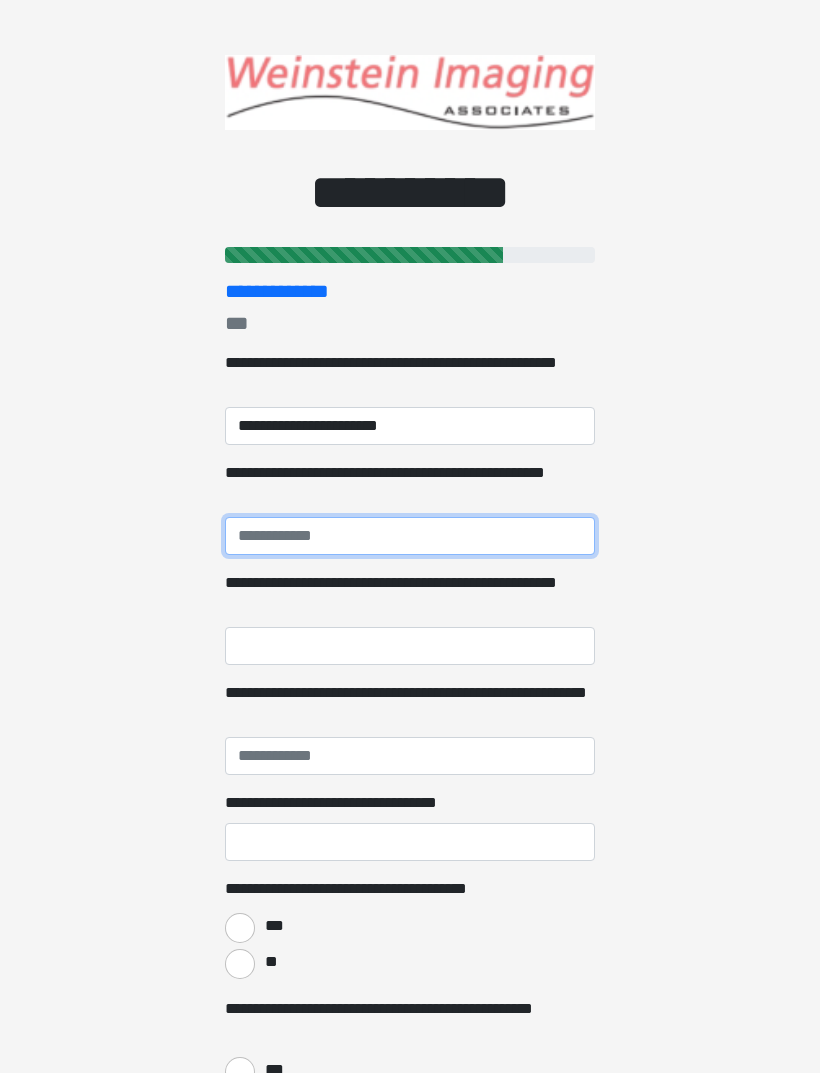 click on "**********" at bounding box center (410, 536) 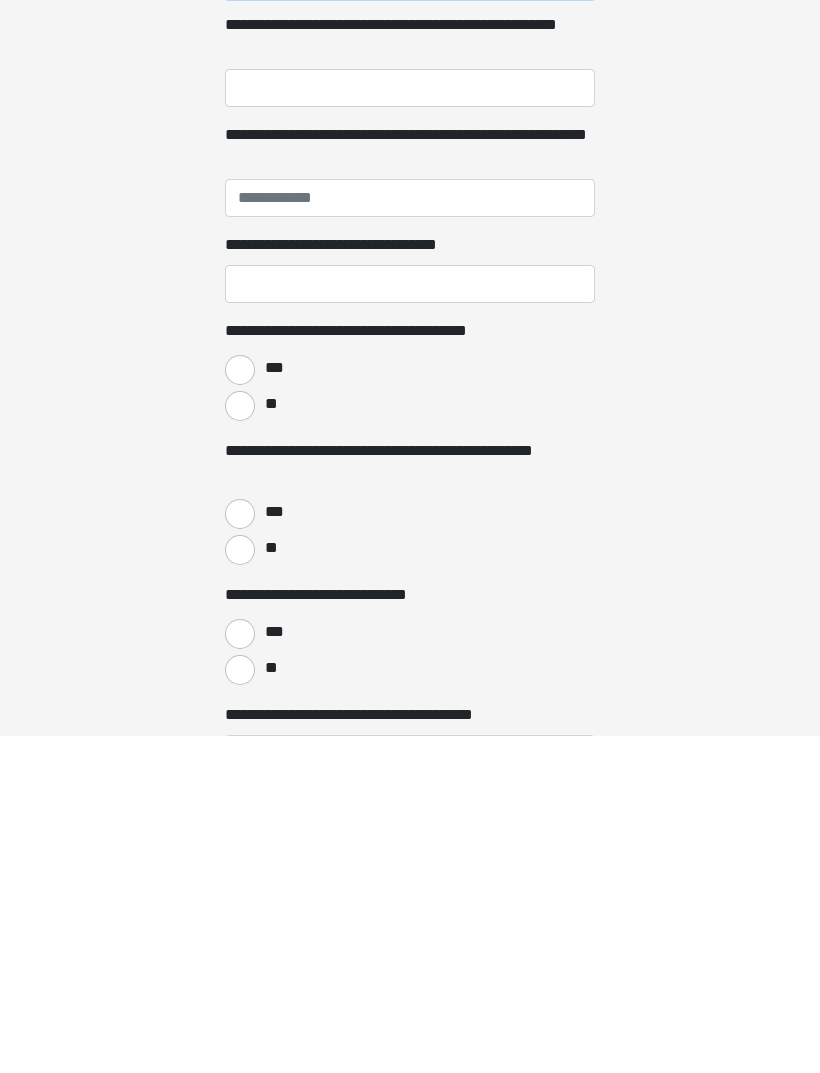 scroll, scrollTop: 228, scrollLeft: 0, axis: vertical 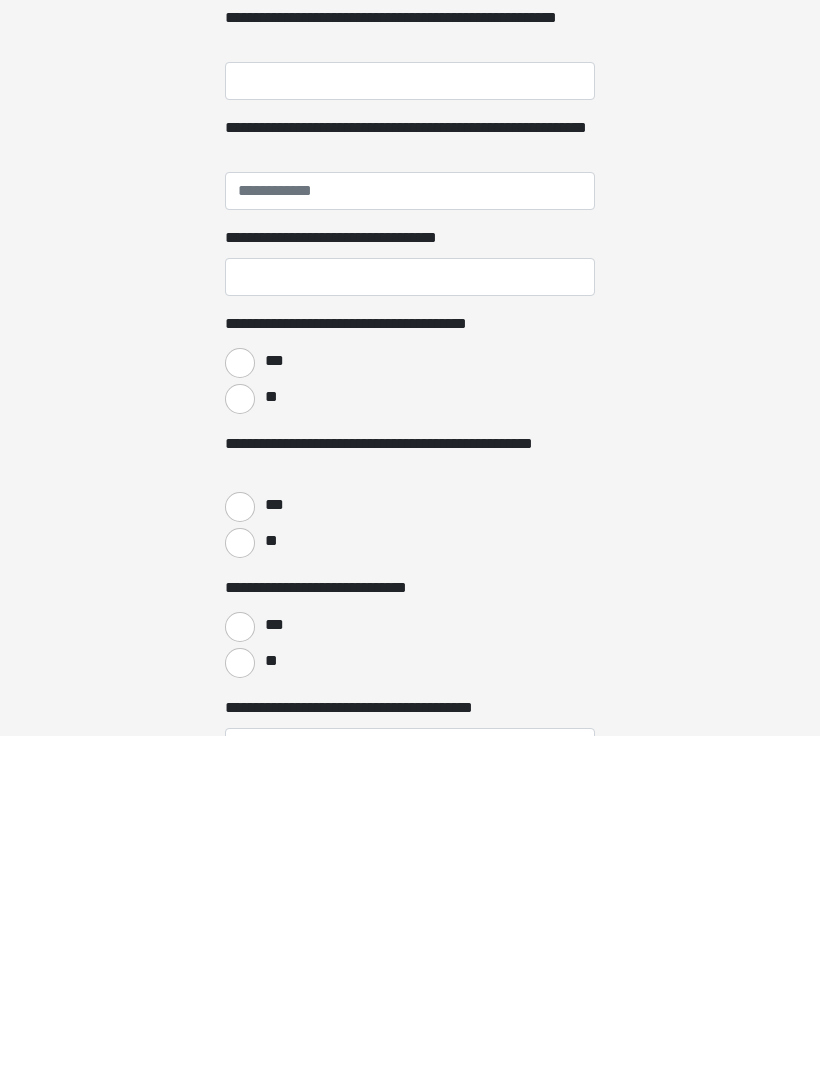 type on "**********" 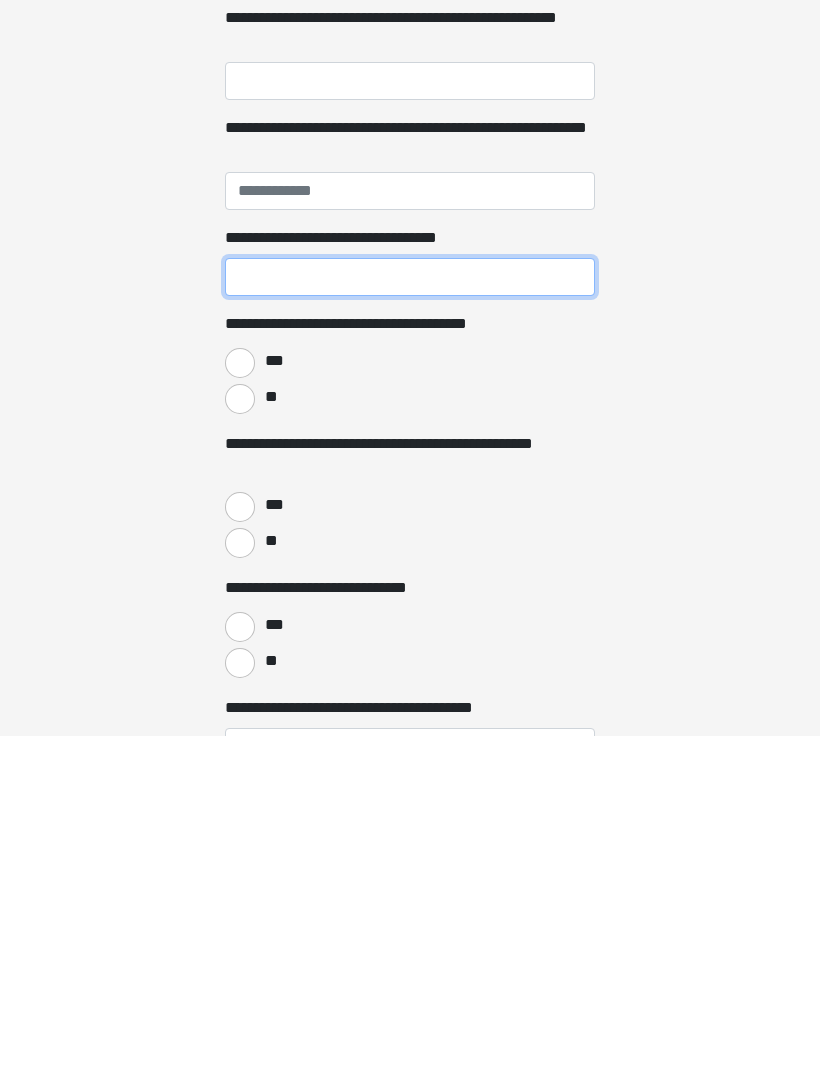 click on "**********" at bounding box center (410, 614) 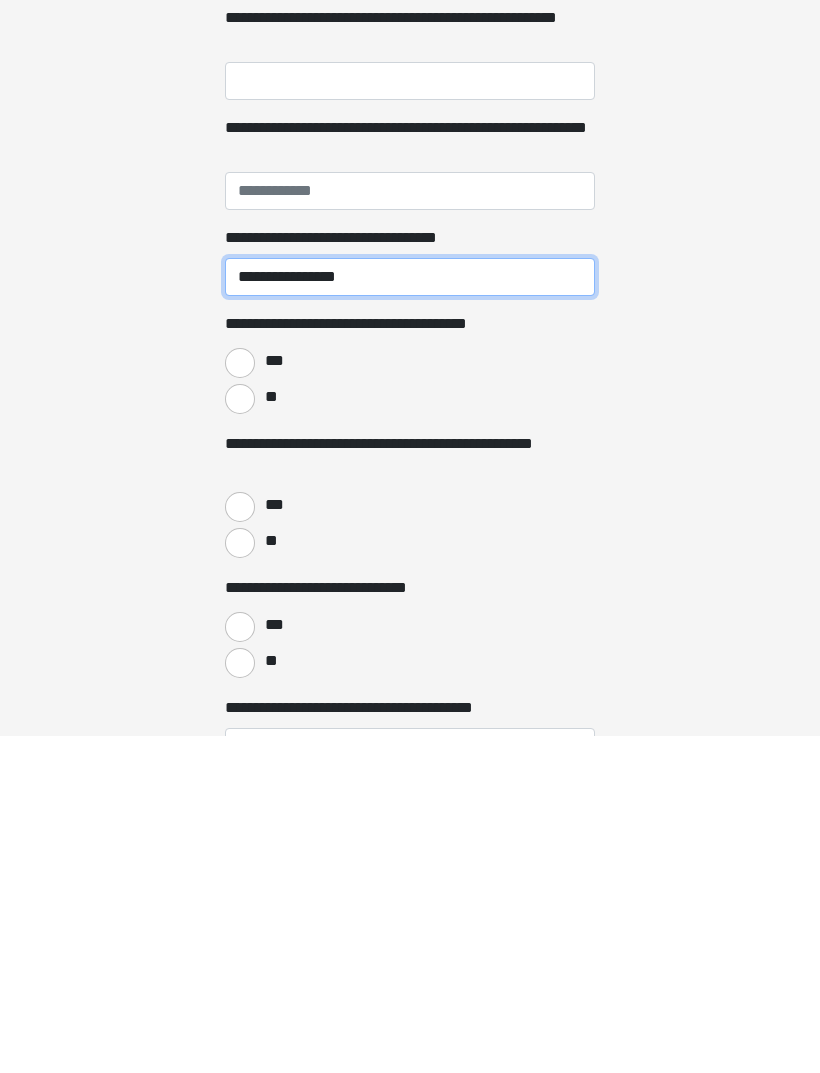 type on "**********" 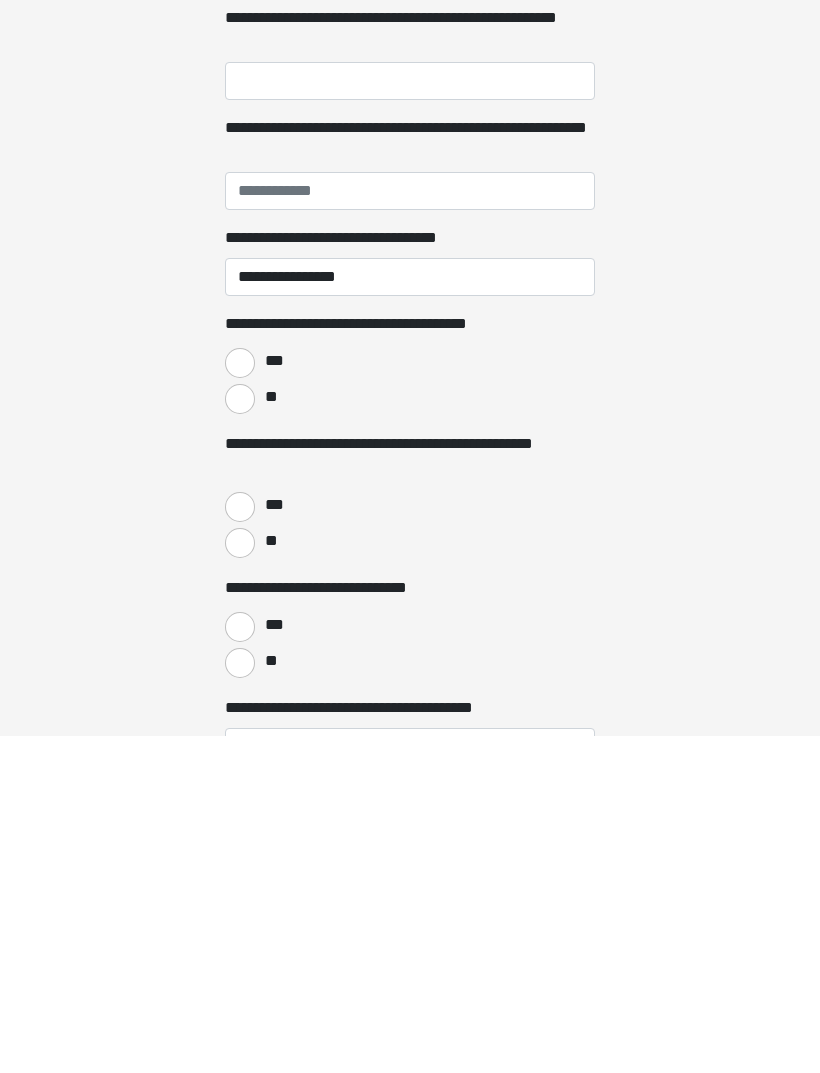 click on "***" at bounding box center [240, 700] 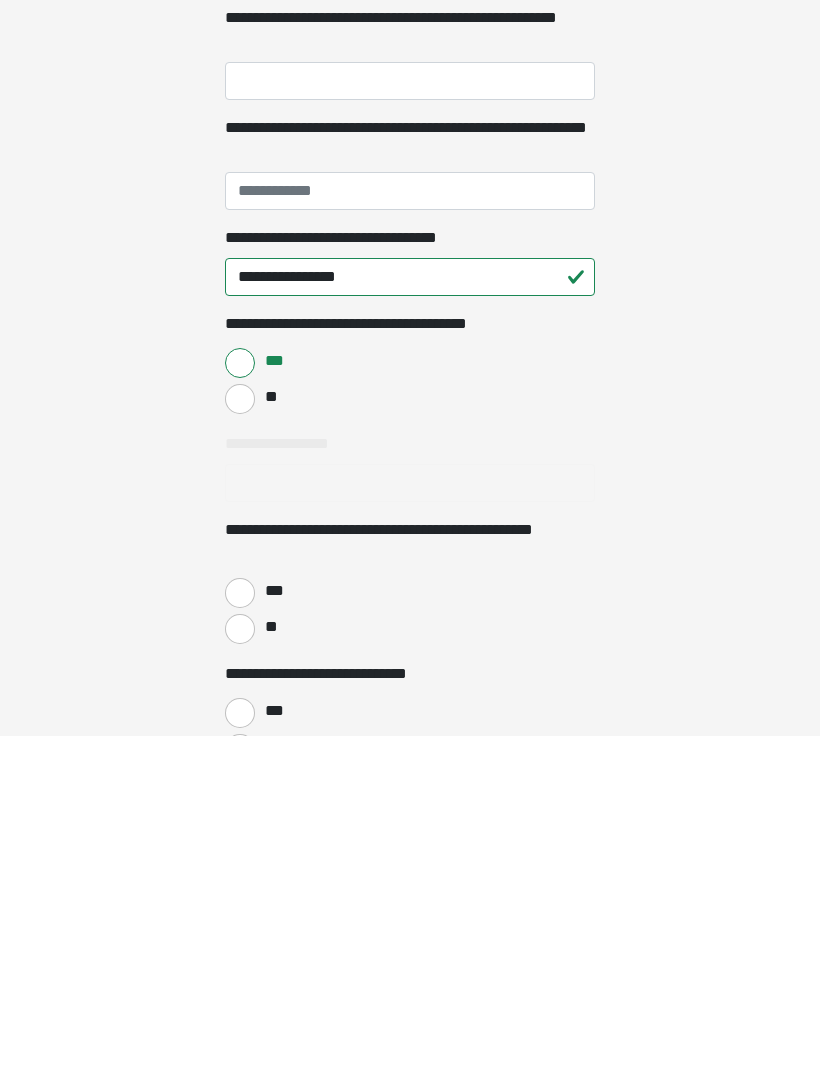 scroll, scrollTop: 565, scrollLeft: 0, axis: vertical 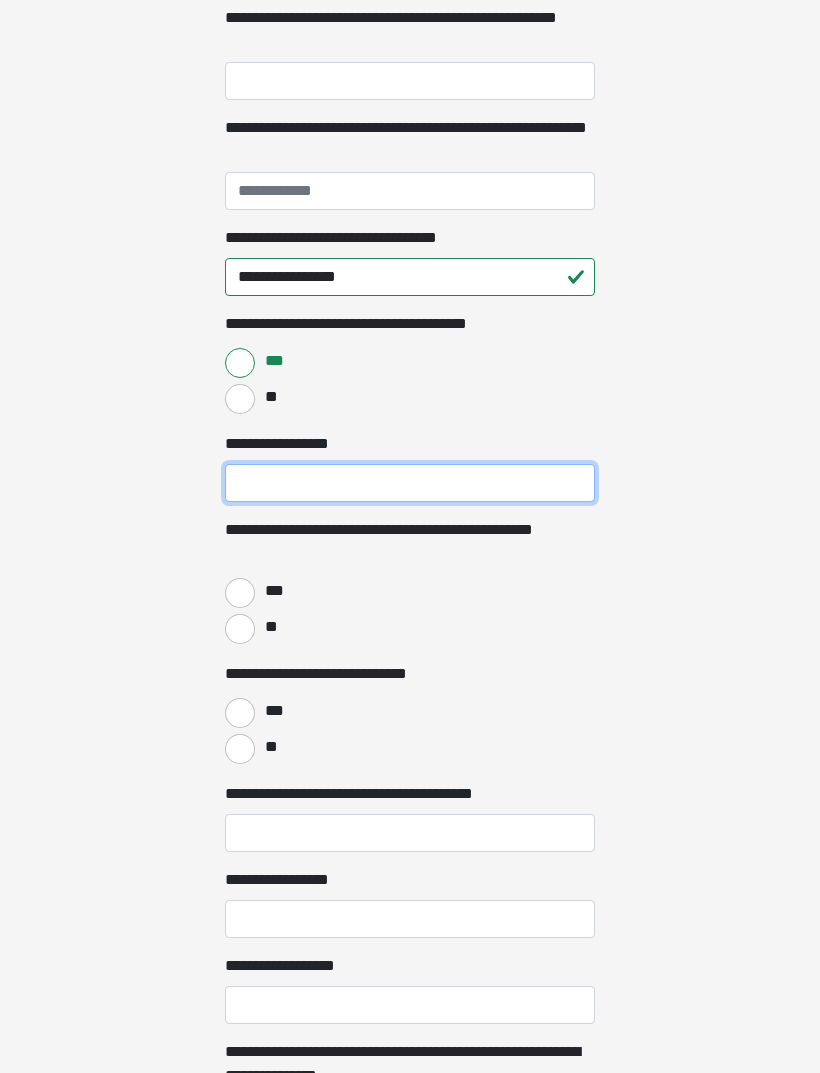 click on "**********" at bounding box center (410, 483) 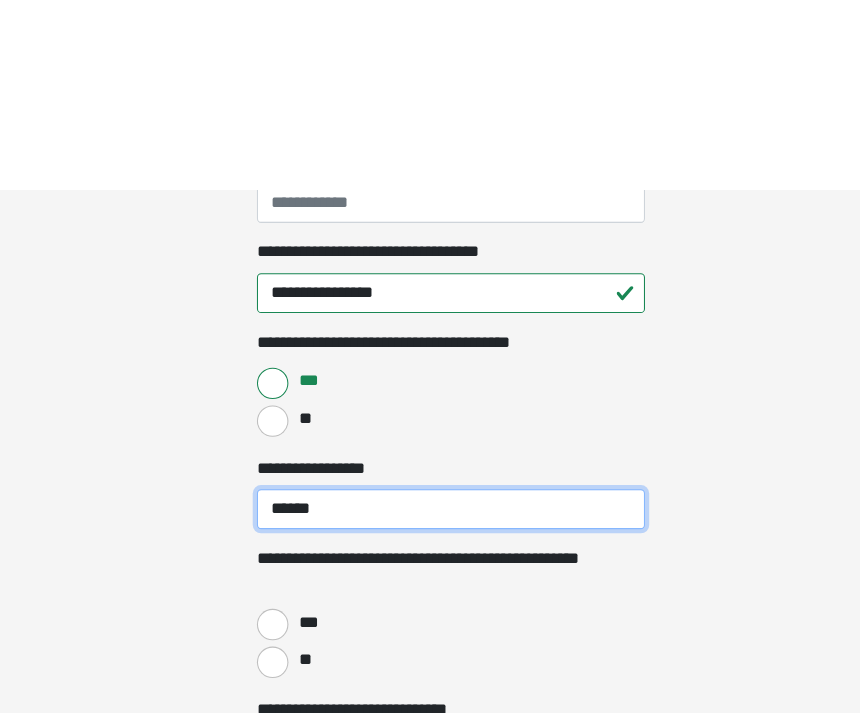 scroll, scrollTop: 565, scrollLeft: 0, axis: vertical 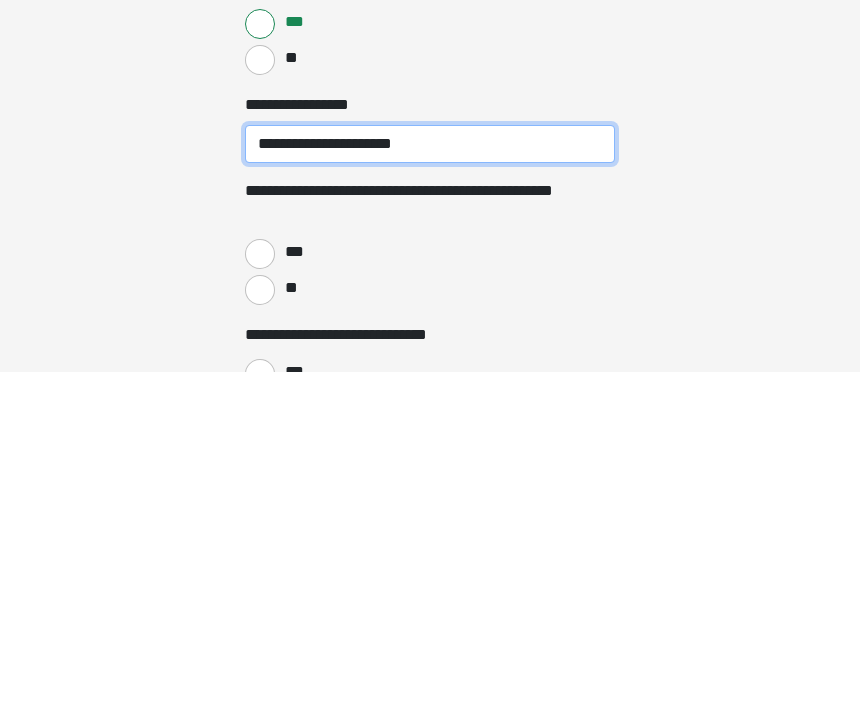 type on "**********" 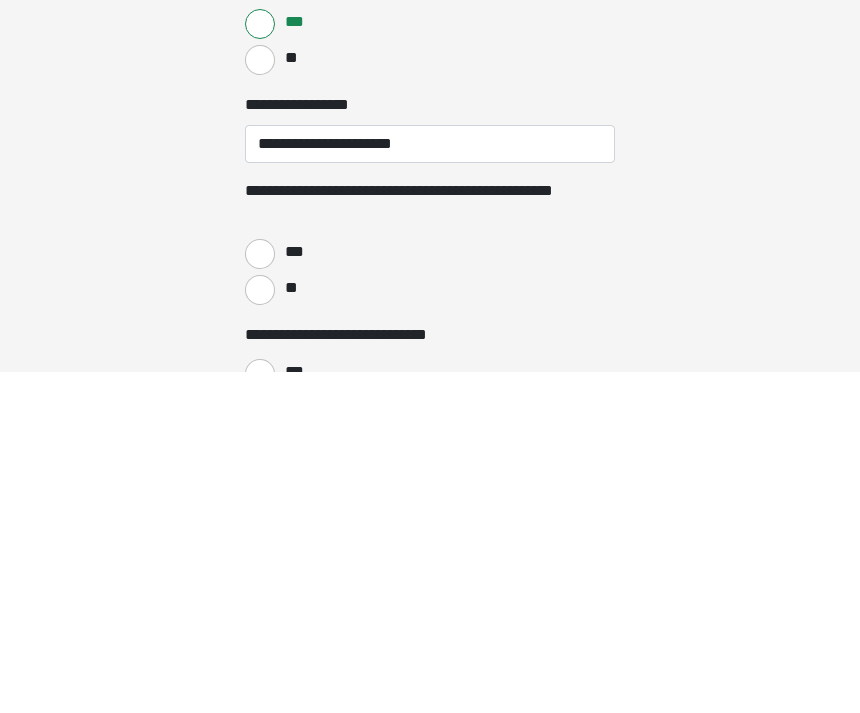 click on "***" at bounding box center (293, 593) 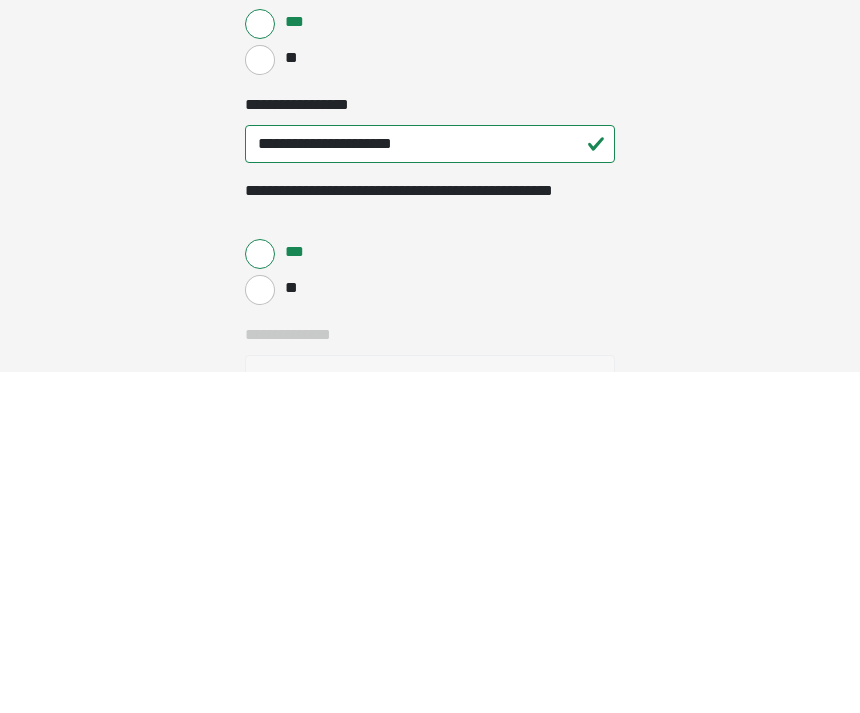 scroll, scrollTop: 906, scrollLeft: 0, axis: vertical 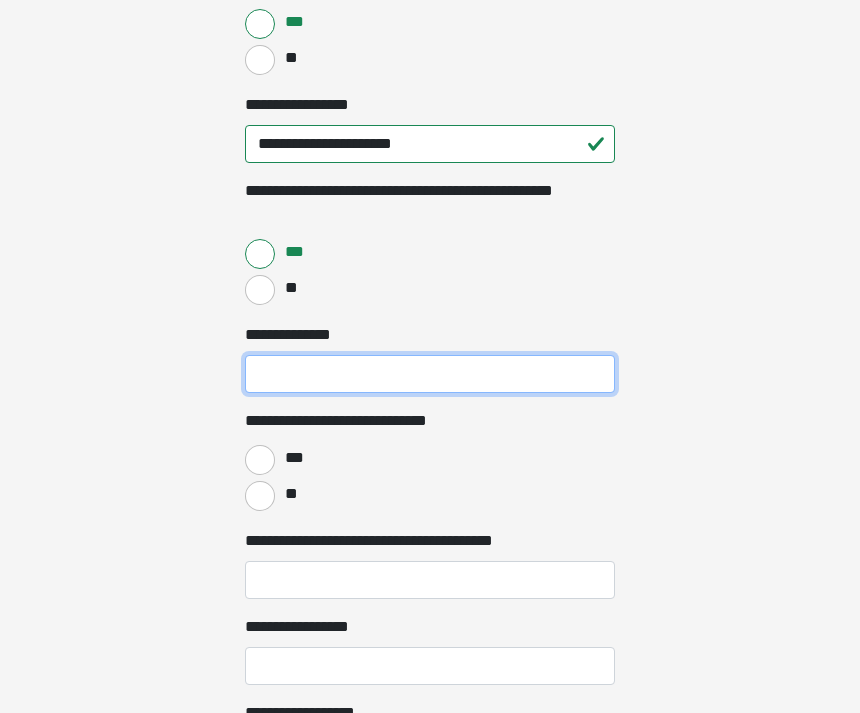 click on "**********" at bounding box center [430, 374] 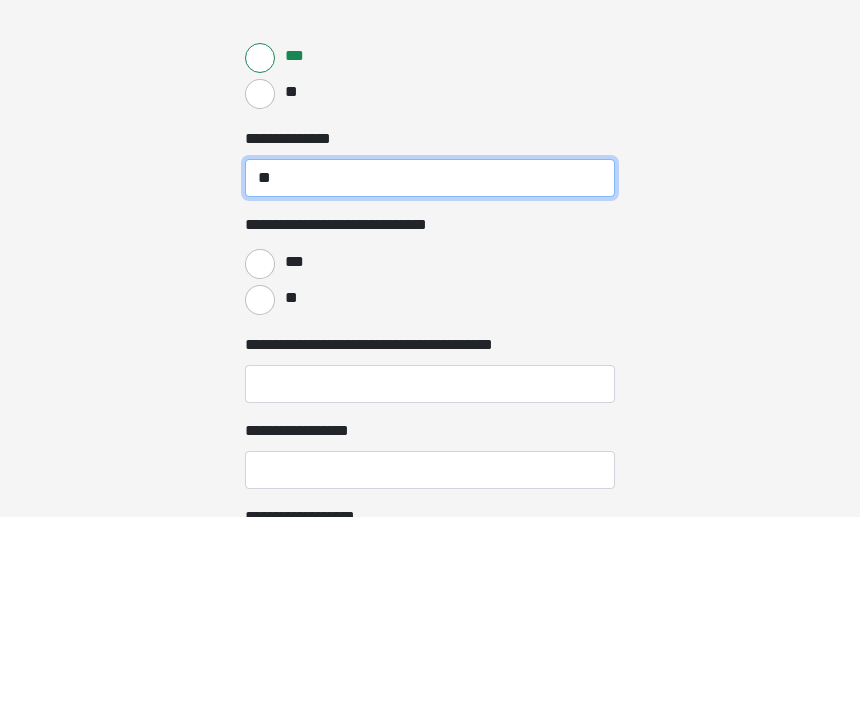 type on "**" 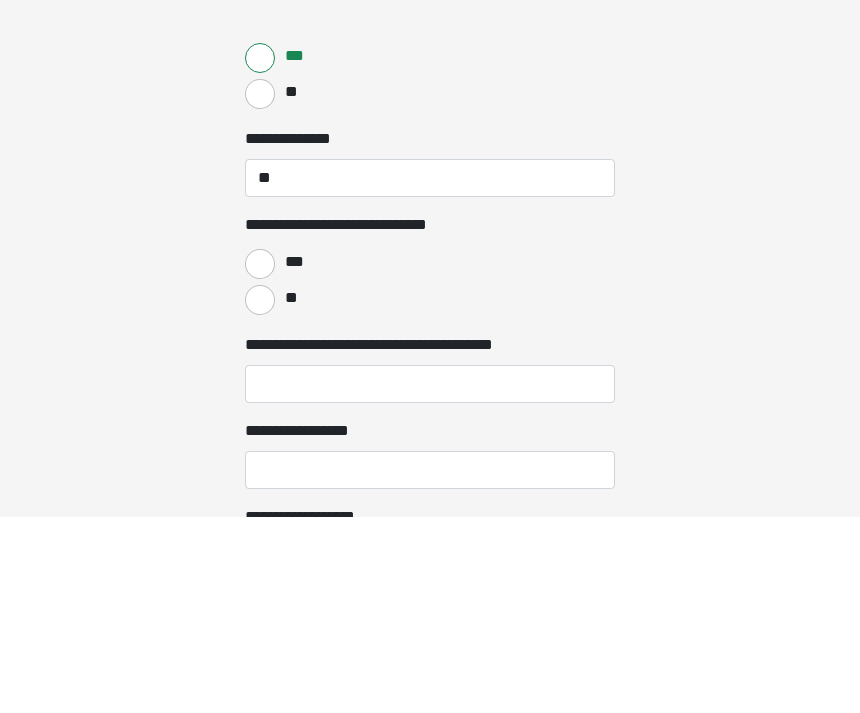 click on "**" at bounding box center [290, 494] 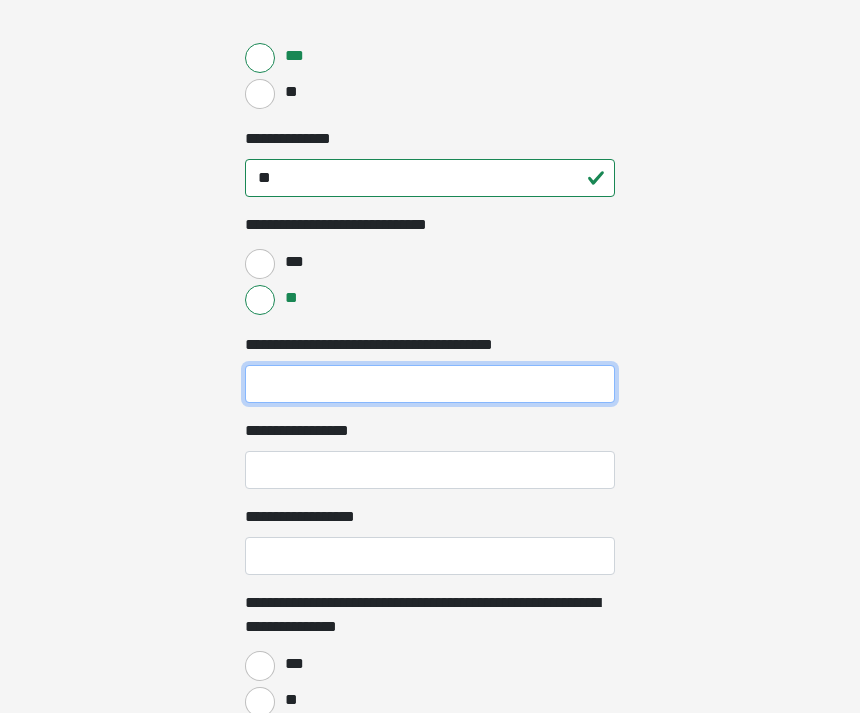 click on "**********" at bounding box center [430, 384] 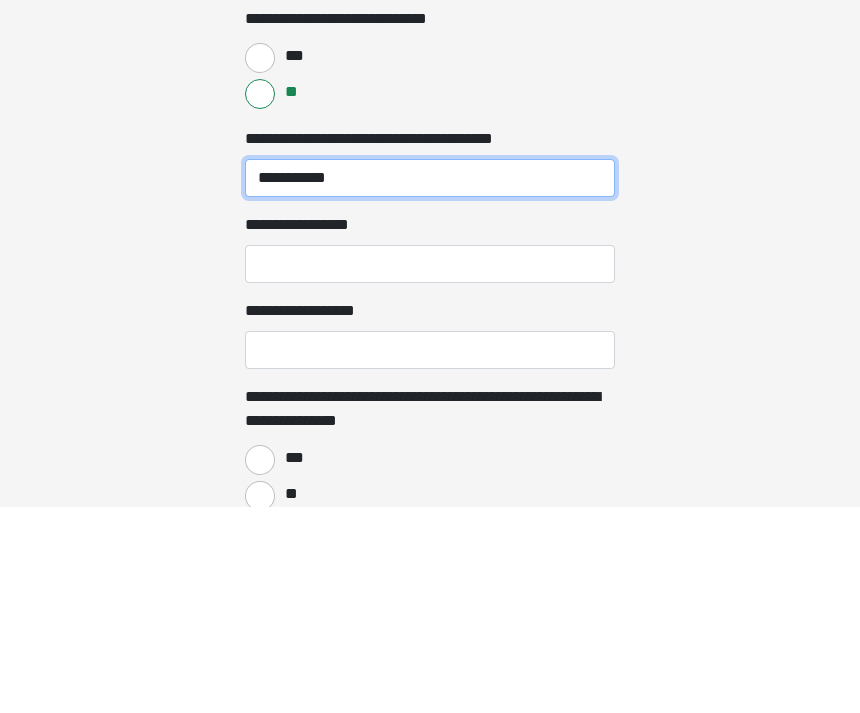 type on "**********" 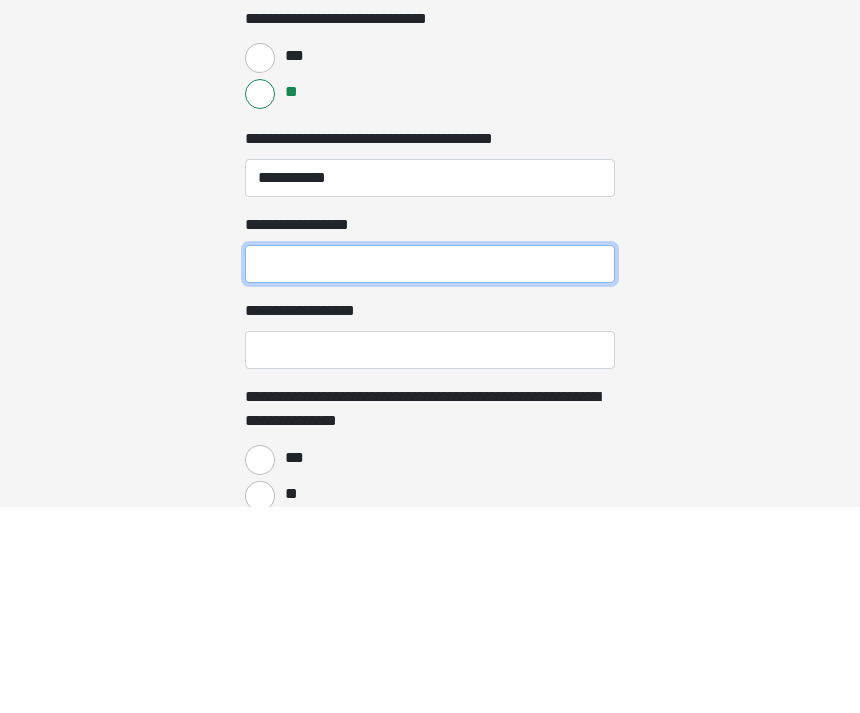 click on "**********" at bounding box center [430, 470] 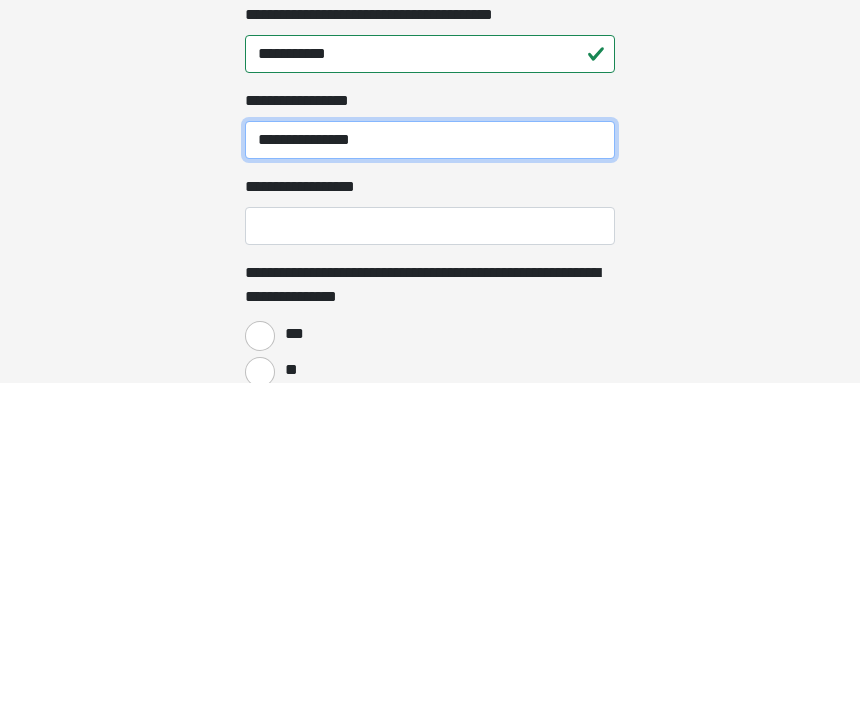 type on "**********" 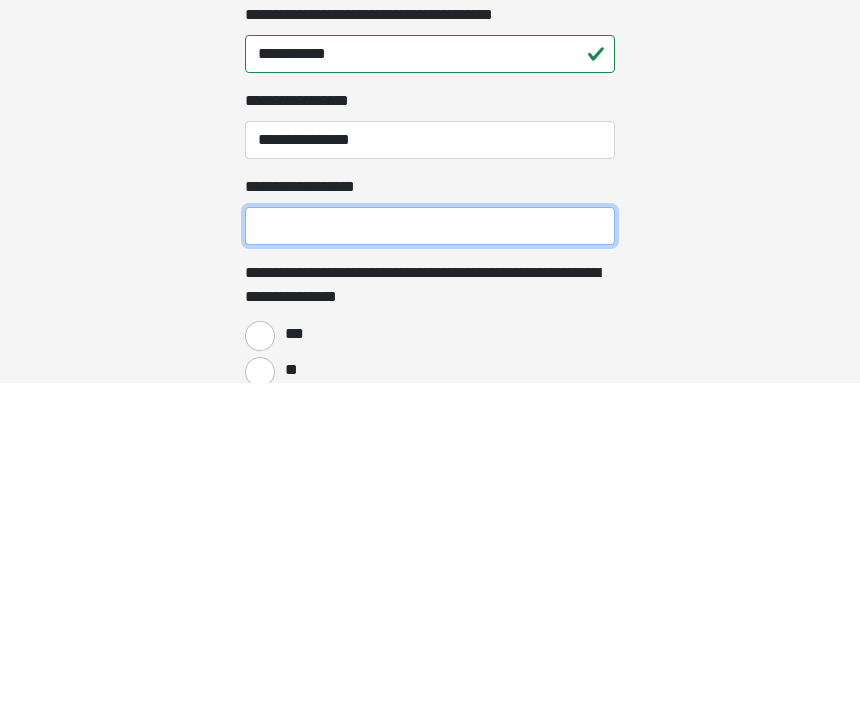 click on "**********" at bounding box center [430, 556] 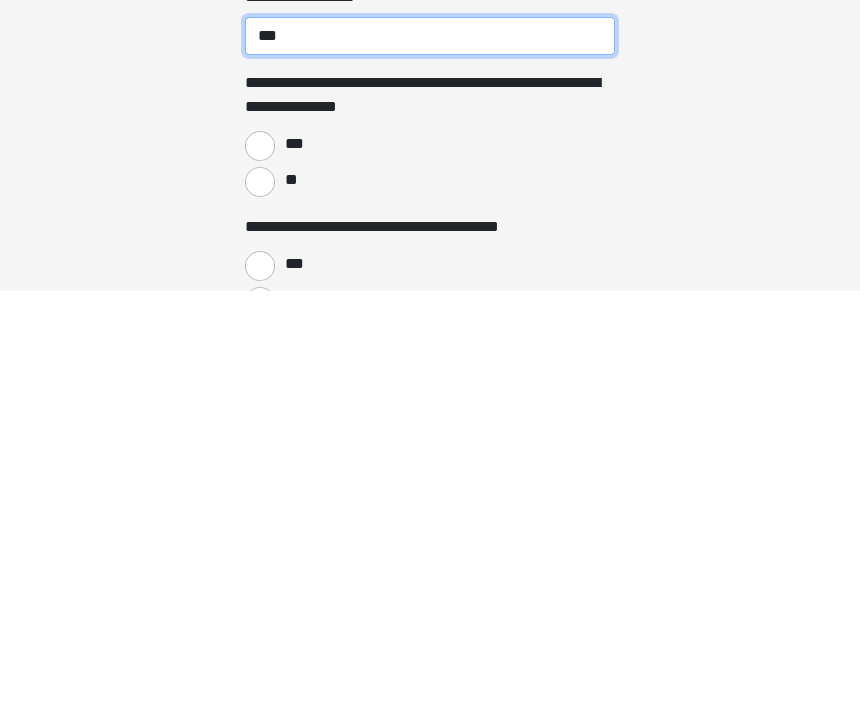 scroll, scrollTop: 1200, scrollLeft: 0, axis: vertical 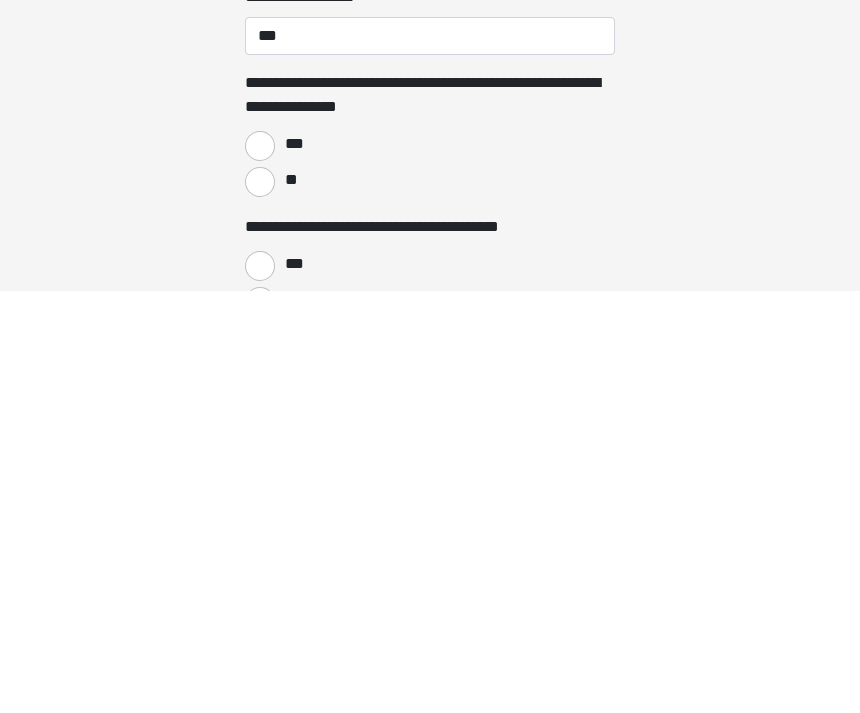 click on "***" at bounding box center [260, 568] 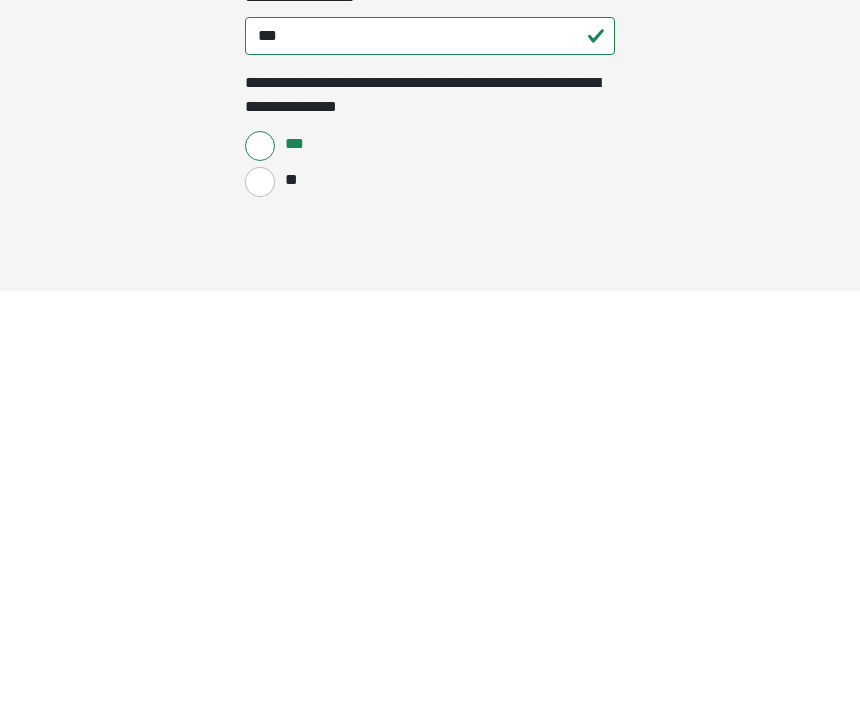 scroll, scrollTop: 1623, scrollLeft: 0, axis: vertical 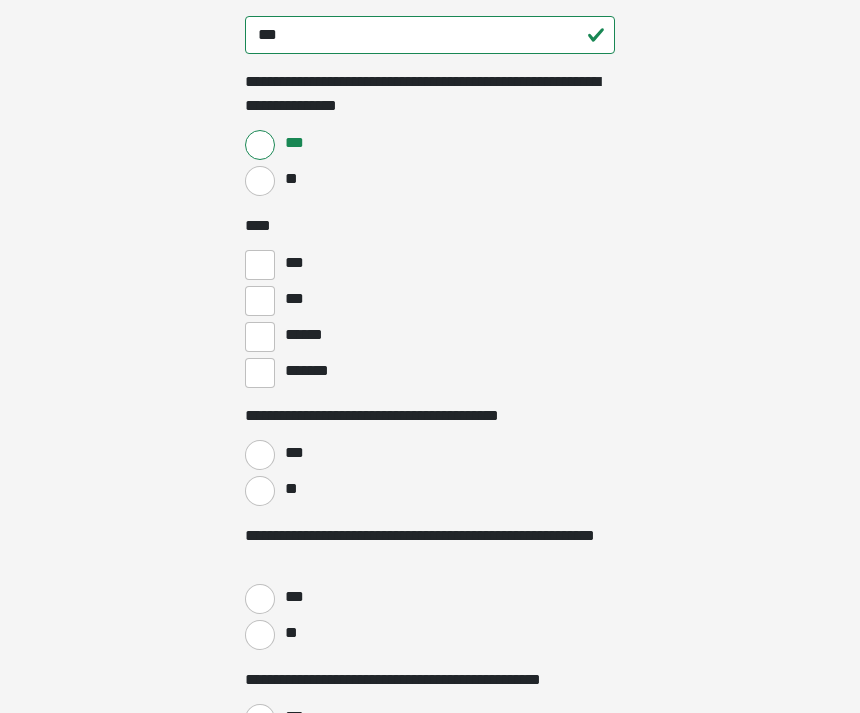 click on "******" at bounding box center [260, 337] 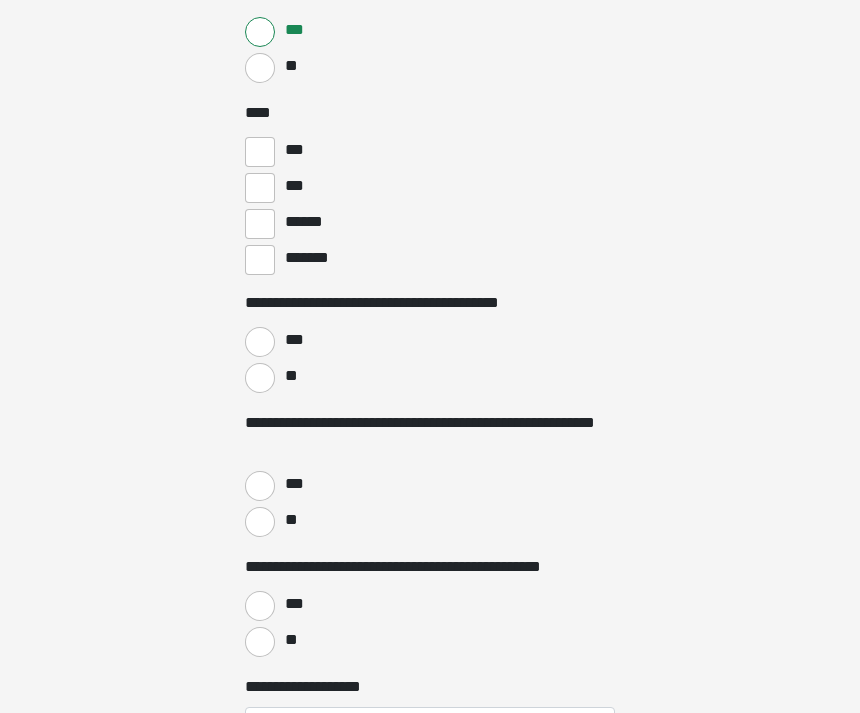 scroll, scrollTop: 1736, scrollLeft: 0, axis: vertical 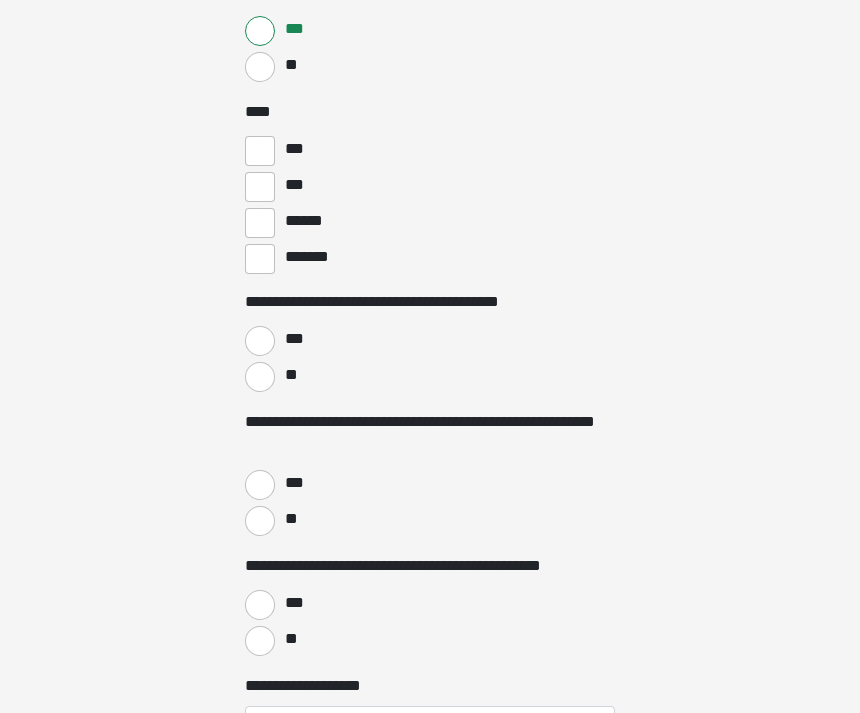 click on "**" at bounding box center (260, 378) 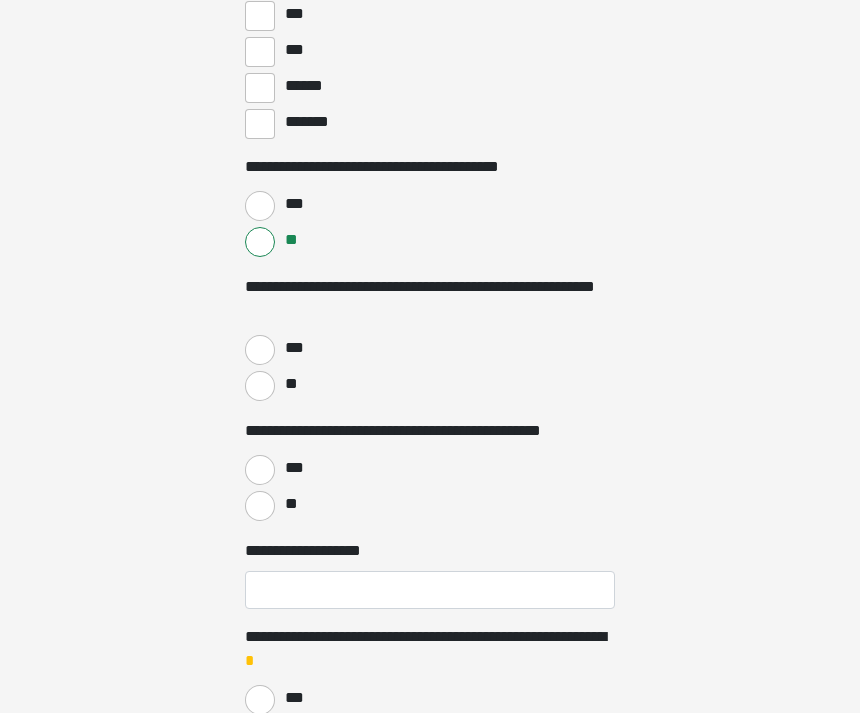 scroll, scrollTop: 1872, scrollLeft: 0, axis: vertical 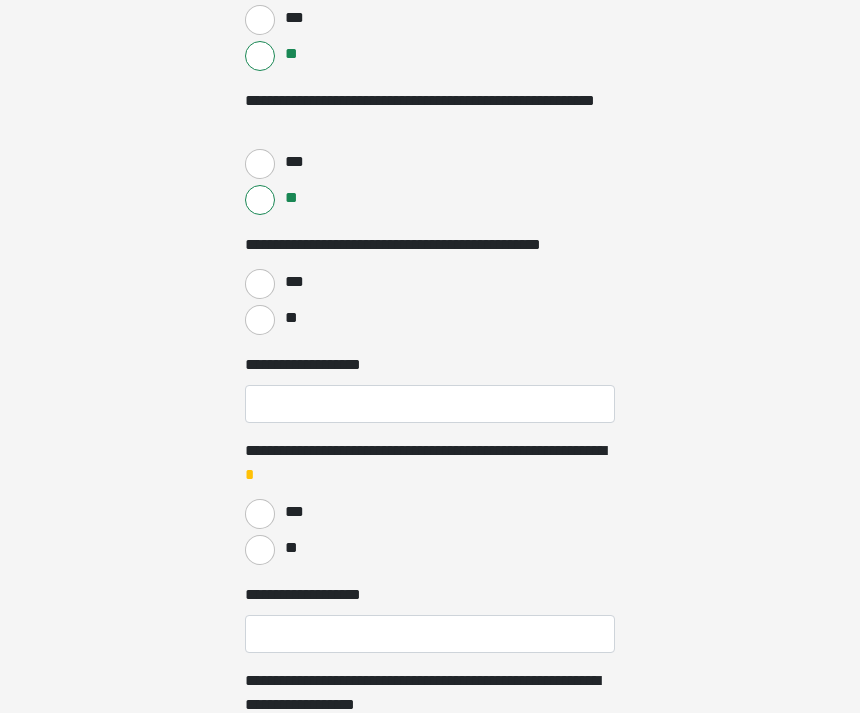 click on "**" at bounding box center [260, 320] 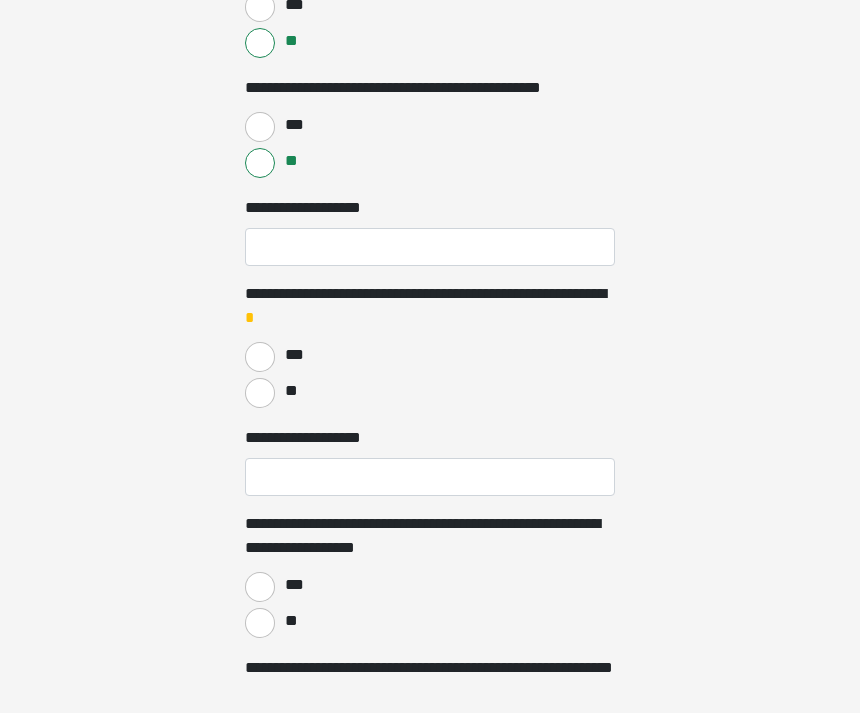 scroll, scrollTop: 2215, scrollLeft: 0, axis: vertical 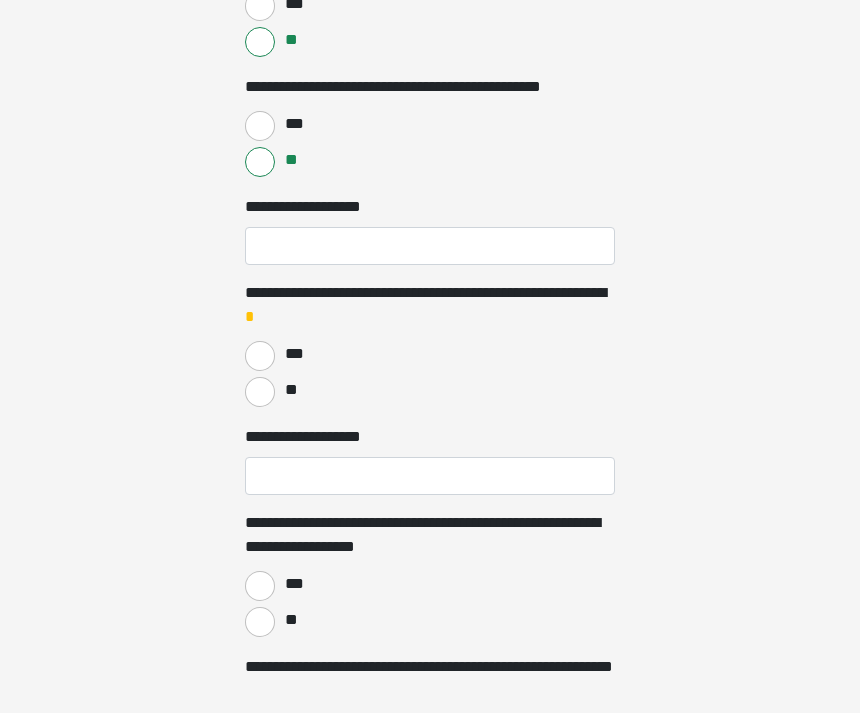 click on "**" at bounding box center [260, 393] 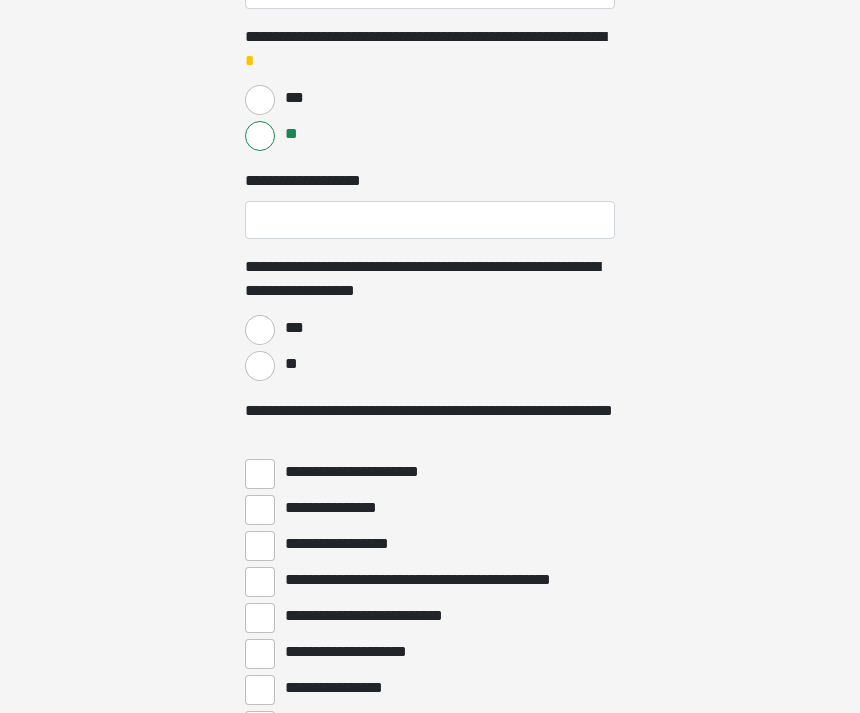 scroll, scrollTop: 2472, scrollLeft: 0, axis: vertical 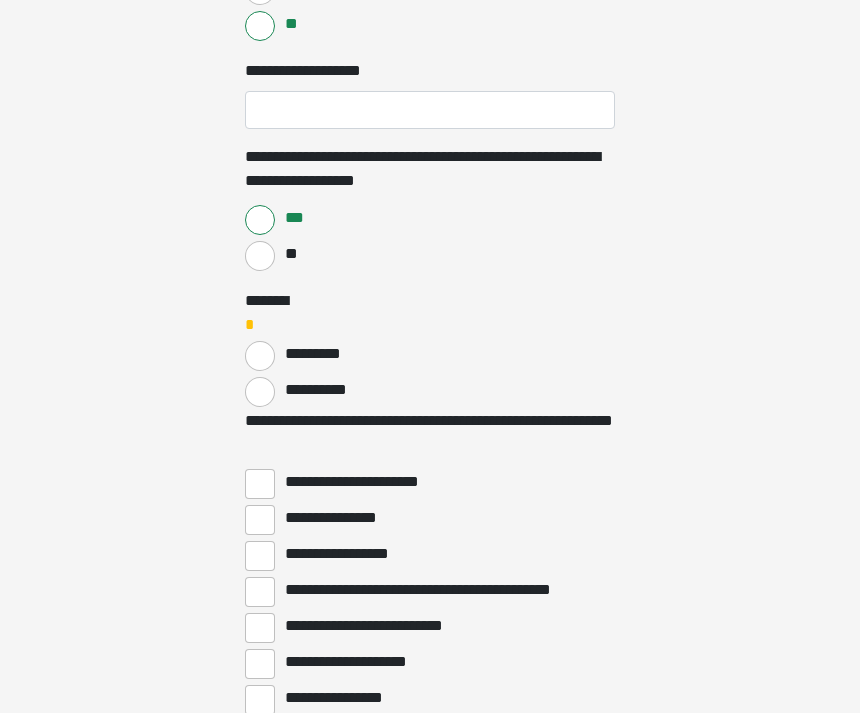 click on "**********" at bounding box center [317, 391] 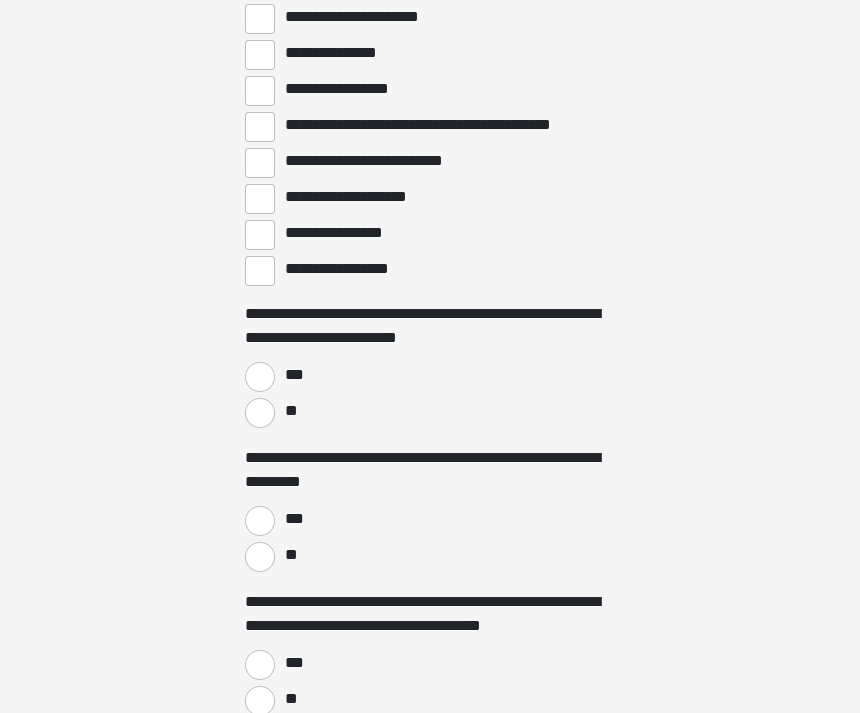 scroll, scrollTop: 3133, scrollLeft: 0, axis: vertical 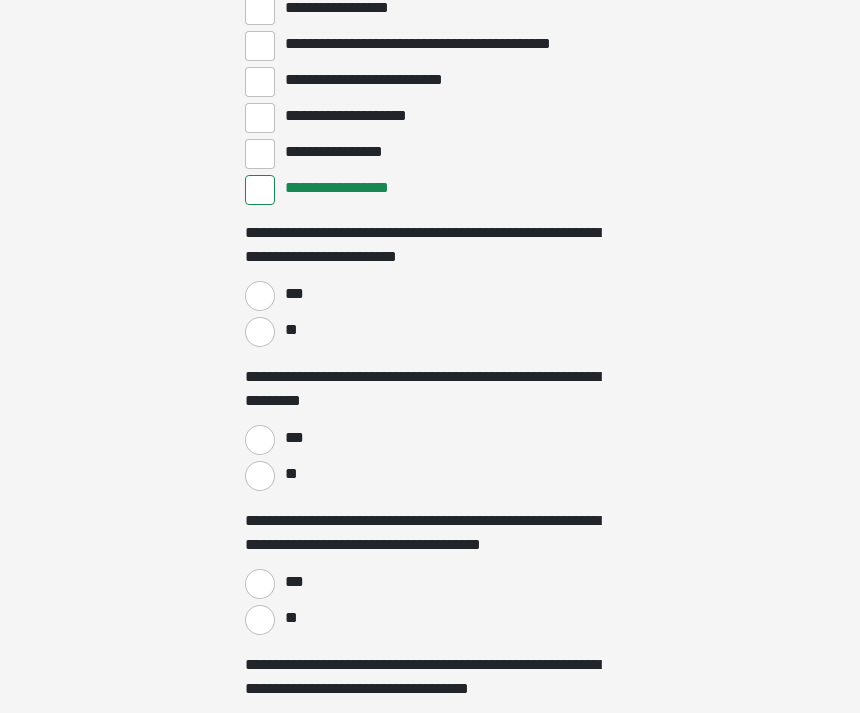click on "**" at bounding box center [260, 333] 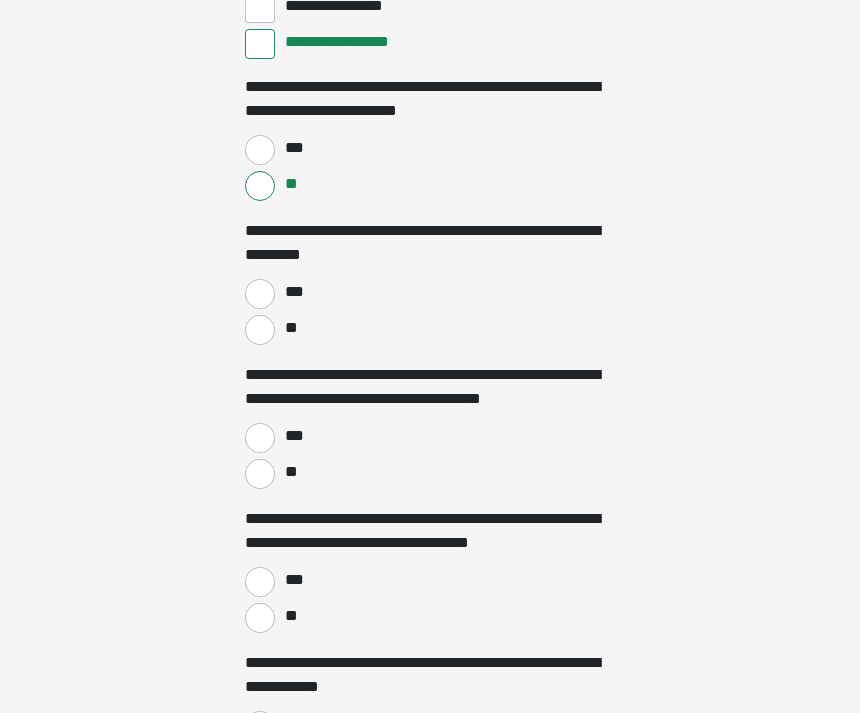 scroll, scrollTop: 3360, scrollLeft: 0, axis: vertical 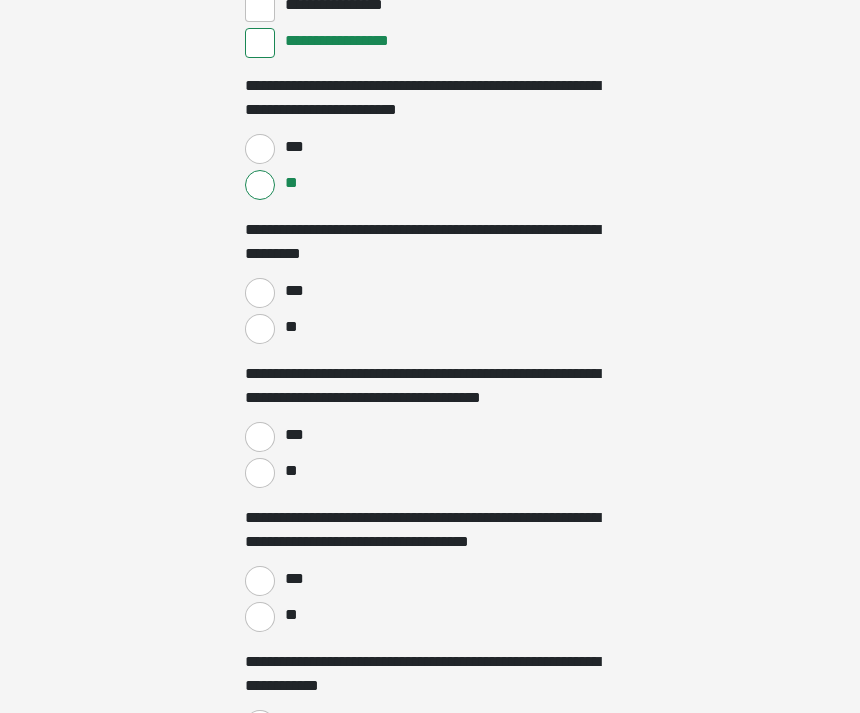 click on "**" at bounding box center (260, 330) 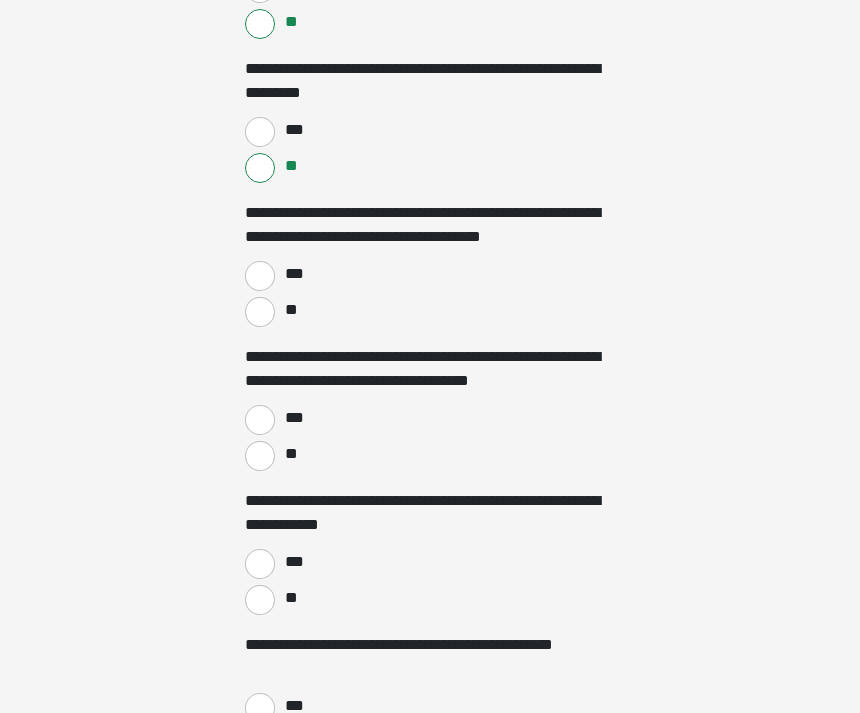 scroll, scrollTop: 3520, scrollLeft: 0, axis: vertical 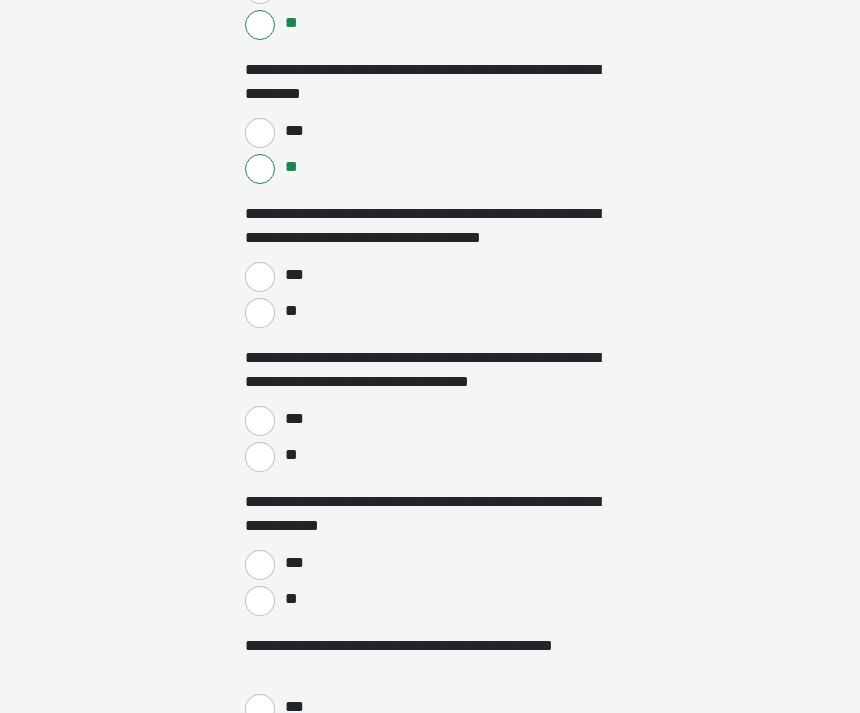 click on "***" at bounding box center (260, 278) 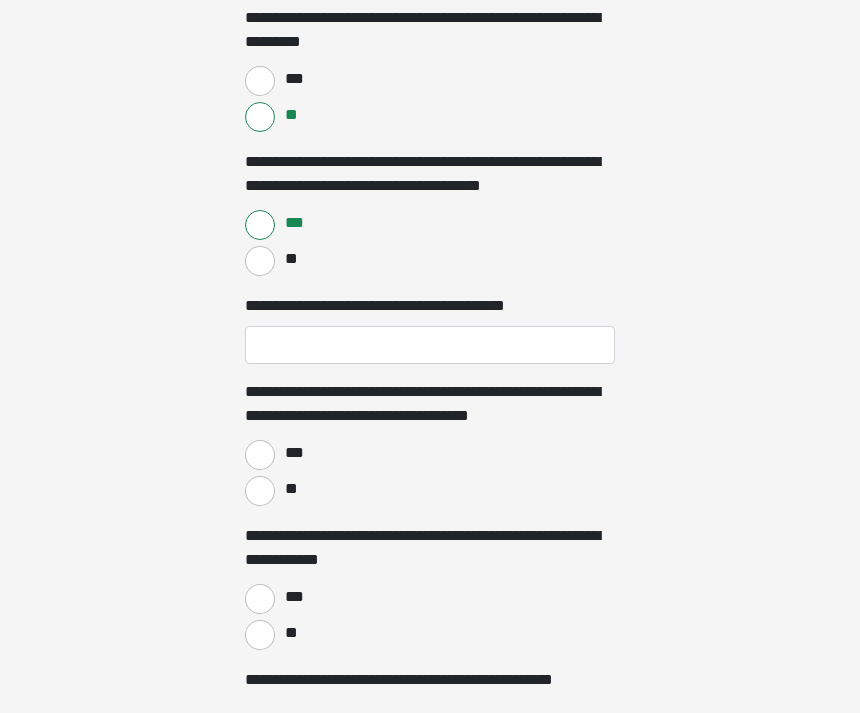 scroll, scrollTop: 3573, scrollLeft: 0, axis: vertical 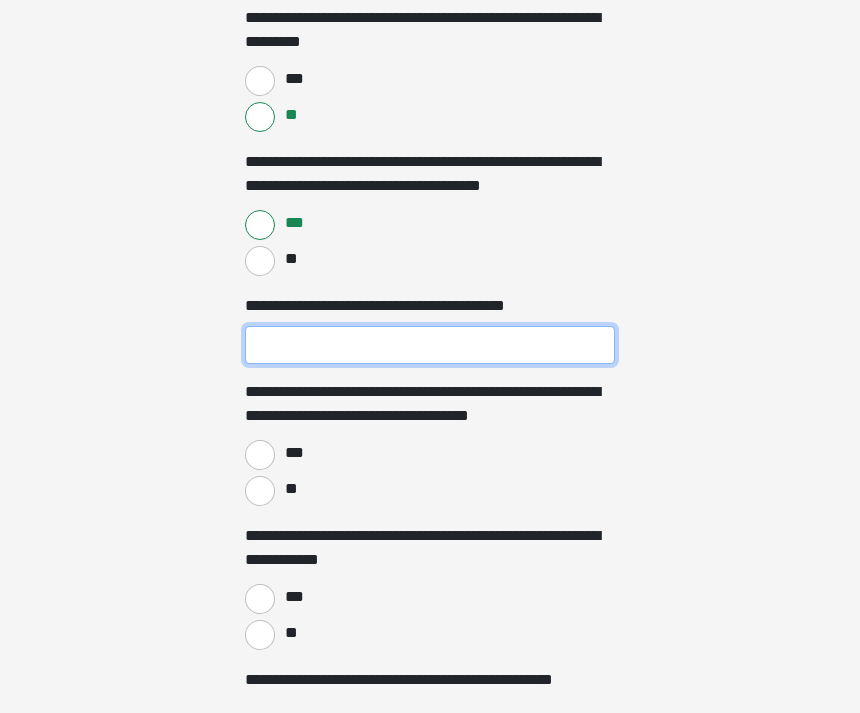 click on "**********" at bounding box center [430, 345] 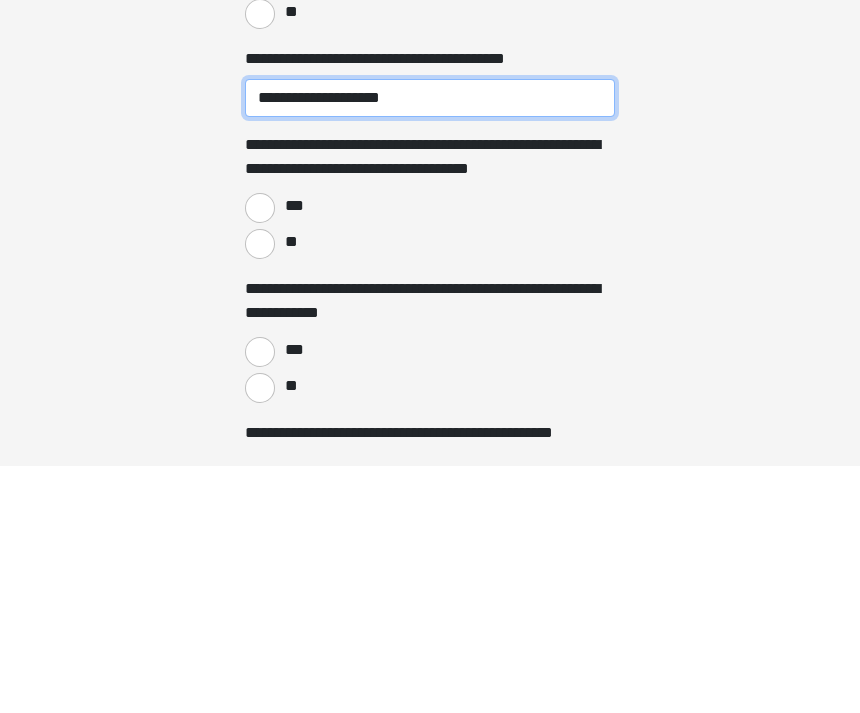 type on "**********" 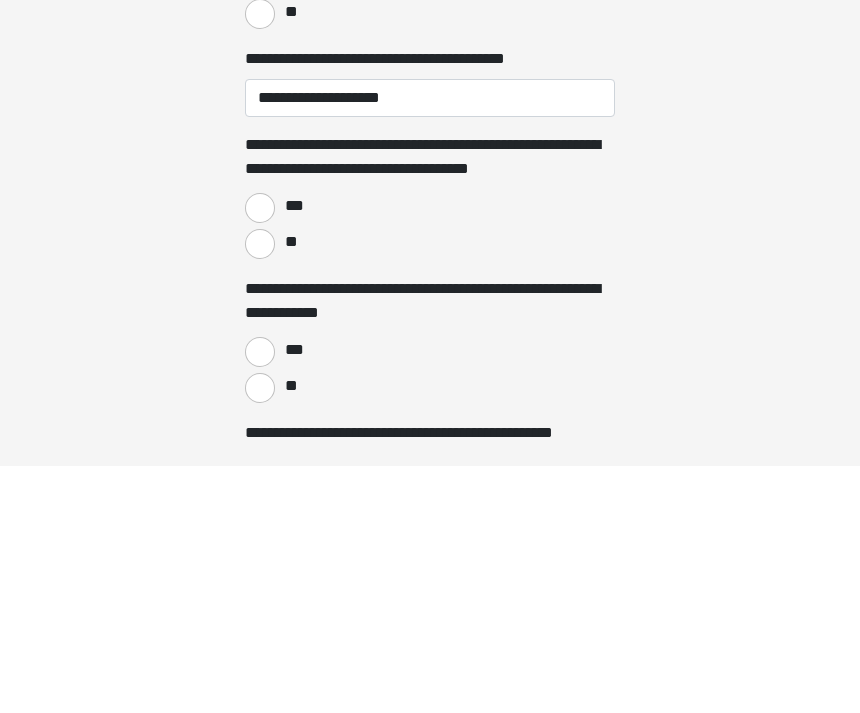 click on "**" at bounding box center (260, 491) 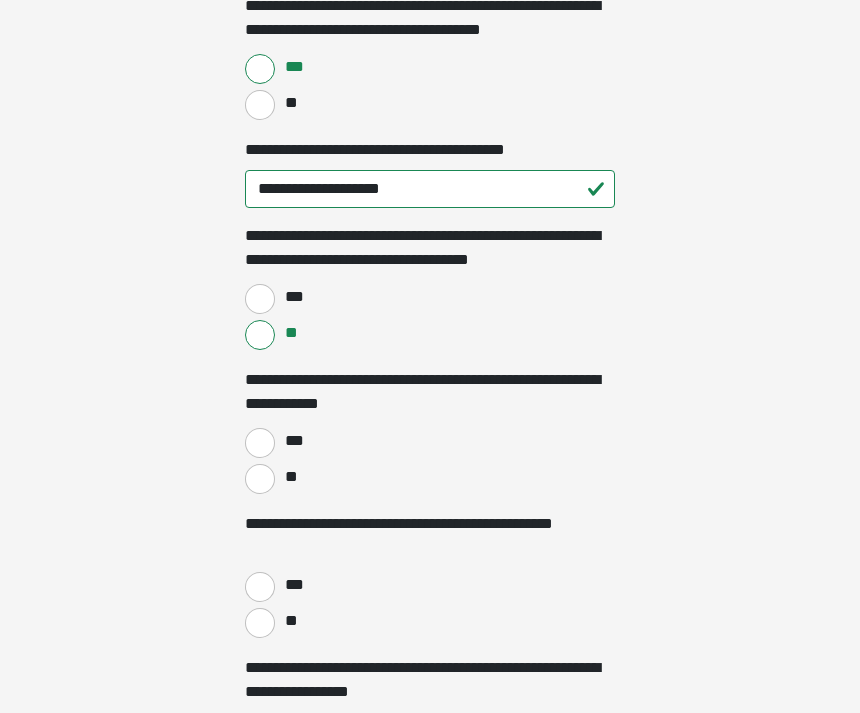scroll, scrollTop: 3729, scrollLeft: 0, axis: vertical 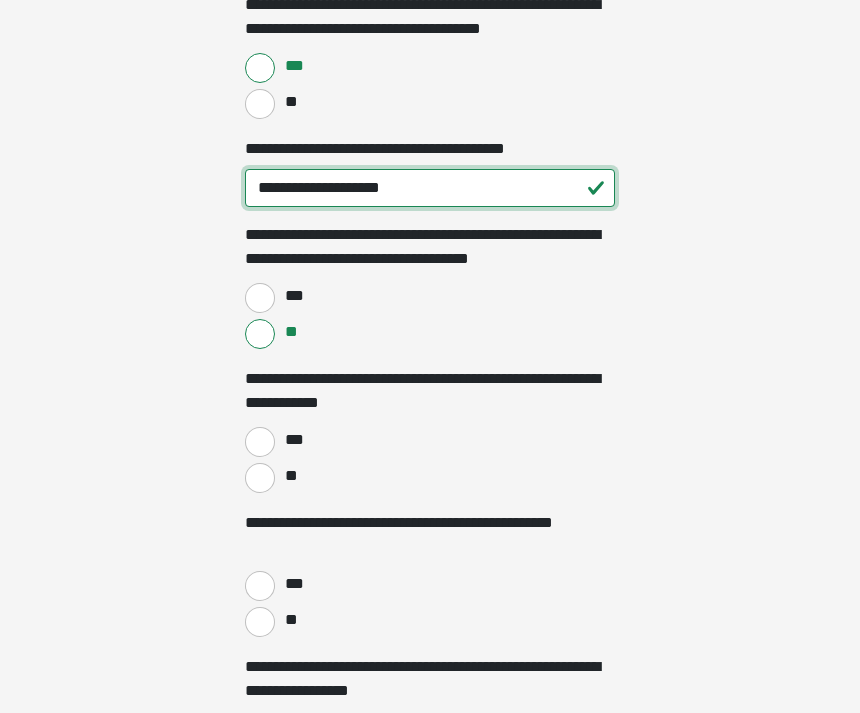 click on "**********" at bounding box center [430, 189] 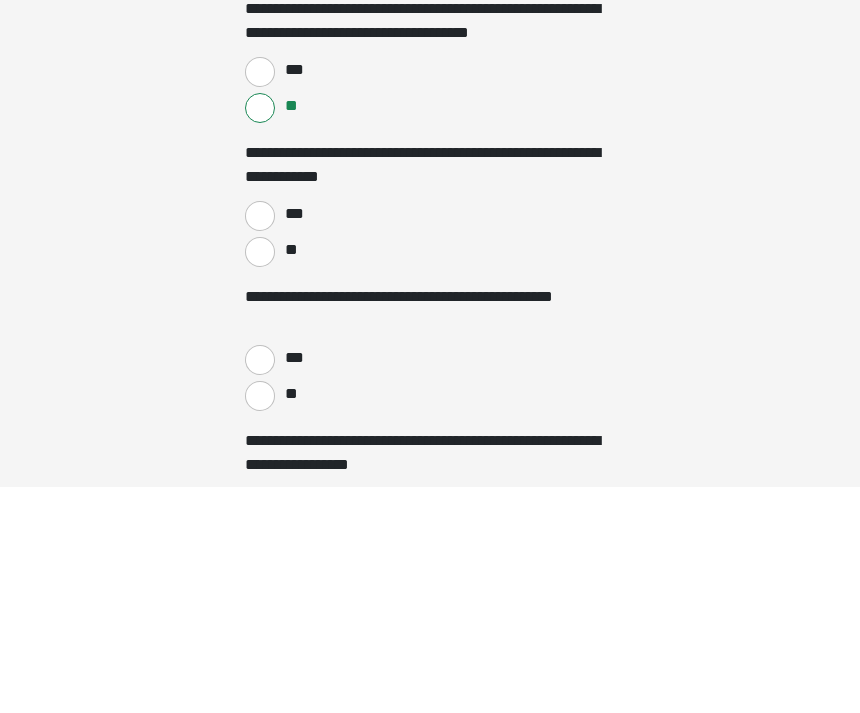 type on "**********" 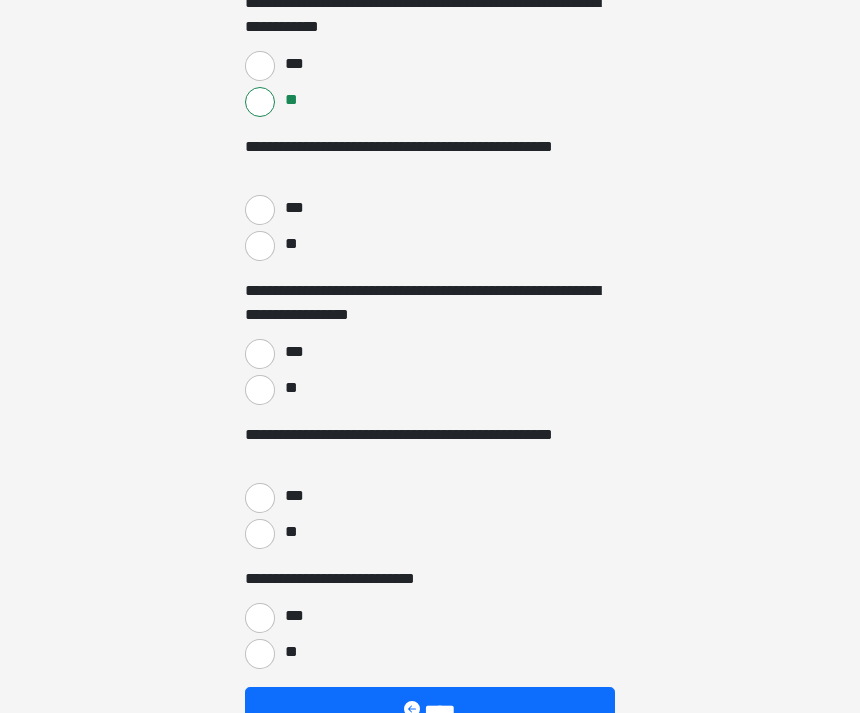 click on "**" at bounding box center (260, 247) 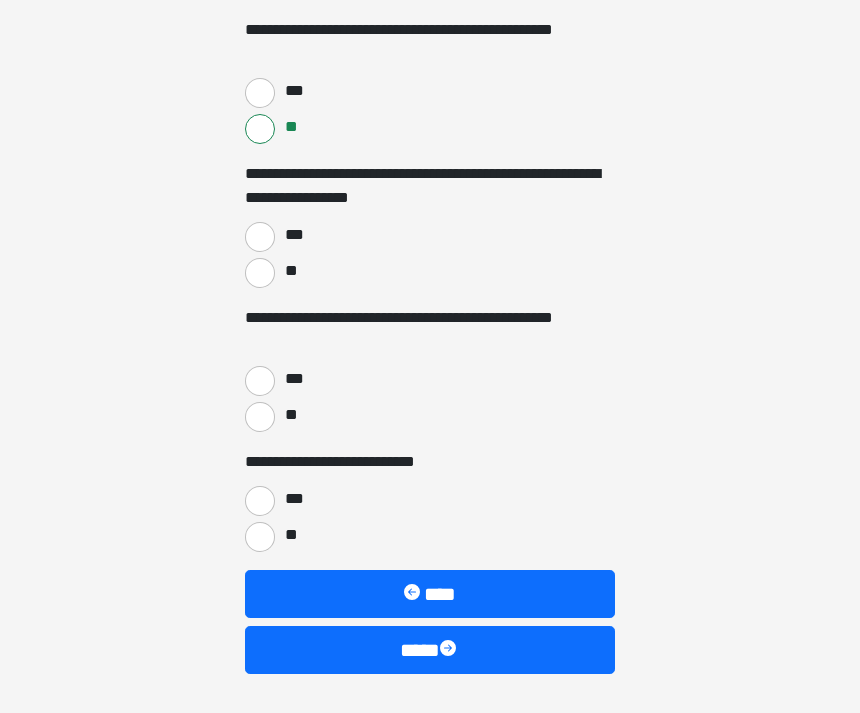 scroll, scrollTop: 4223, scrollLeft: 0, axis: vertical 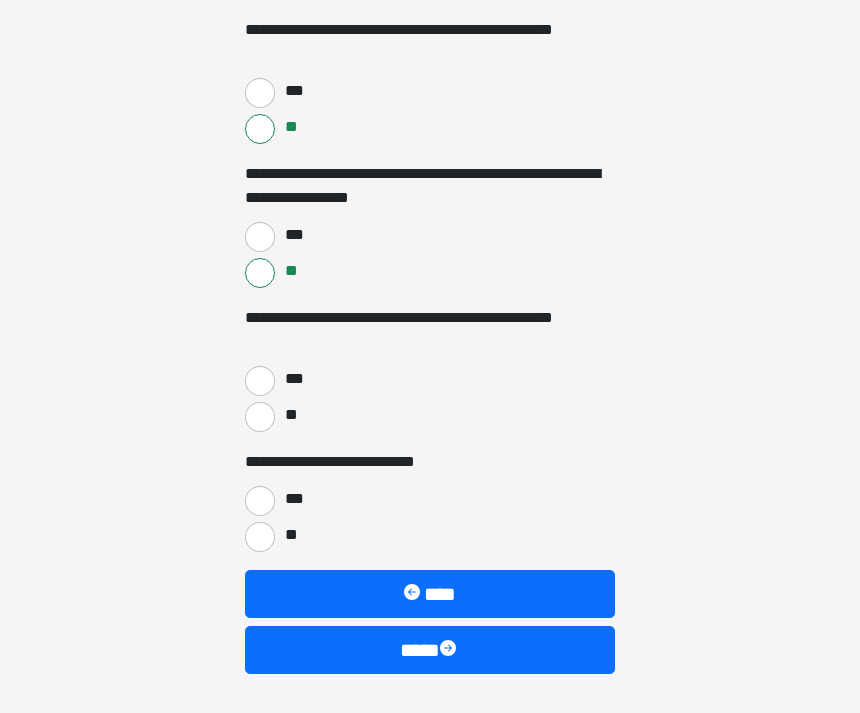 click on "***" at bounding box center [260, 381] 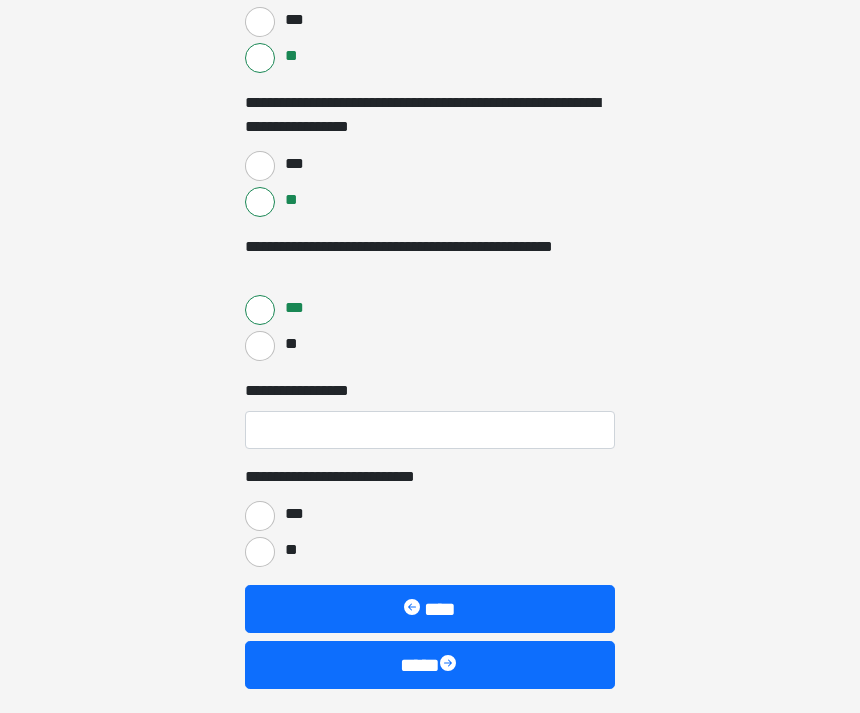 scroll, scrollTop: 4309, scrollLeft: 0, axis: vertical 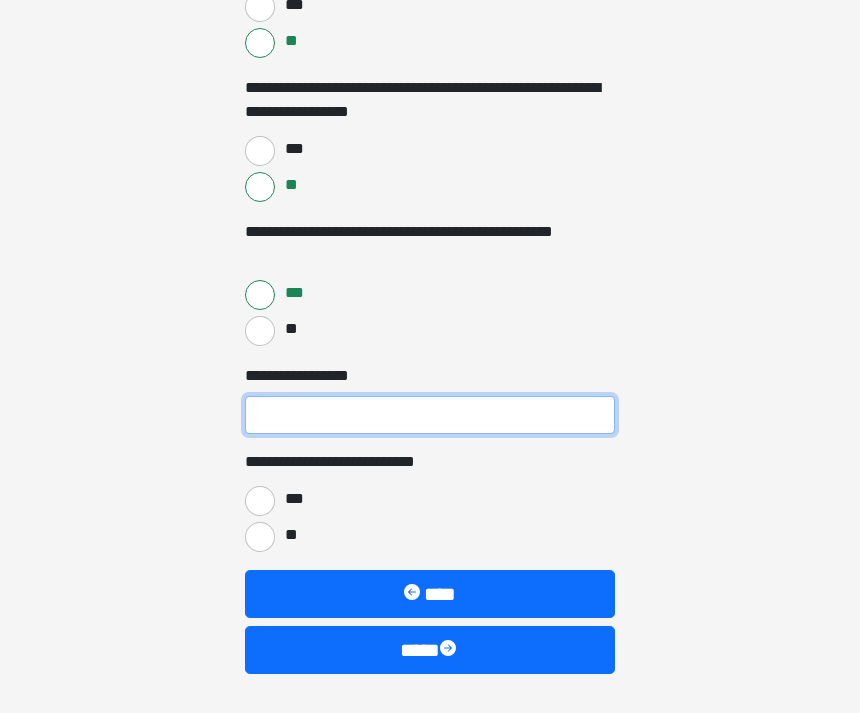 click on "**********" at bounding box center (430, 415) 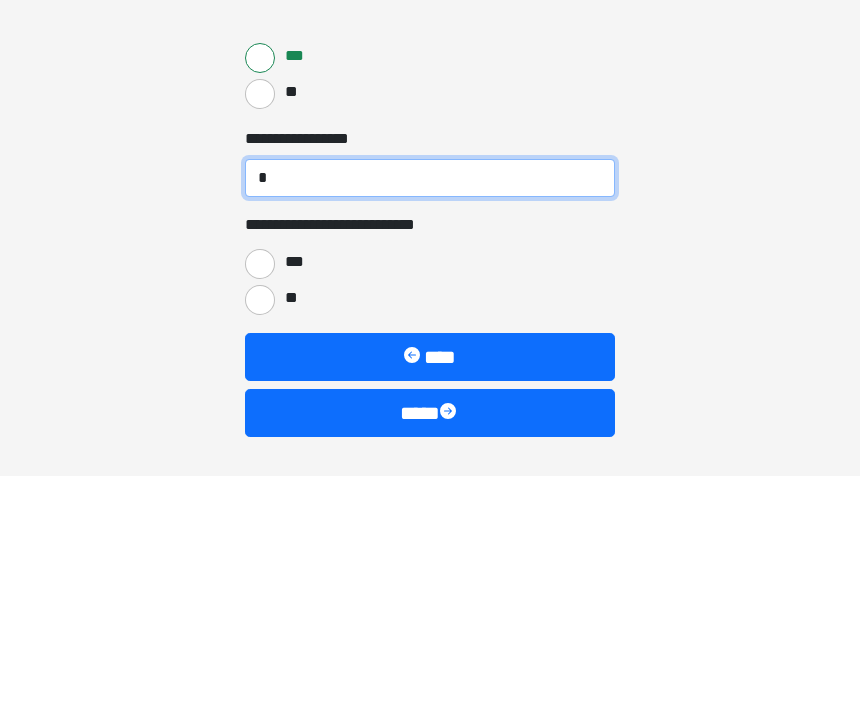 type on "*" 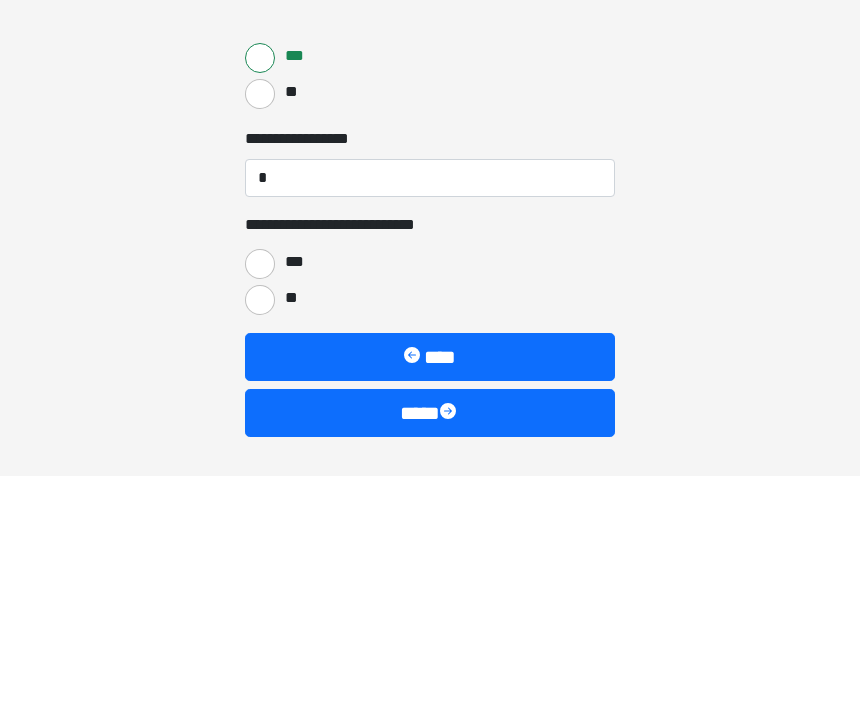 click on "***" at bounding box center [293, 499] 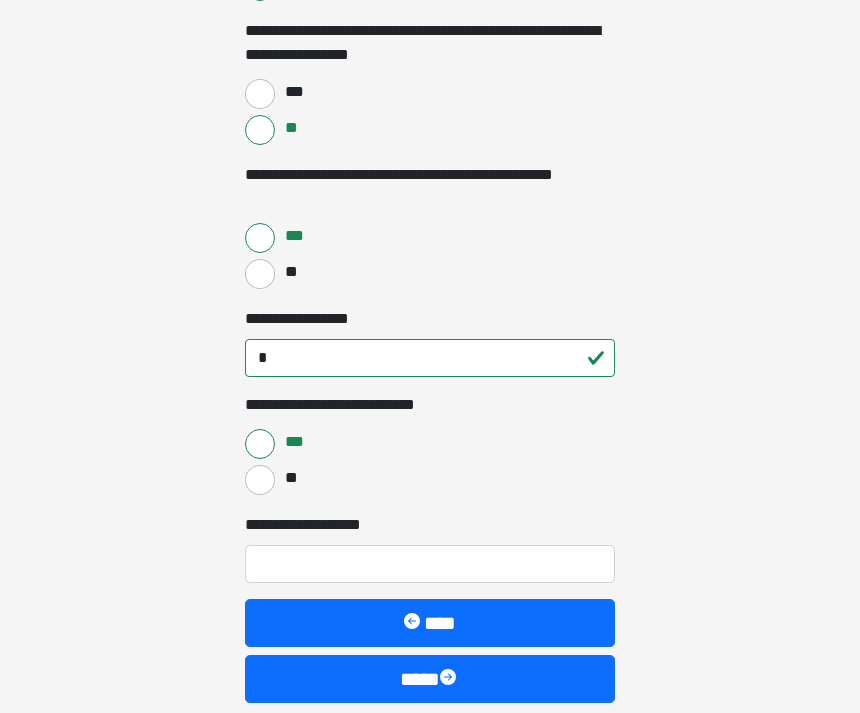 scroll, scrollTop: 4395, scrollLeft: 0, axis: vertical 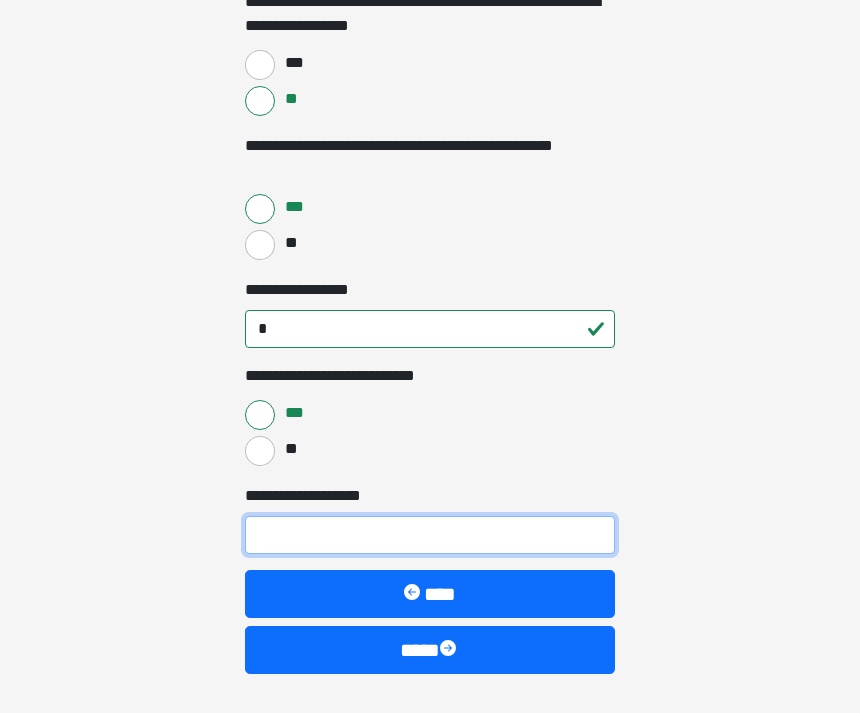 click on "**********" at bounding box center [430, 535] 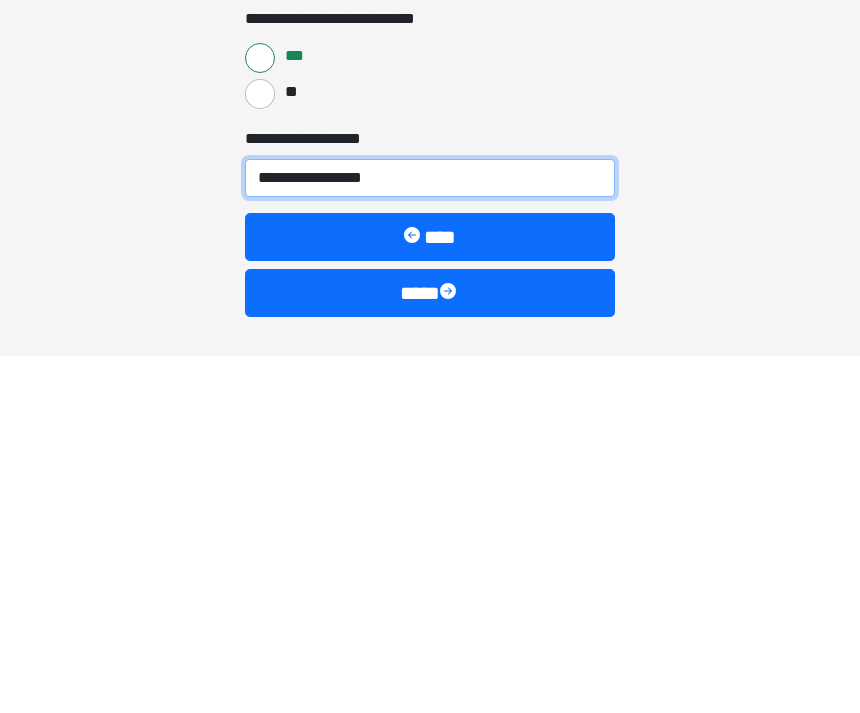 type on "**********" 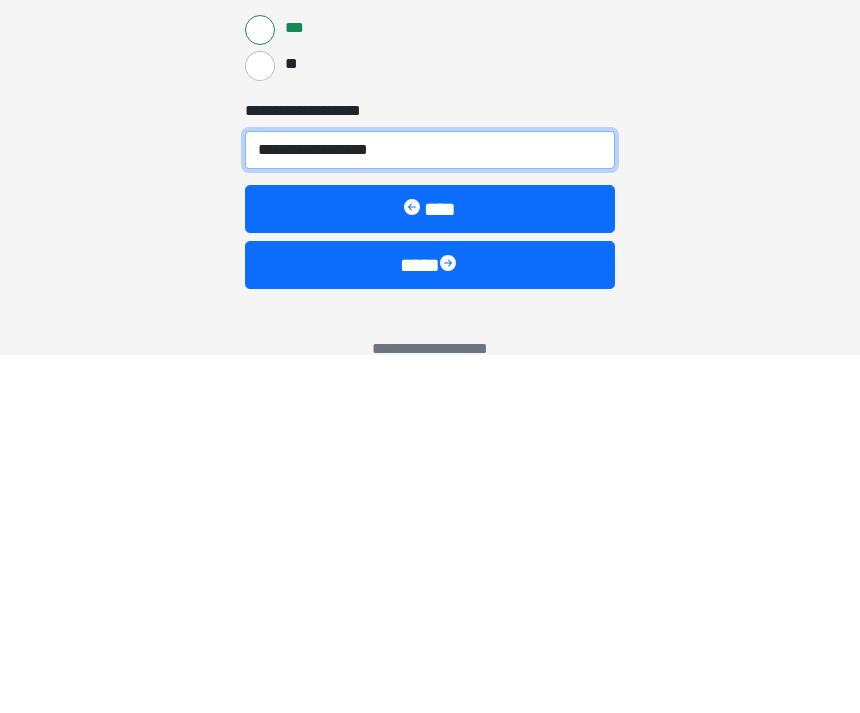 scroll, scrollTop: 4459, scrollLeft: 0, axis: vertical 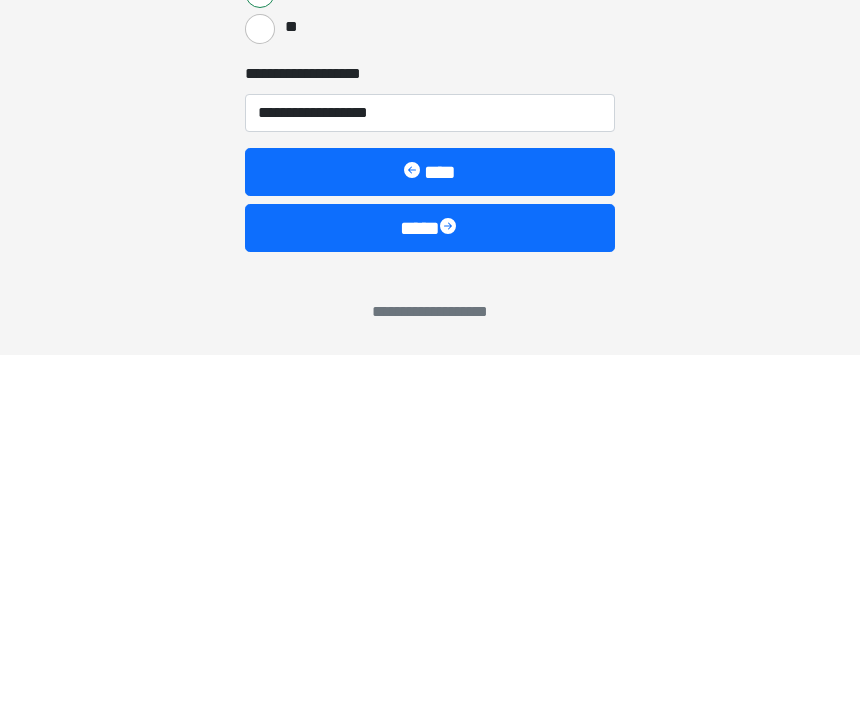 click at bounding box center (450, 586) 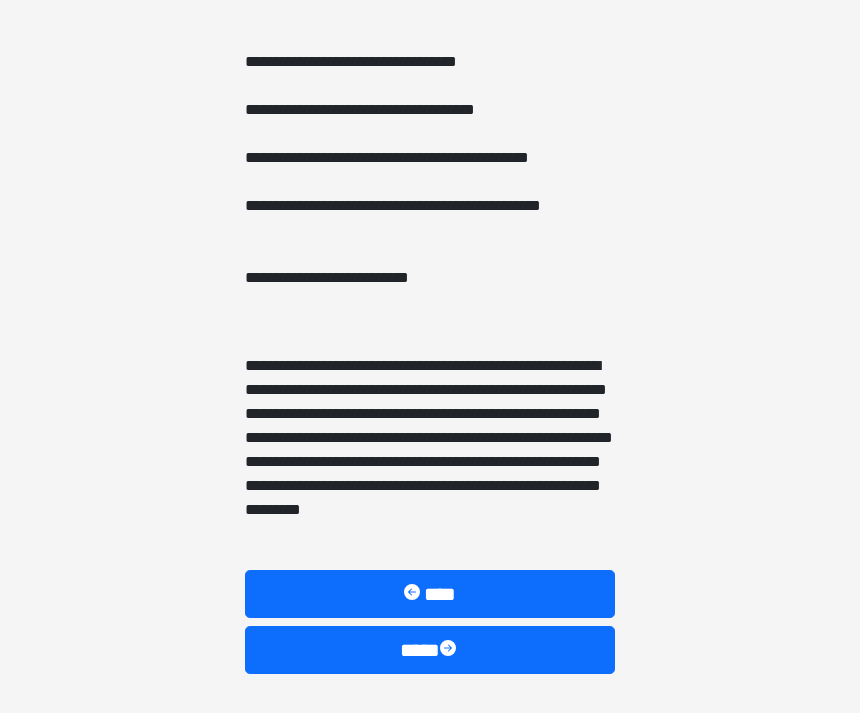 scroll, scrollTop: 1175, scrollLeft: 0, axis: vertical 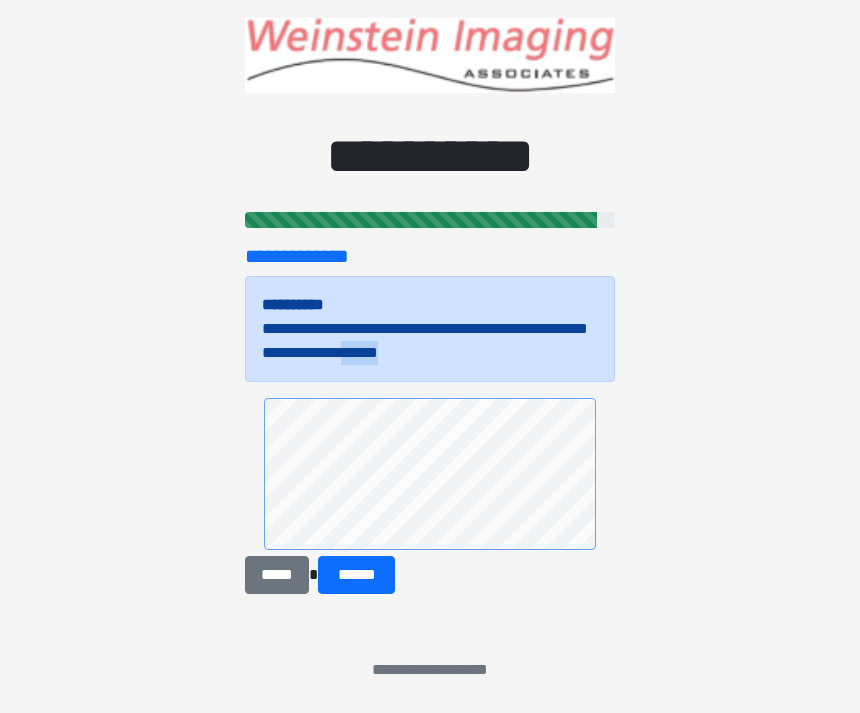 click on "*****" at bounding box center (277, 575) 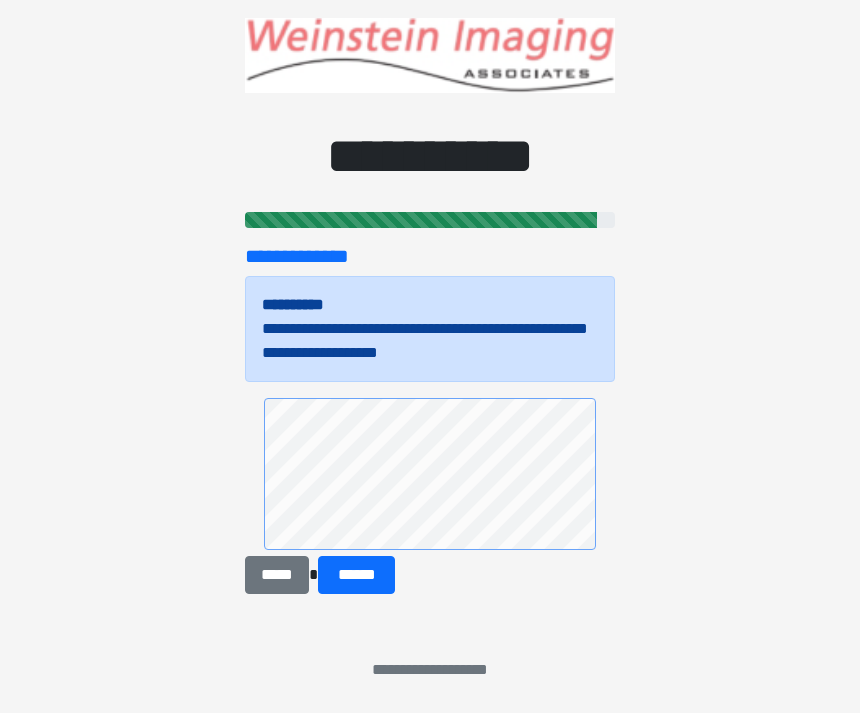 click on "******" at bounding box center [356, 575] 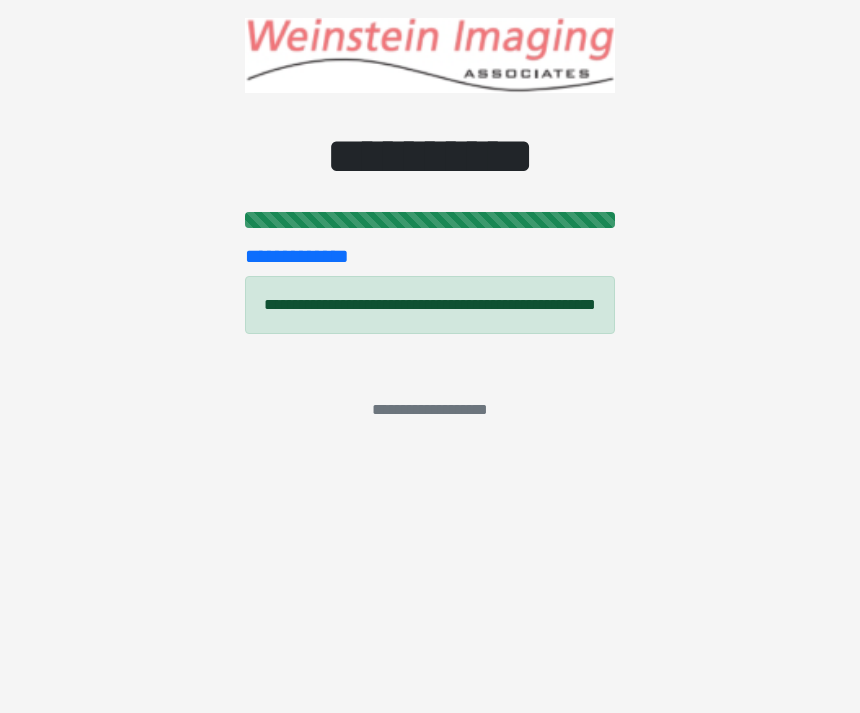 scroll, scrollTop: 0, scrollLeft: 0, axis: both 